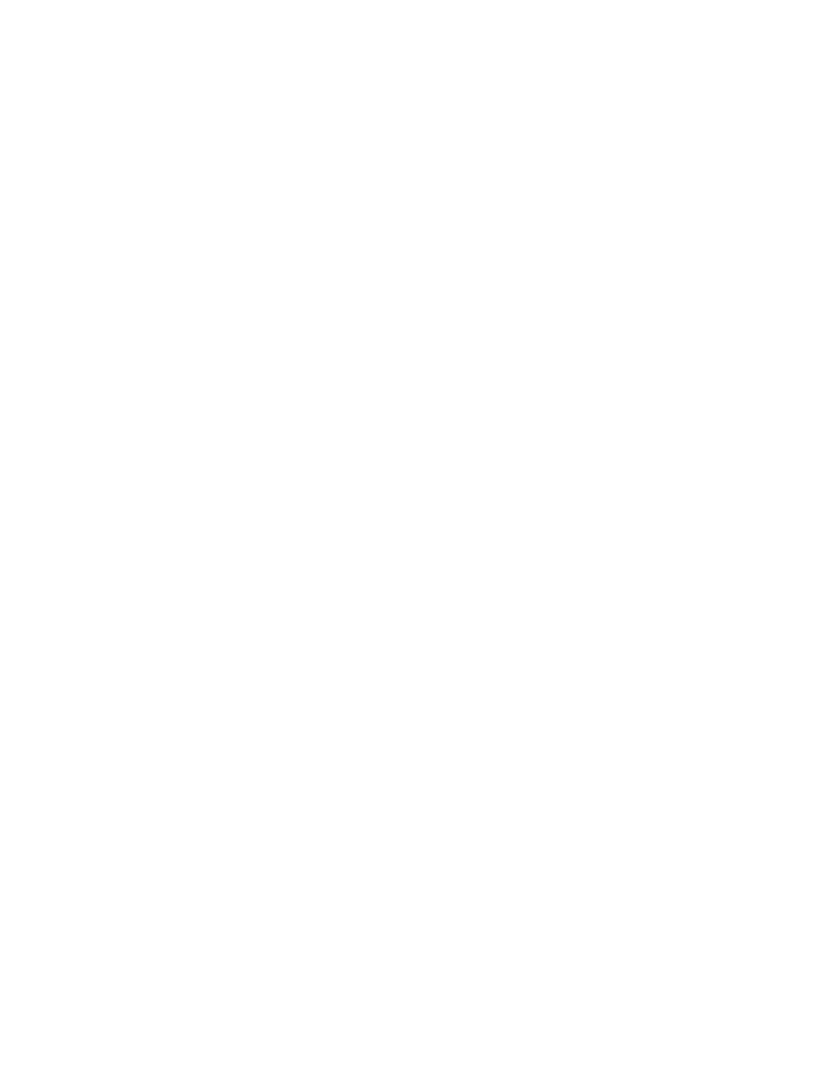 scroll, scrollTop: 0, scrollLeft: 0, axis: both 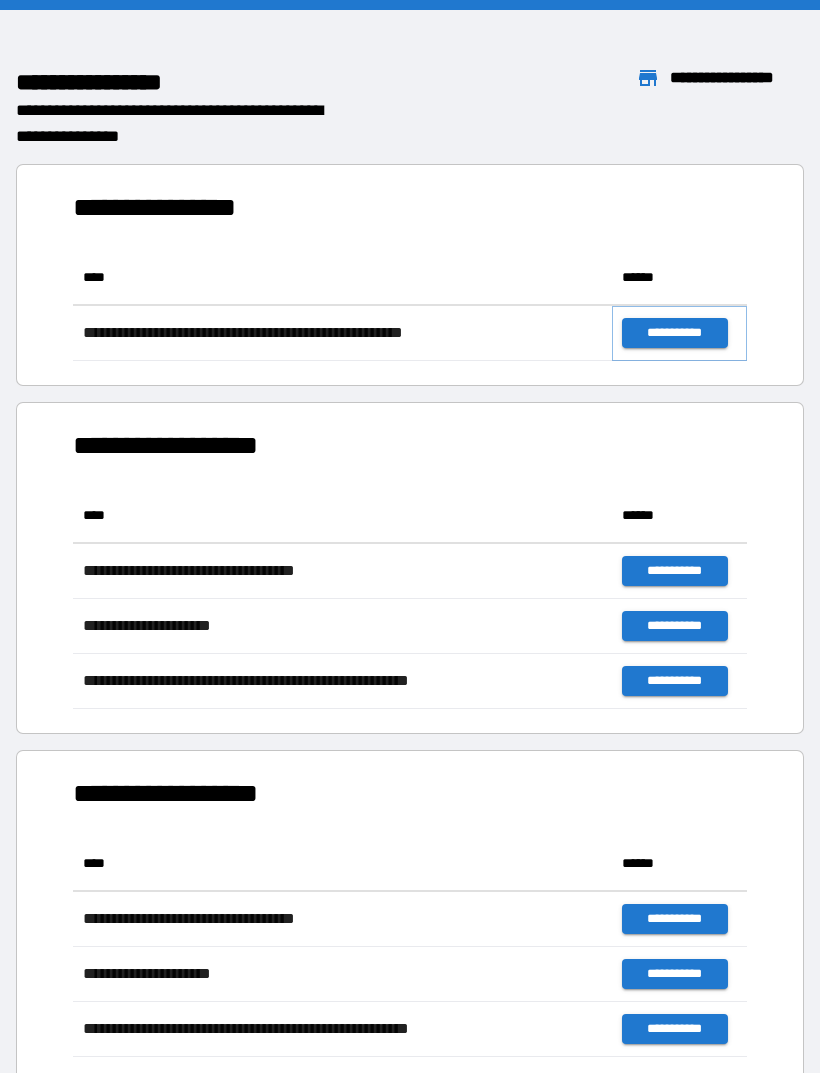 click on "**********" at bounding box center (674, 333) 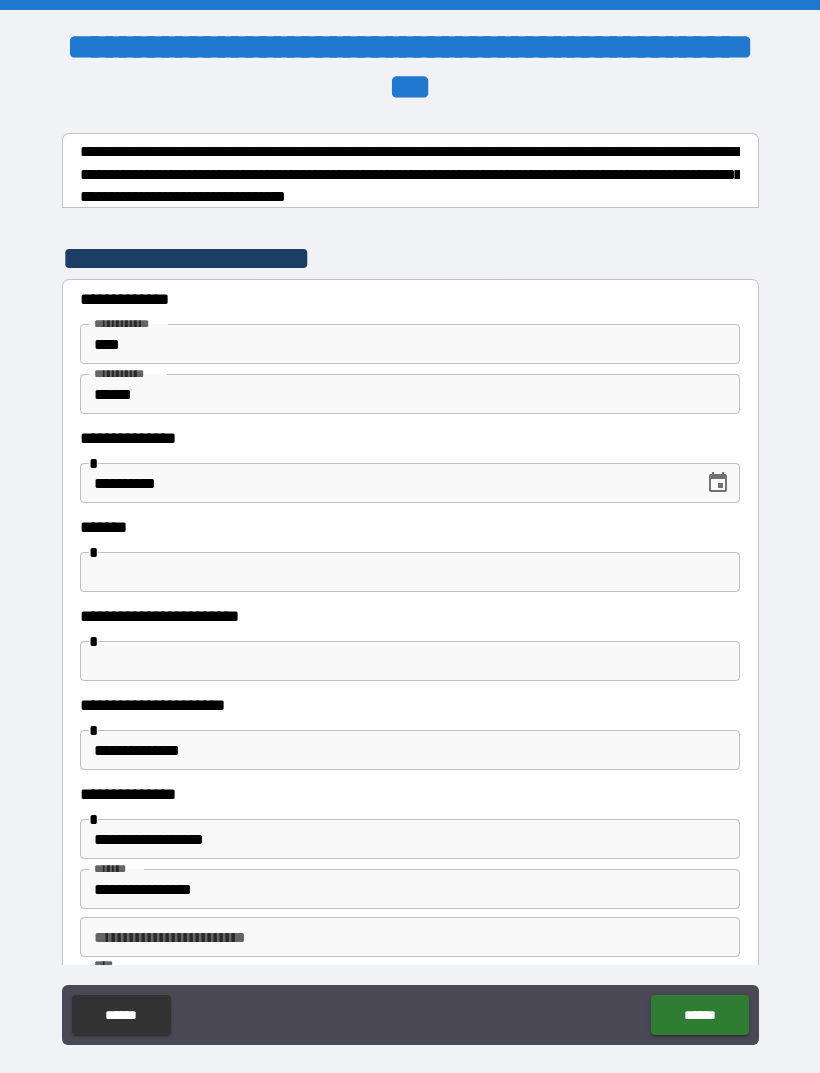 click at bounding box center (410, 572) 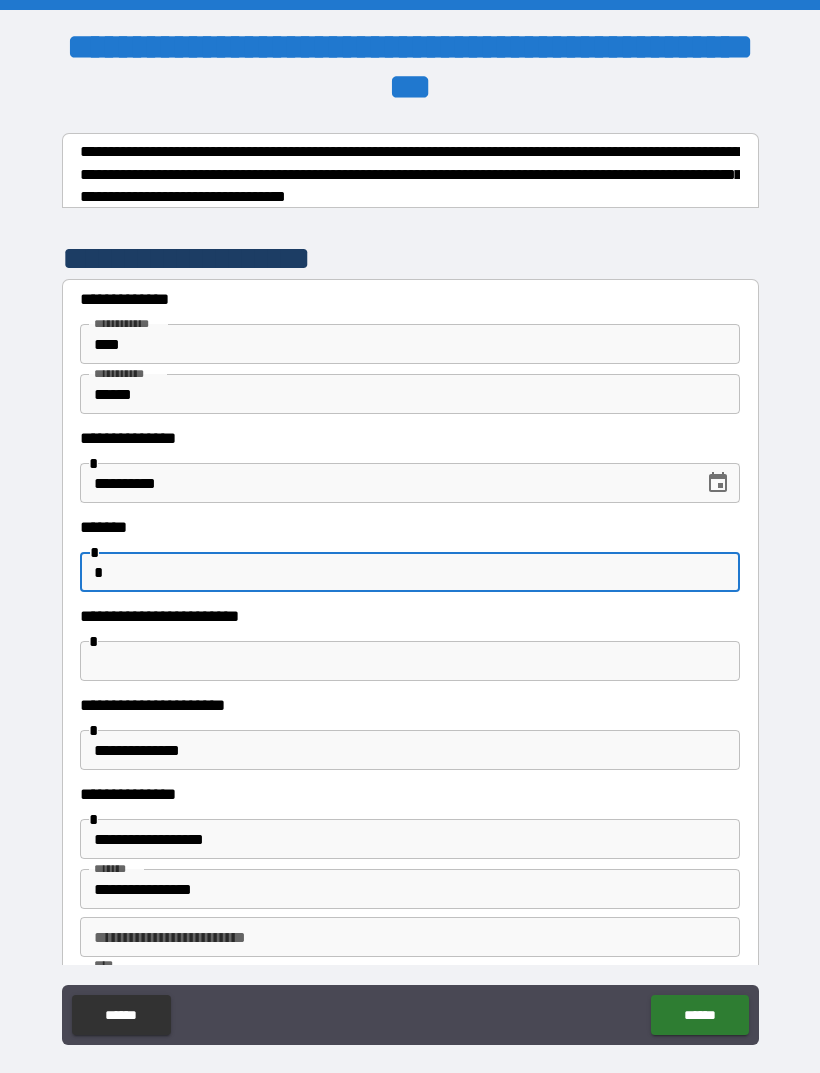 type on "*" 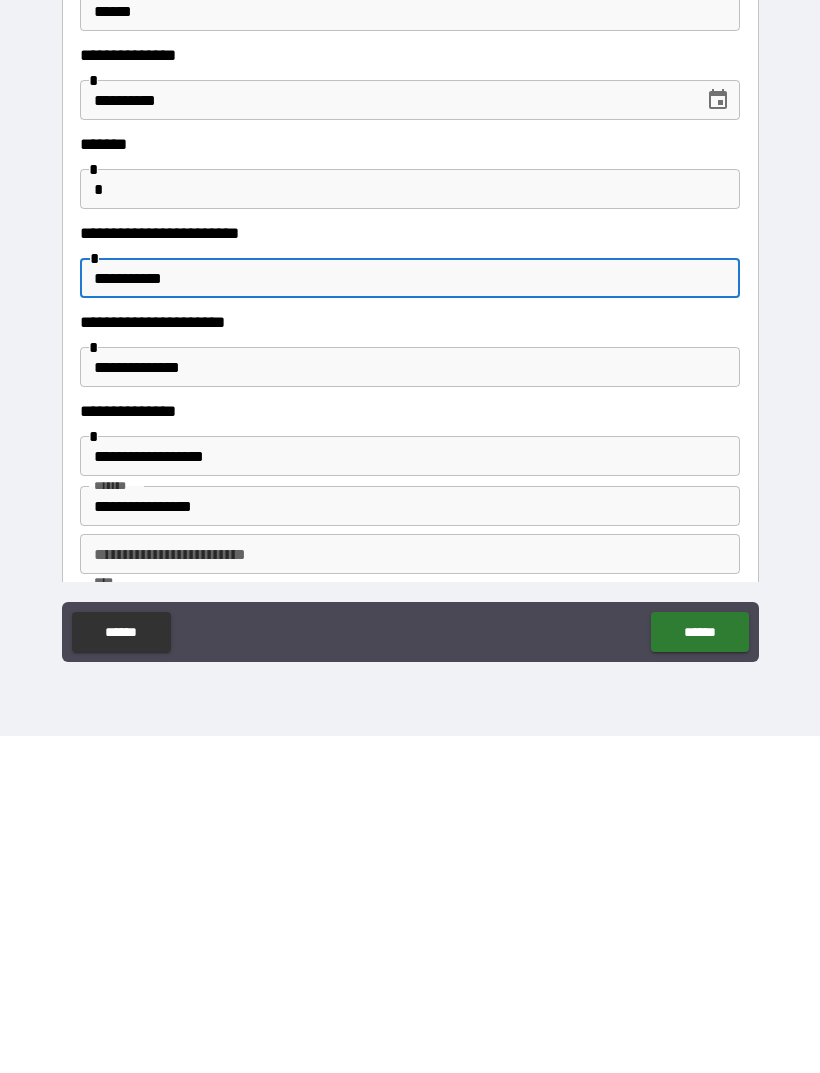 scroll, scrollTop: 47, scrollLeft: 0, axis: vertical 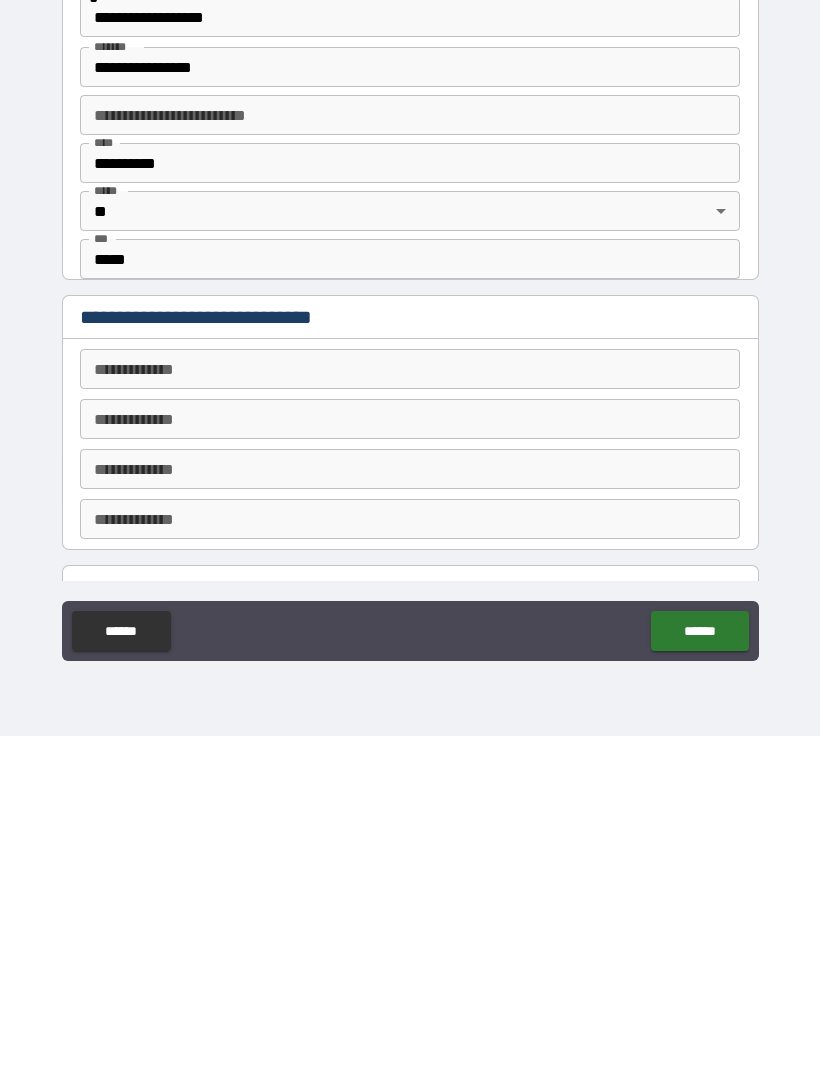 type on "**********" 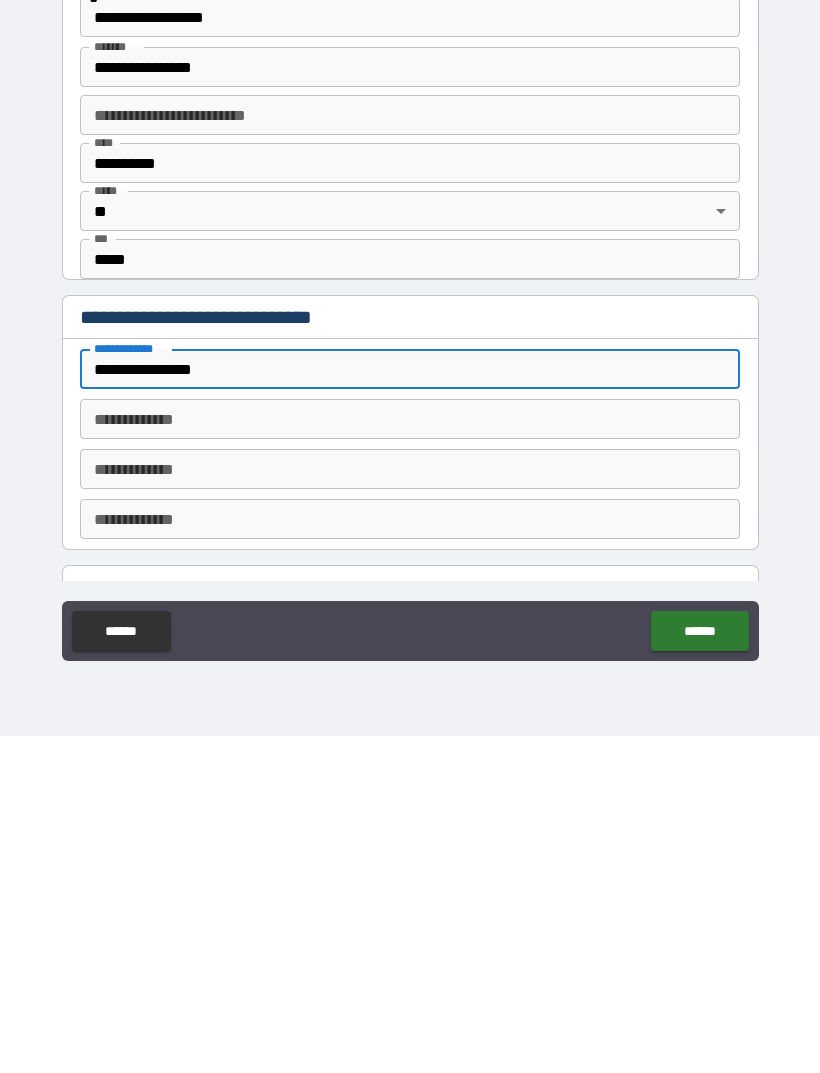 type on "**********" 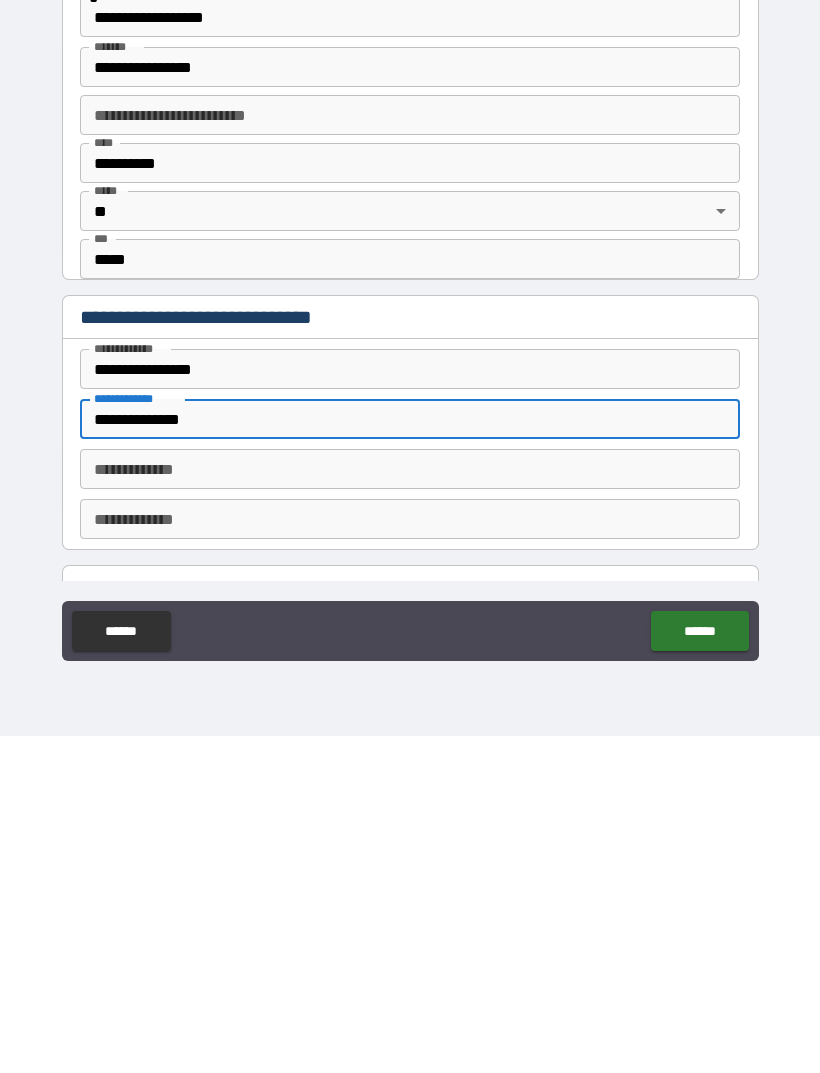 scroll, scrollTop: 64, scrollLeft: 0, axis: vertical 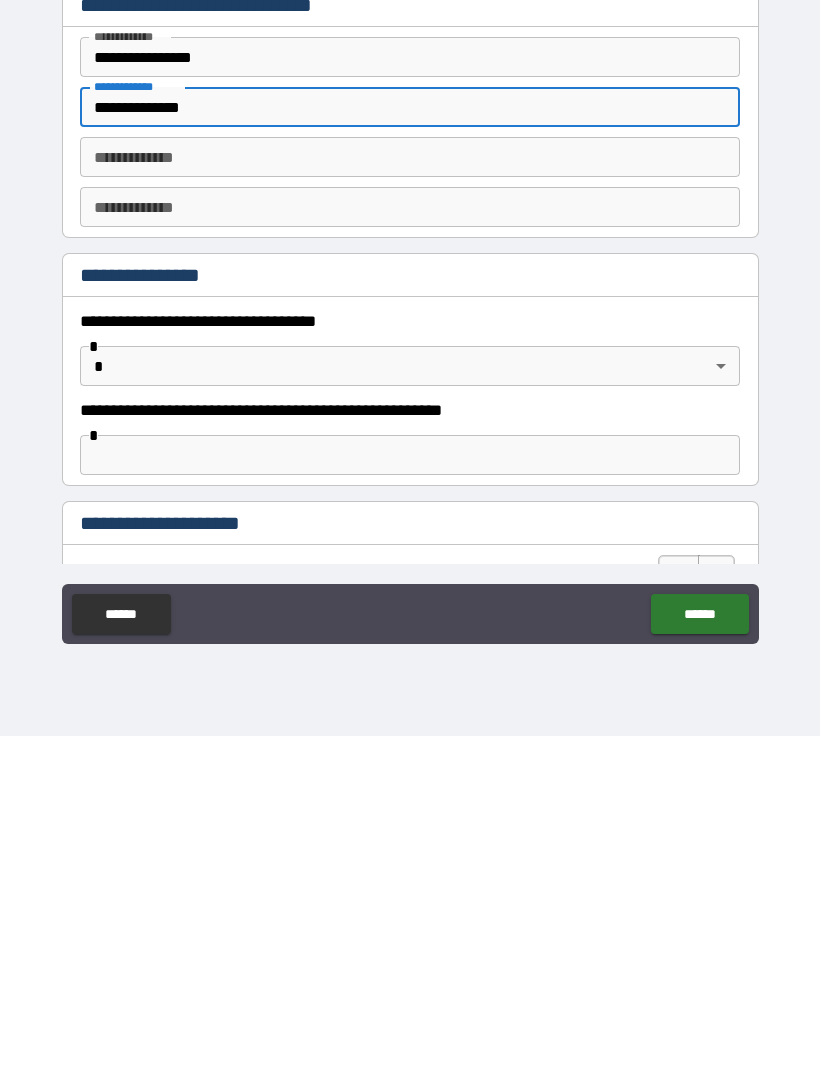 type on "**********" 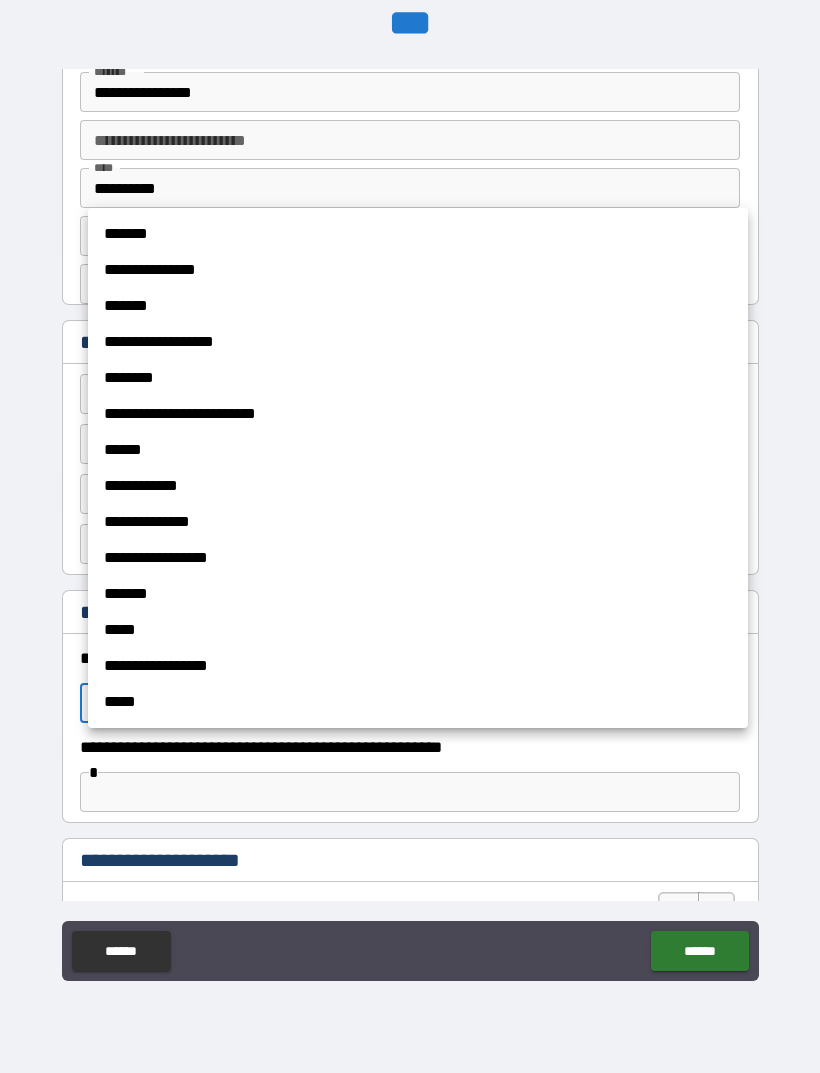 click on "*******" at bounding box center (418, 594) 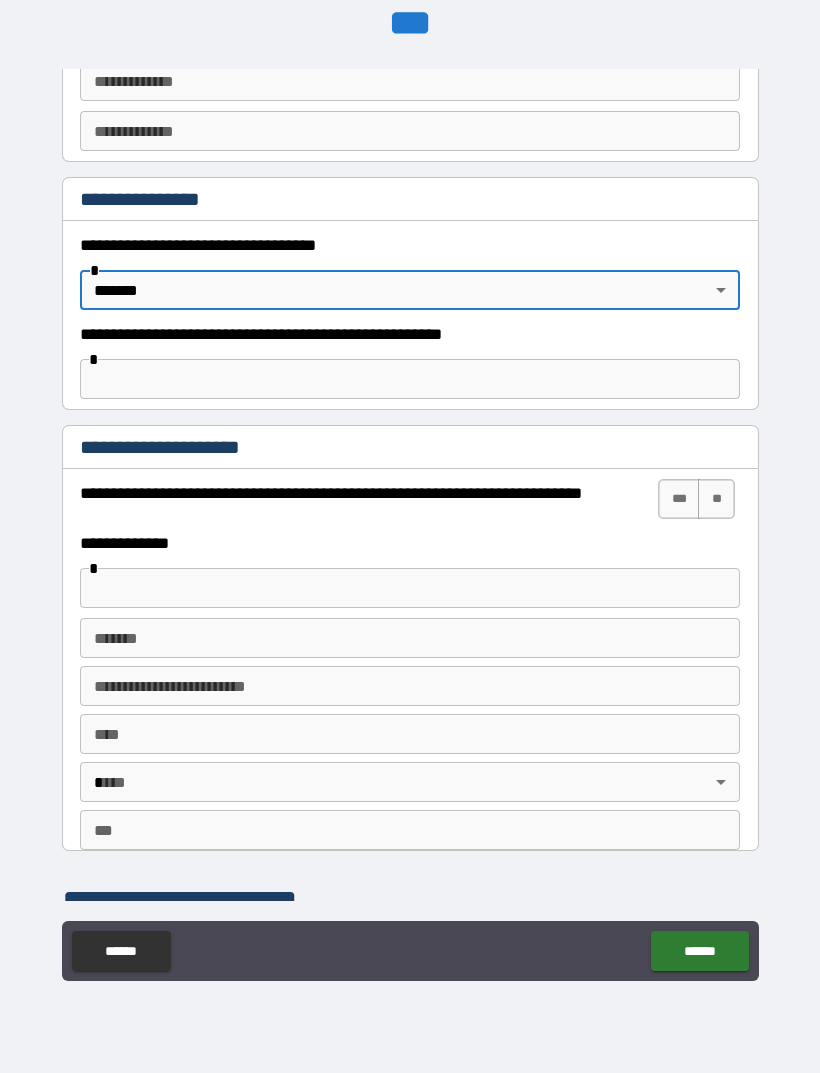 scroll, scrollTop: 1147, scrollLeft: 0, axis: vertical 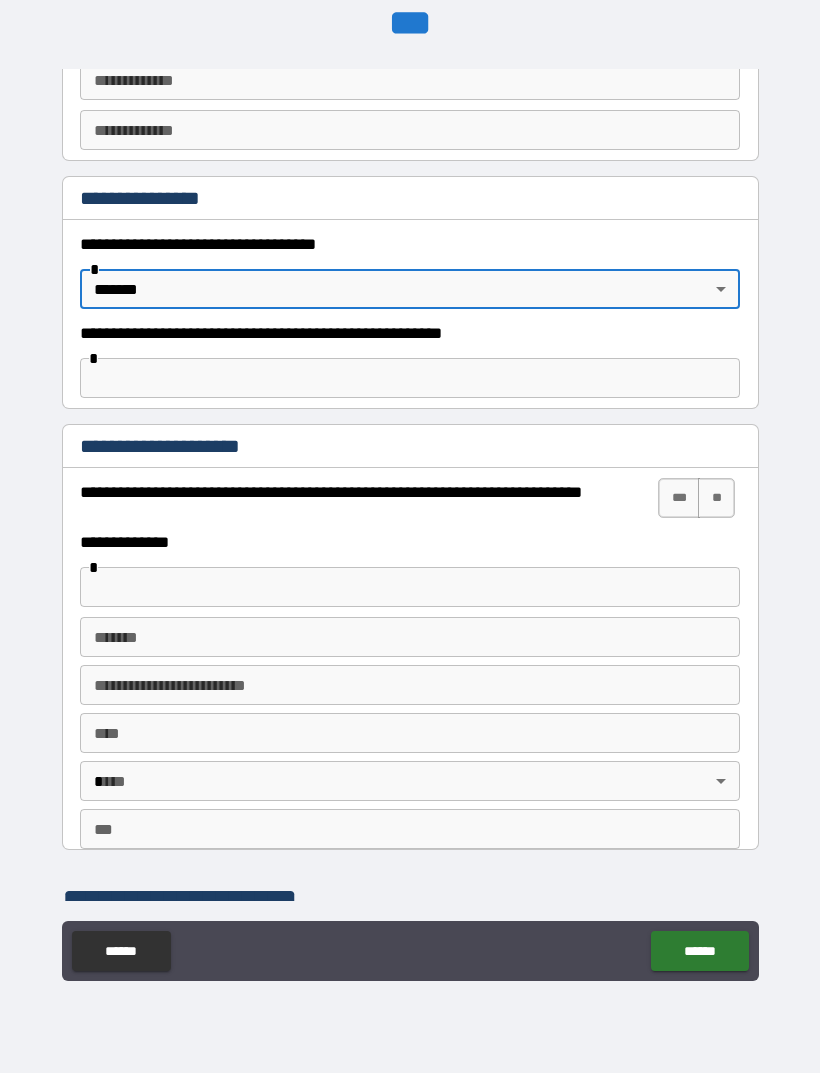 click at bounding box center [410, 587] 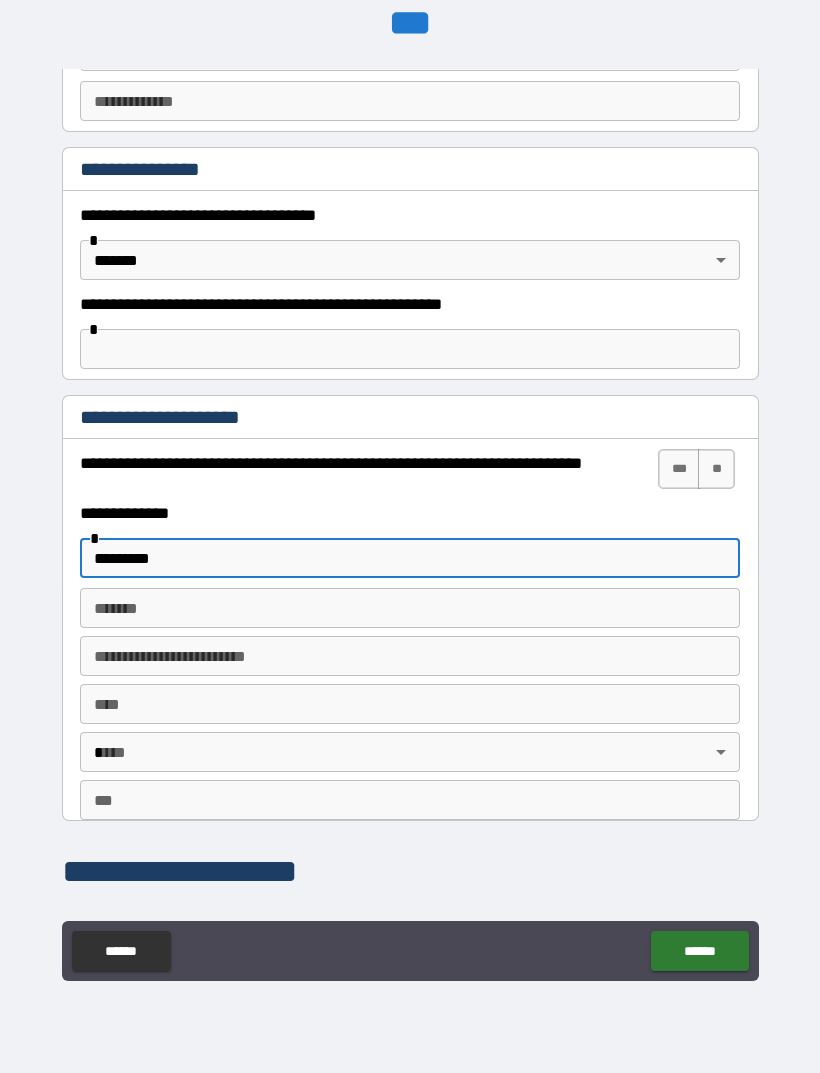 scroll, scrollTop: 1187, scrollLeft: 0, axis: vertical 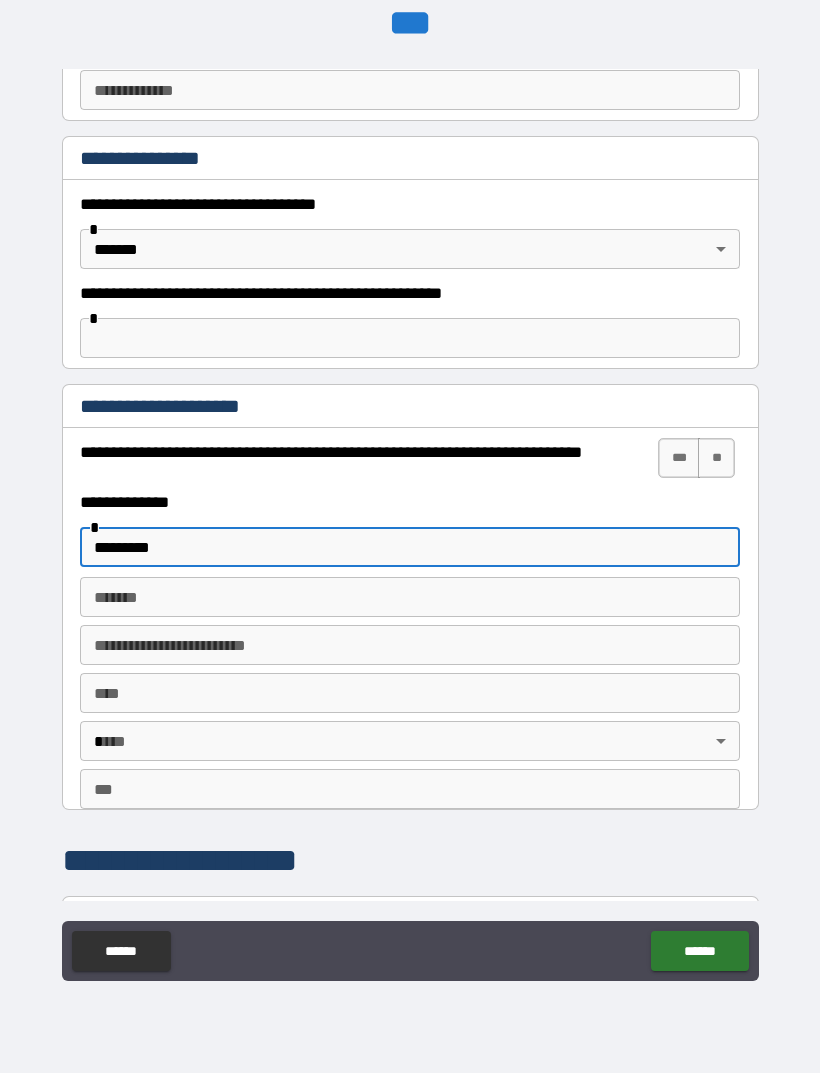 type on "*********" 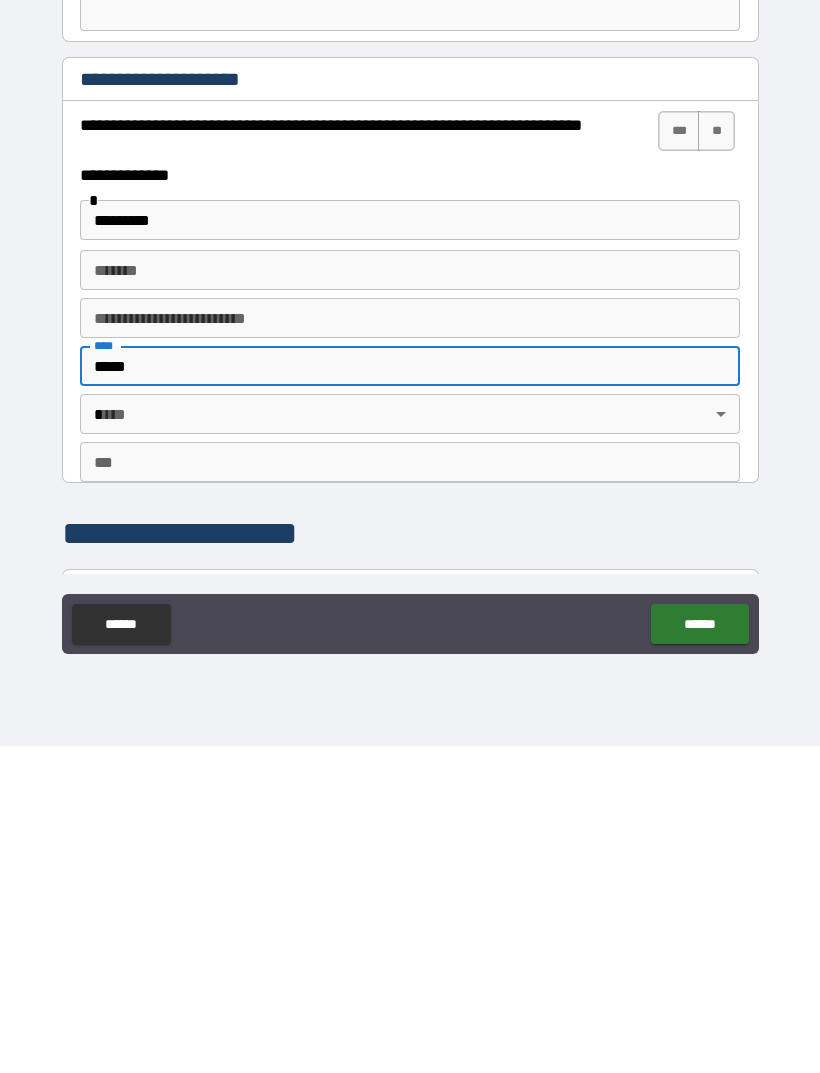 type on "*****" 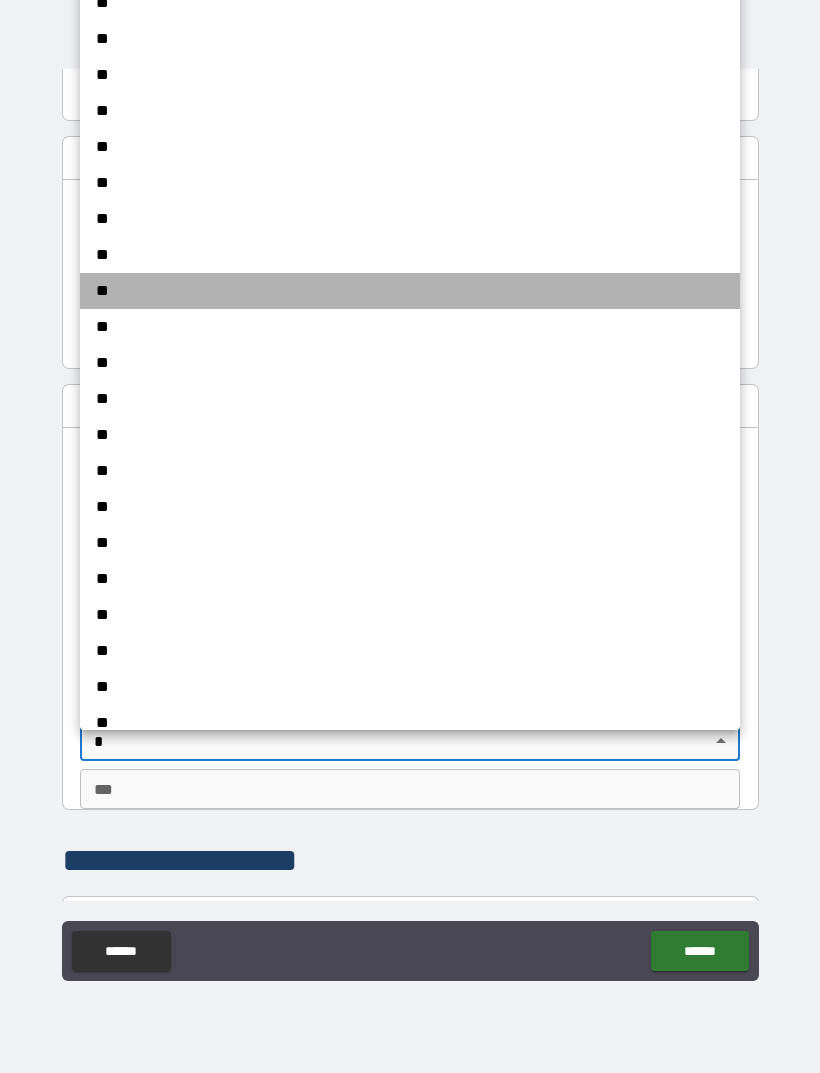 click on "**" at bounding box center [410, 291] 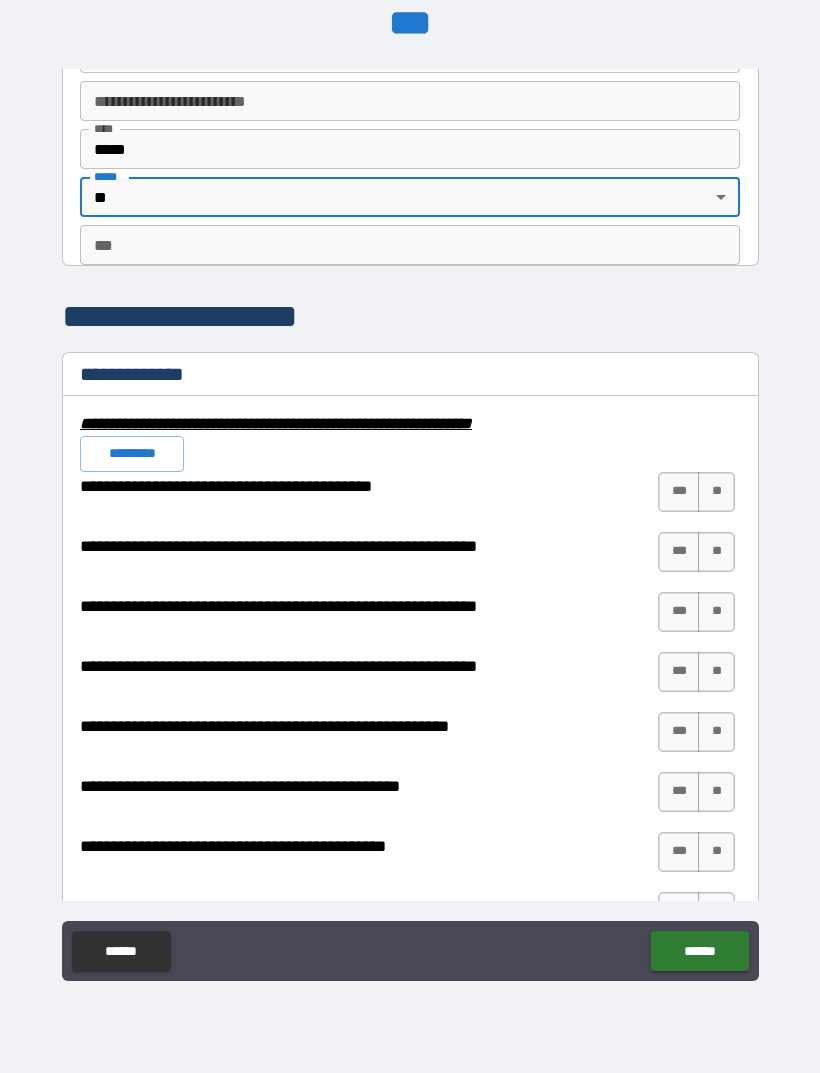 scroll, scrollTop: 1774, scrollLeft: 0, axis: vertical 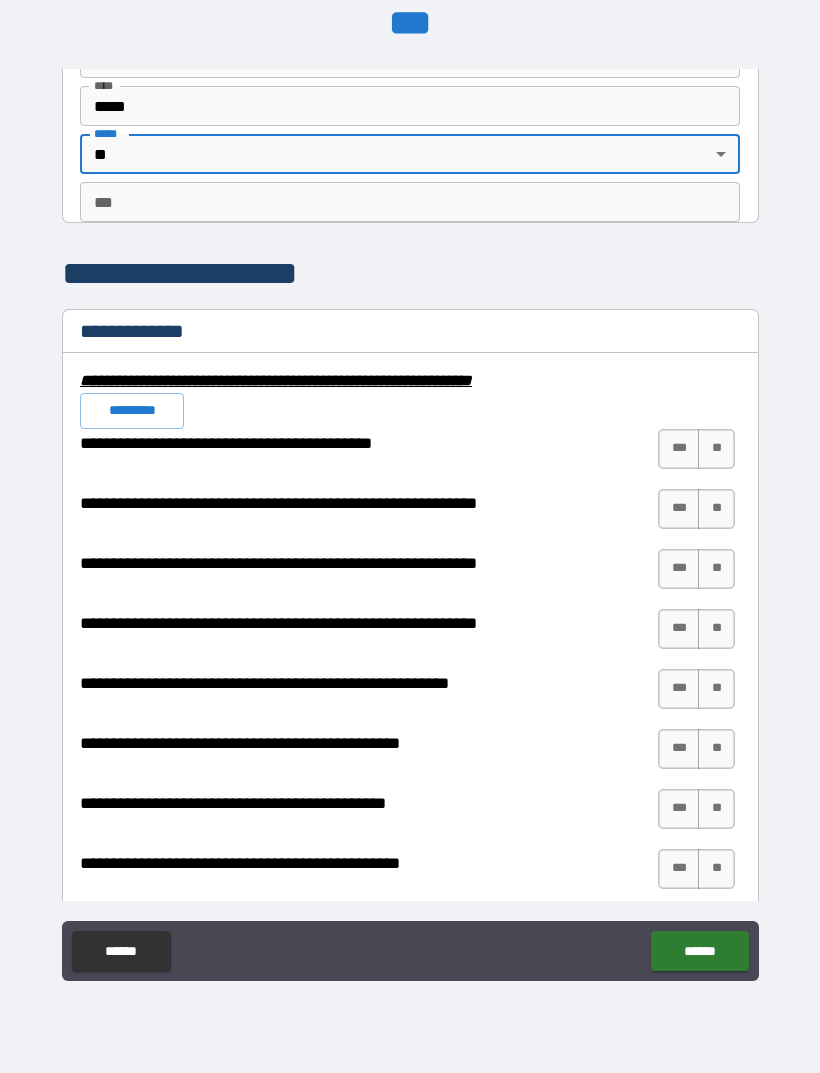 click on "**" at bounding box center (716, 449) 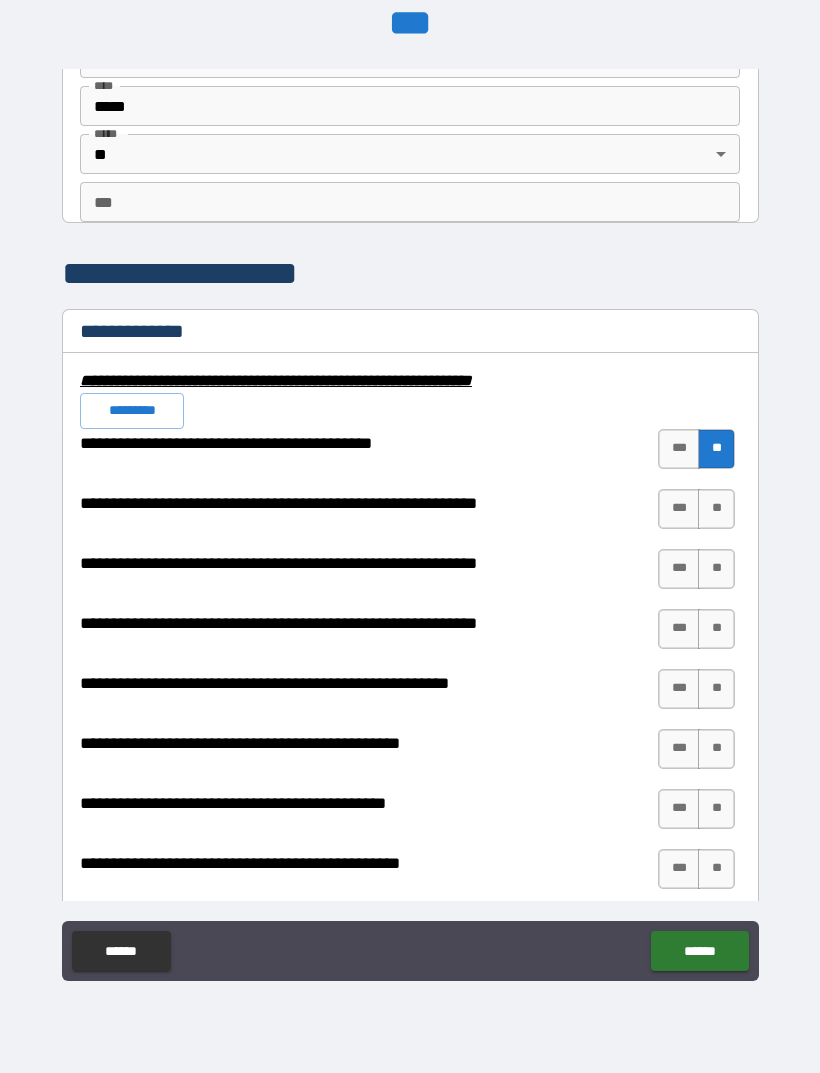 click on "**" at bounding box center [716, 509] 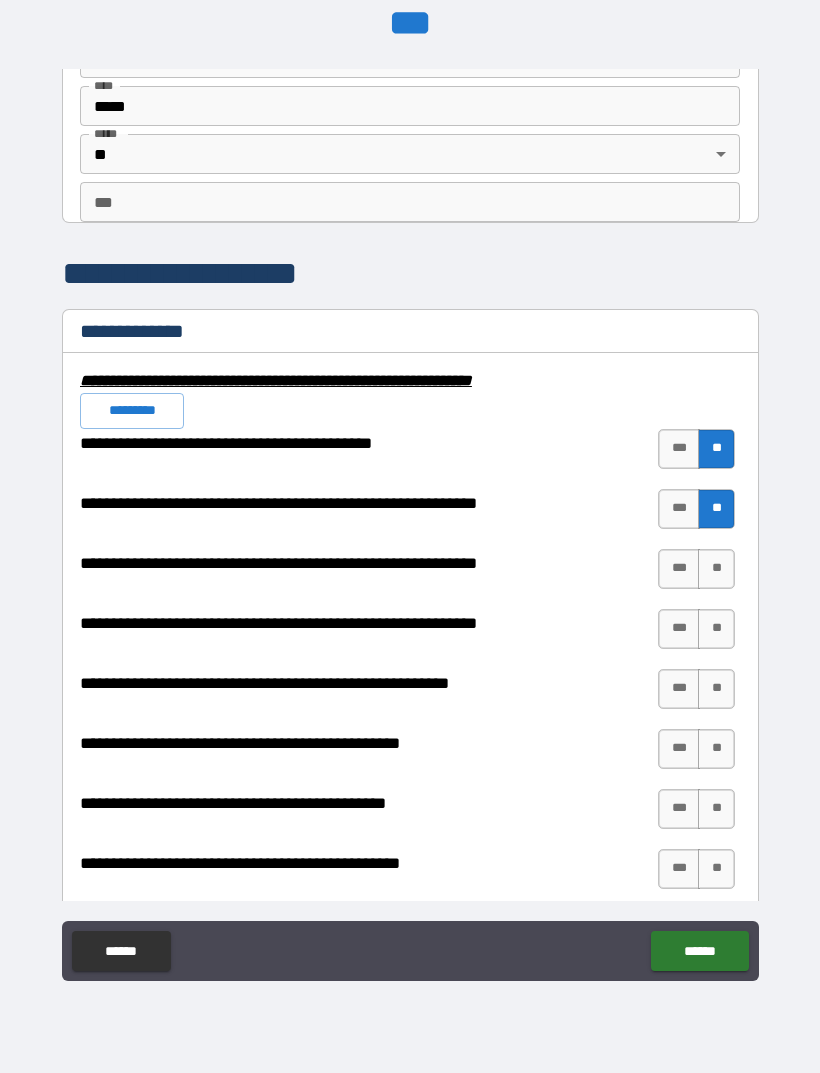 click on "**" at bounding box center [716, 569] 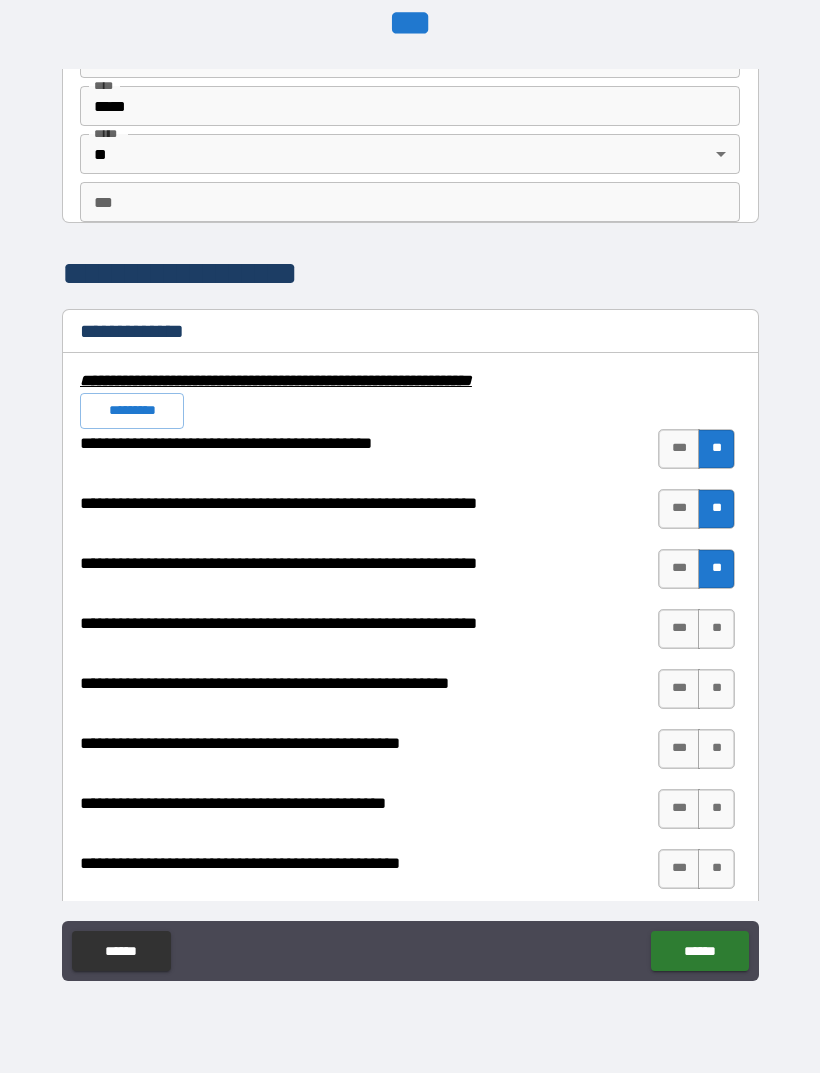 click on "**" at bounding box center (716, 629) 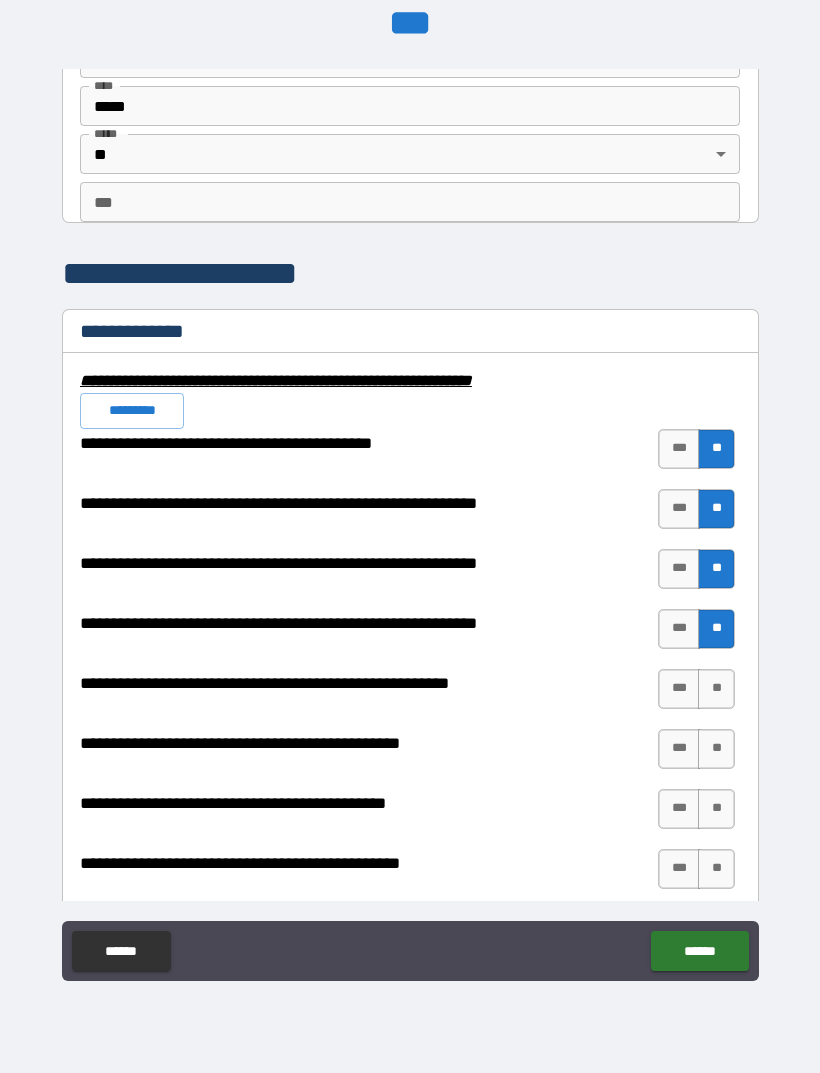 click on "**" at bounding box center [716, 689] 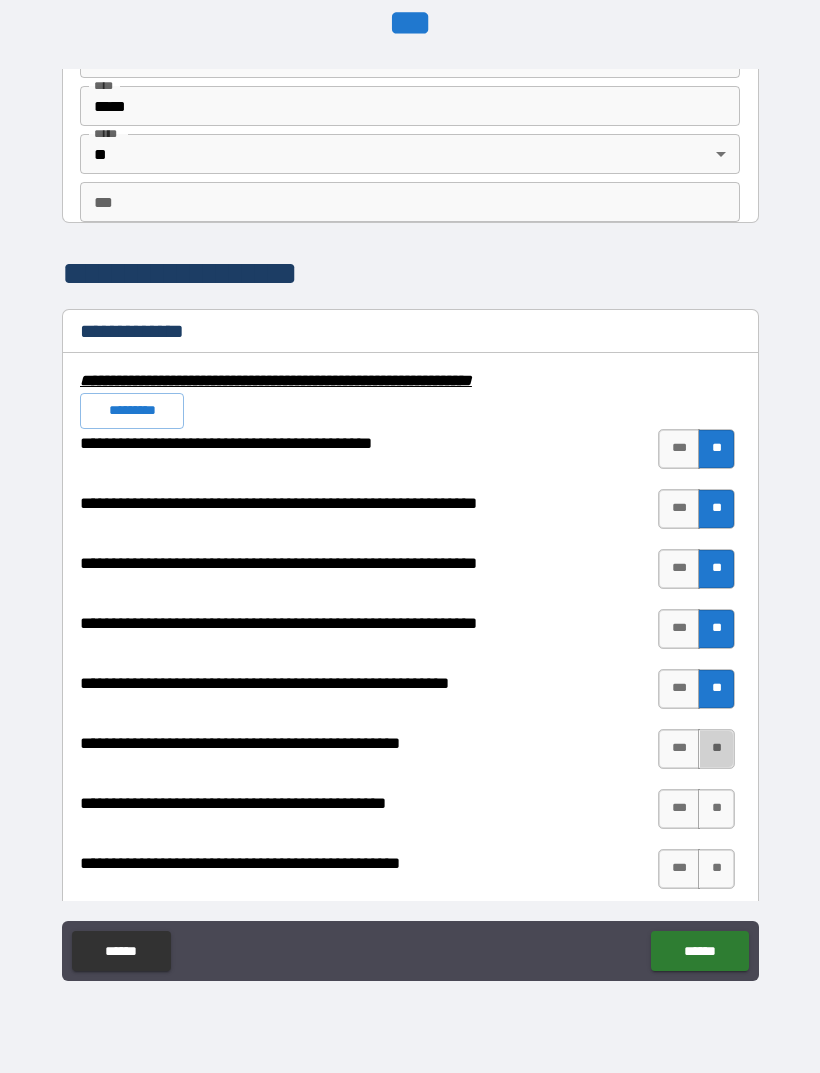 click on "**" at bounding box center (716, 749) 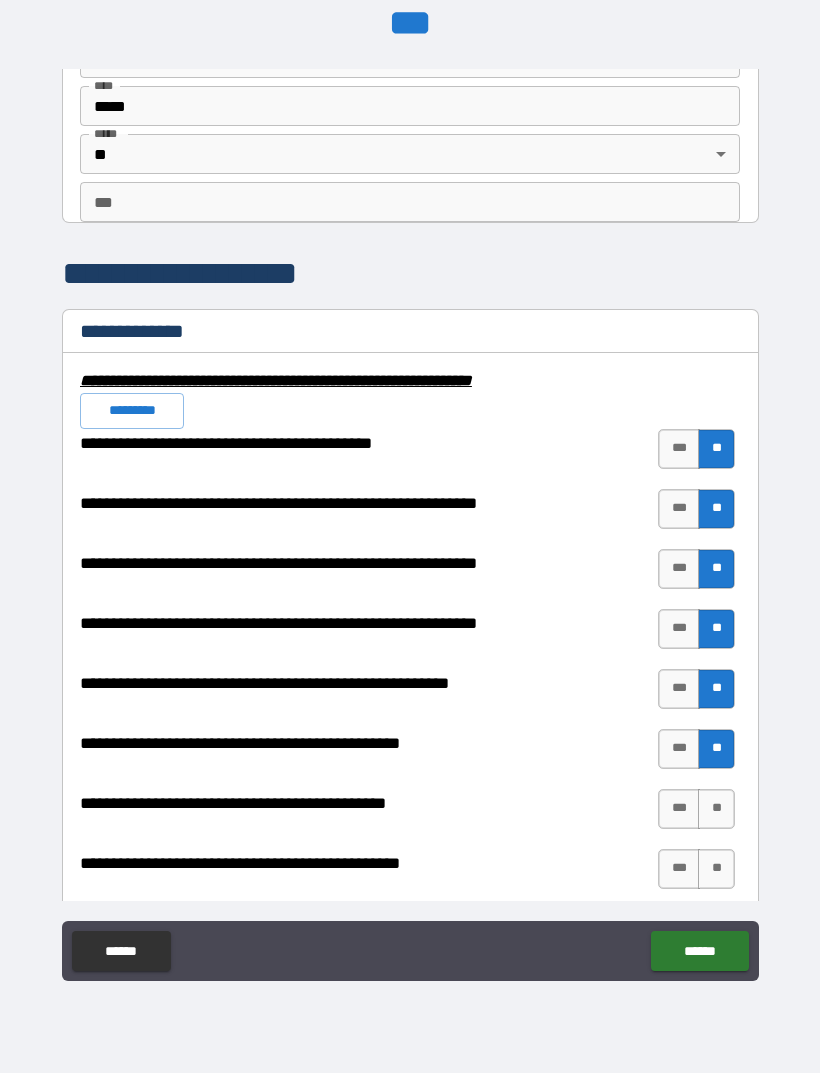 click on "**" at bounding box center (716, 809) 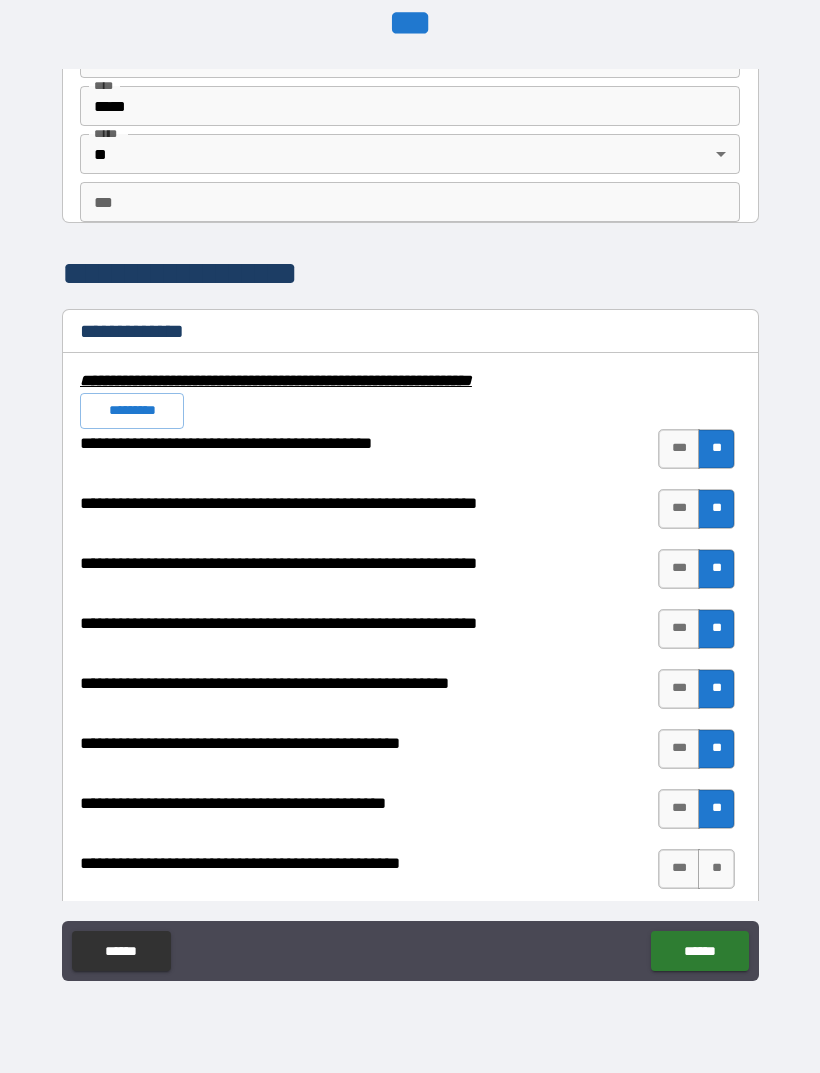 click on "**" at bounding box center (716, 869) 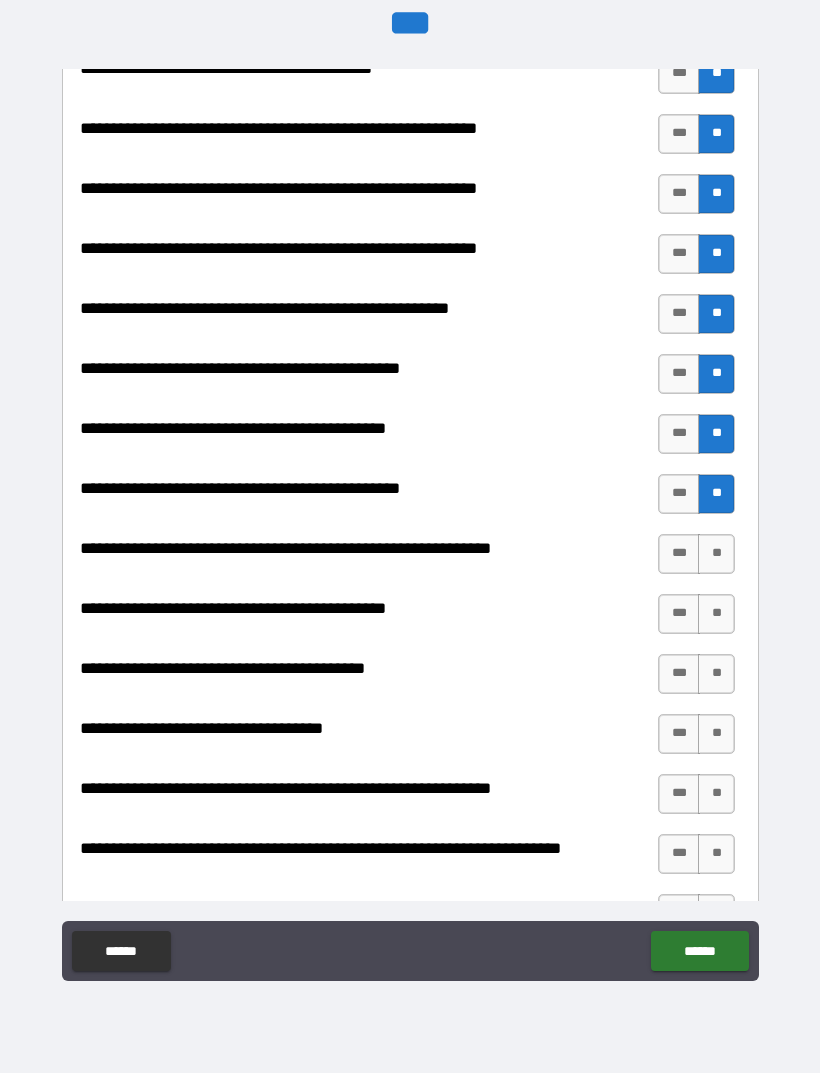 scroll, scrollTop: 2149, scrollLeft: 0, axis: vertical 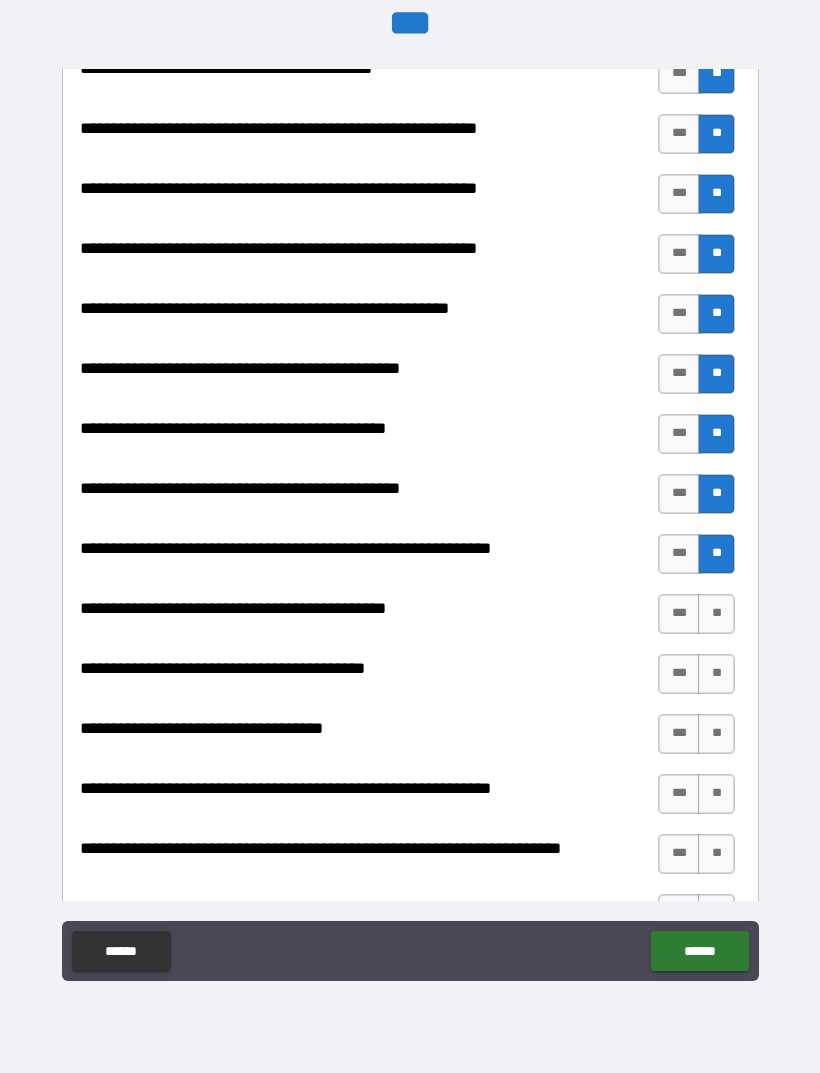 click on "**" at bounding box center [716, 614] 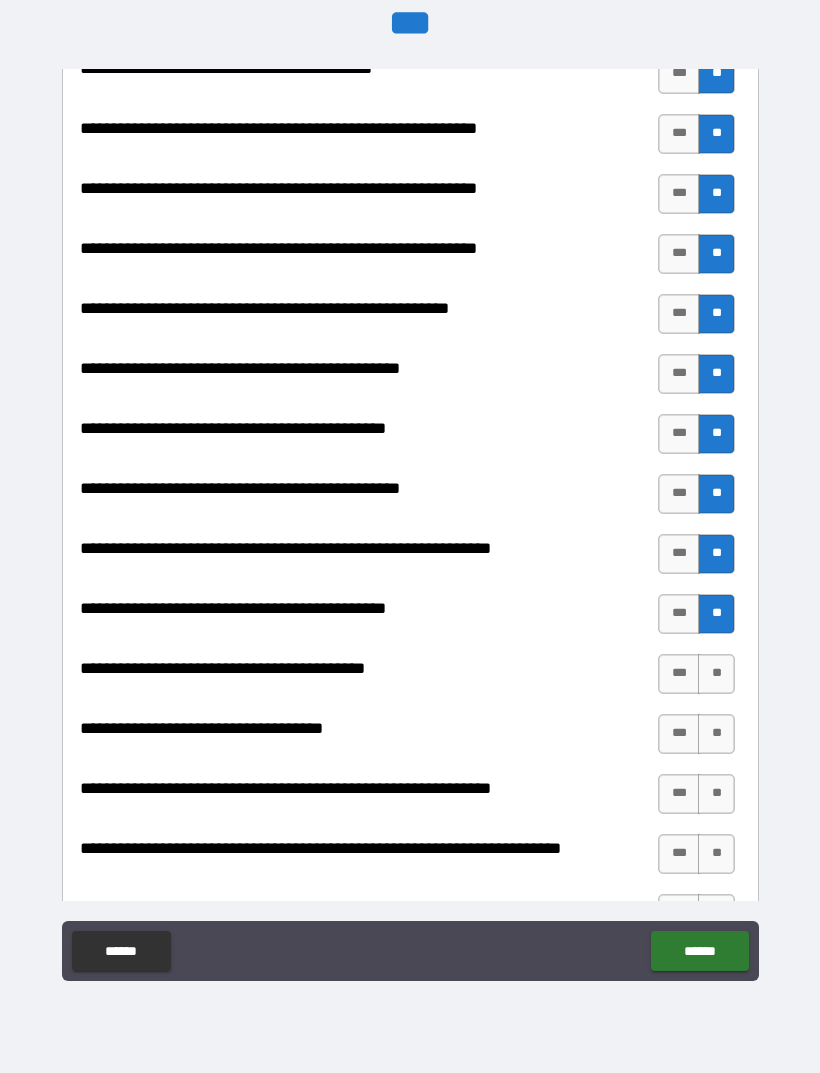 click on "**" at bounding box center (716, 674) 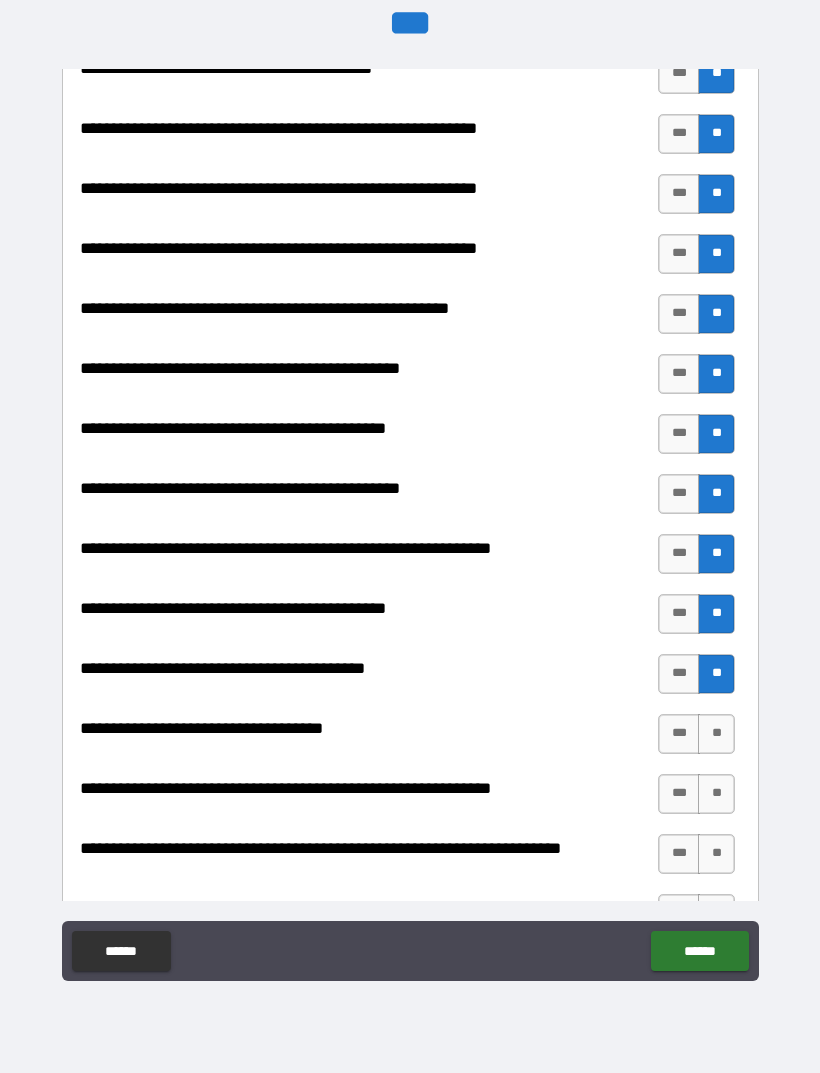 click on "**" at bounding box center (716, 734) 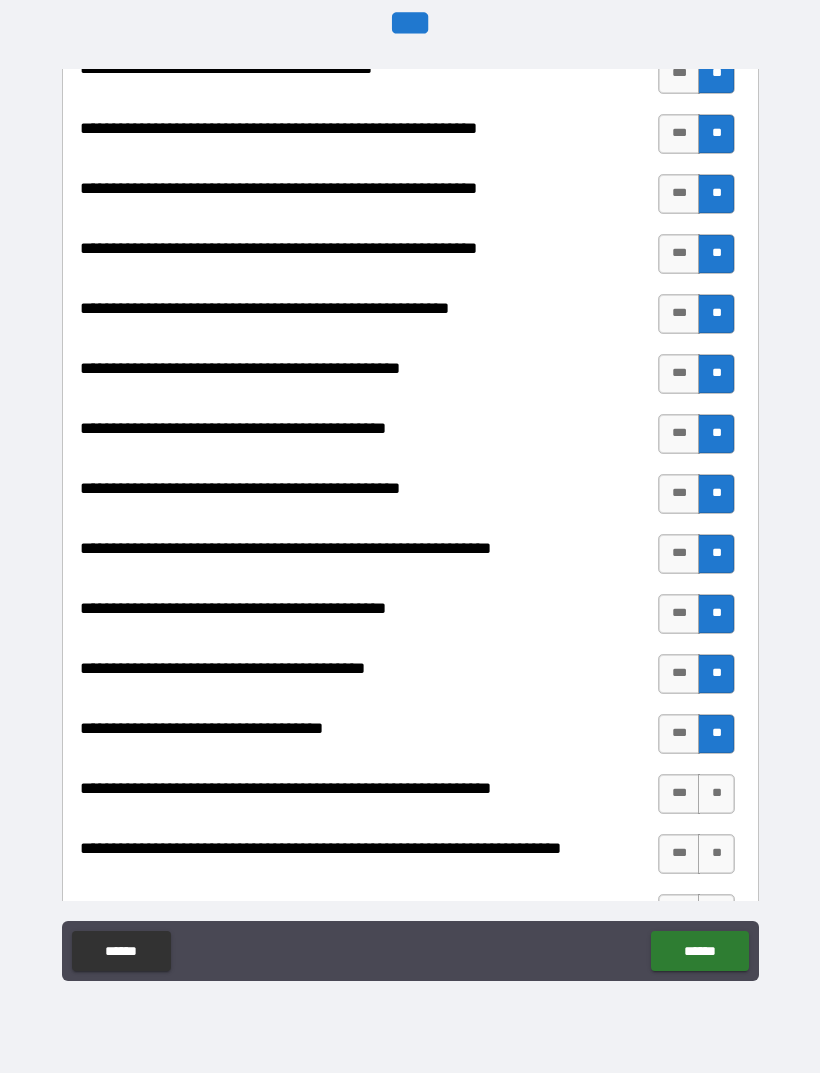 click on "**" at bounding box center (716, 794) 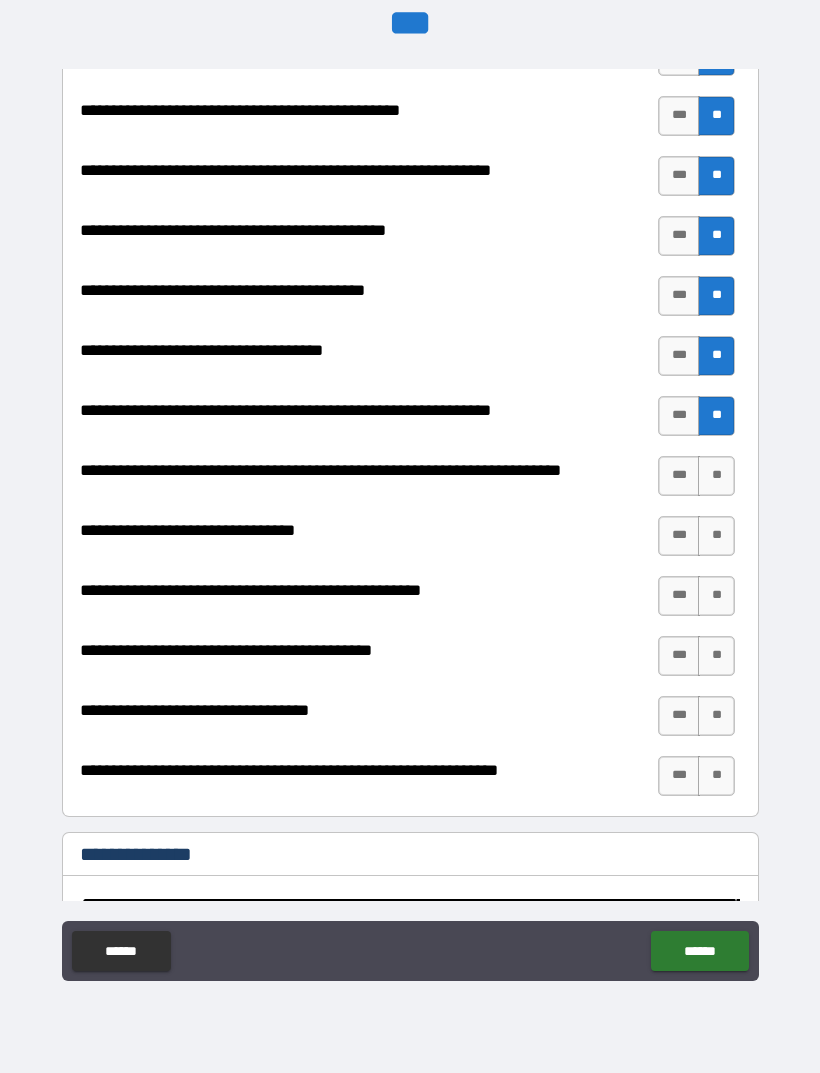 scroll, scrollTop: 2555, scrollLeft: 0, axis: vertical 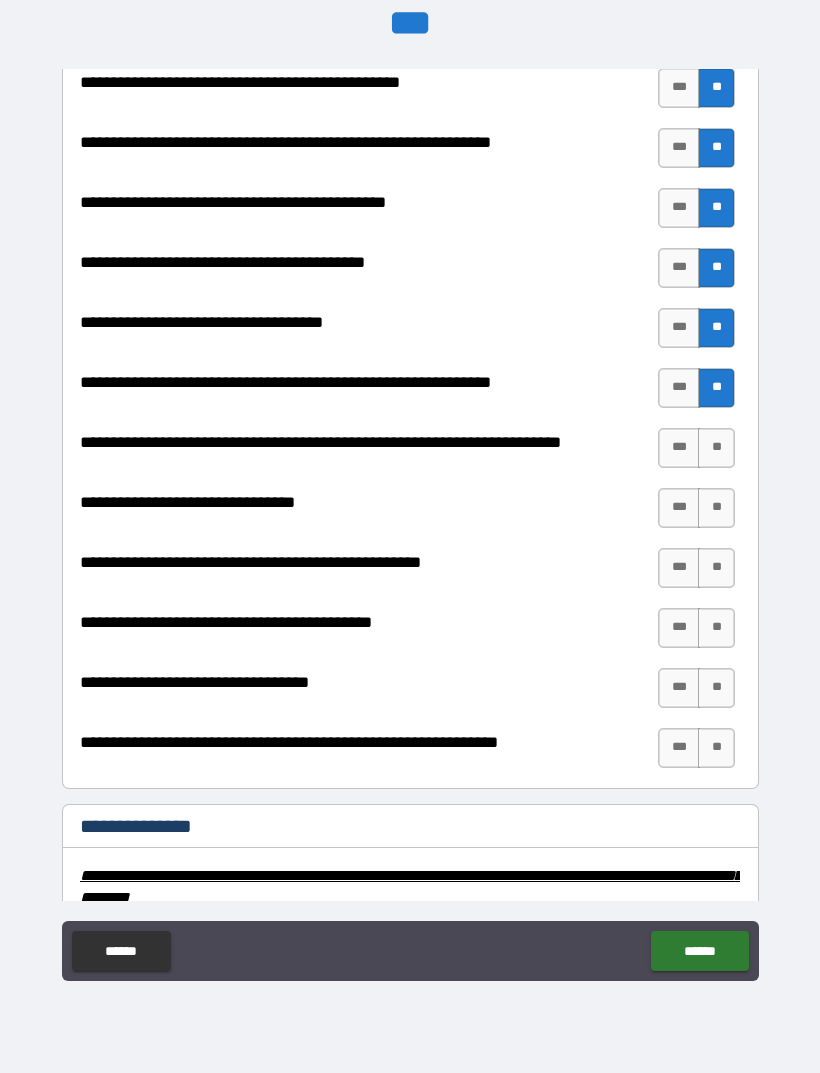 click on "**" at bounding box center [716, 448] 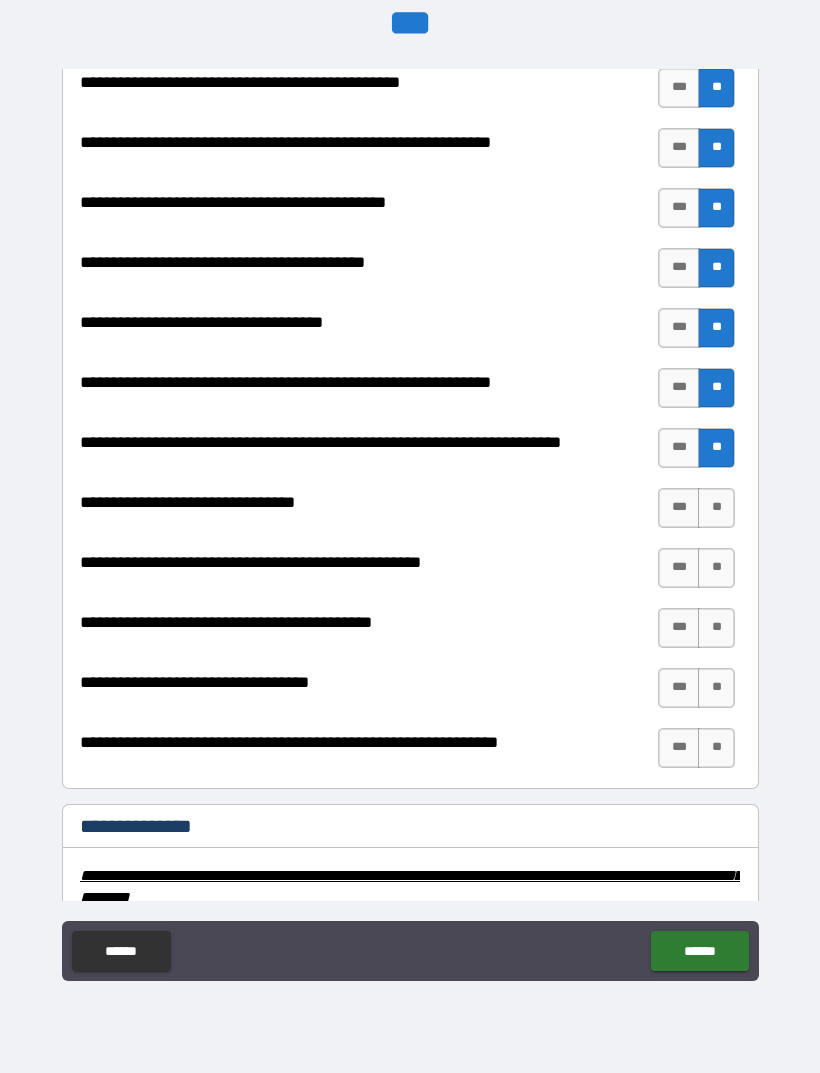 click on "***" at bounding box center (679, 508) 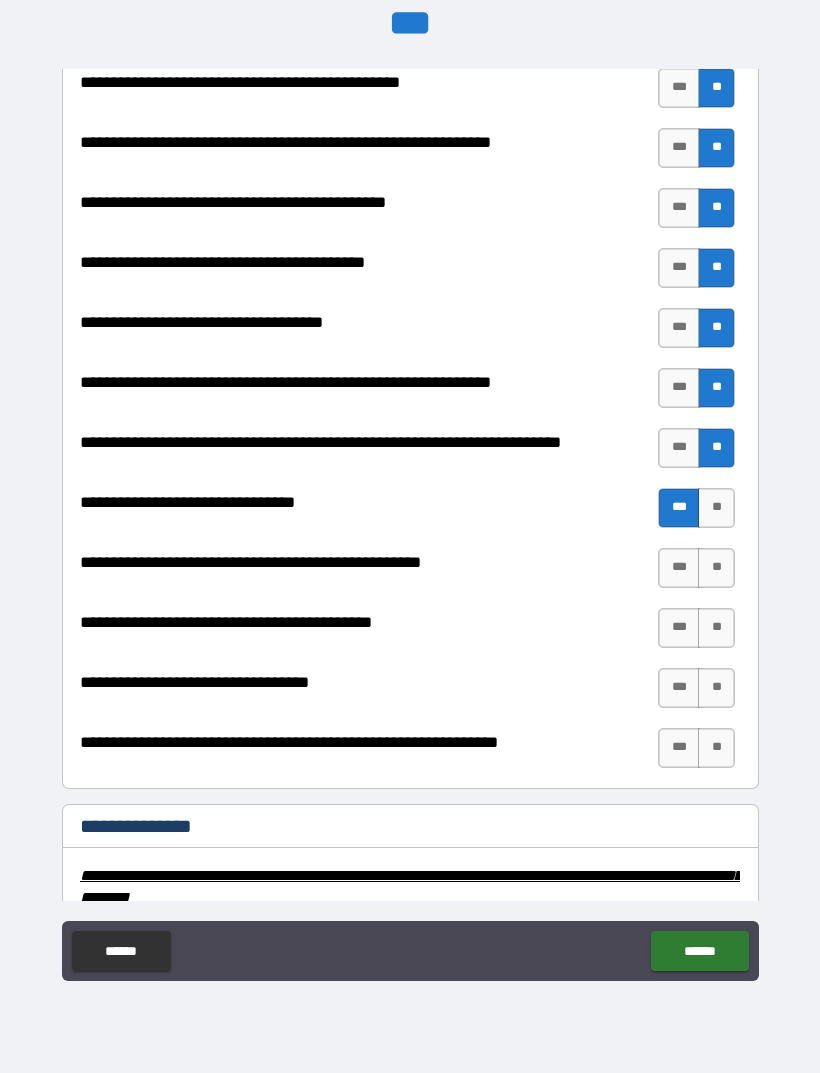 click on "**" at bounding box center [716, 568] 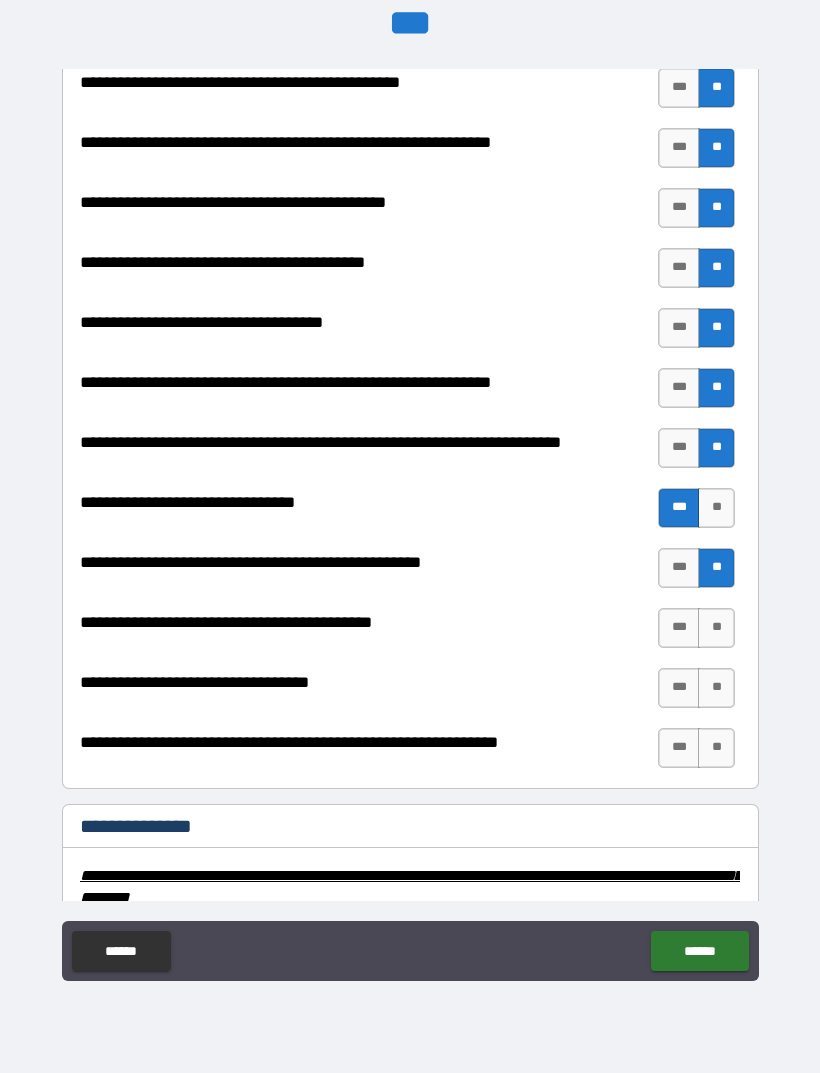 click on "**" at bounding box center (716, 628) 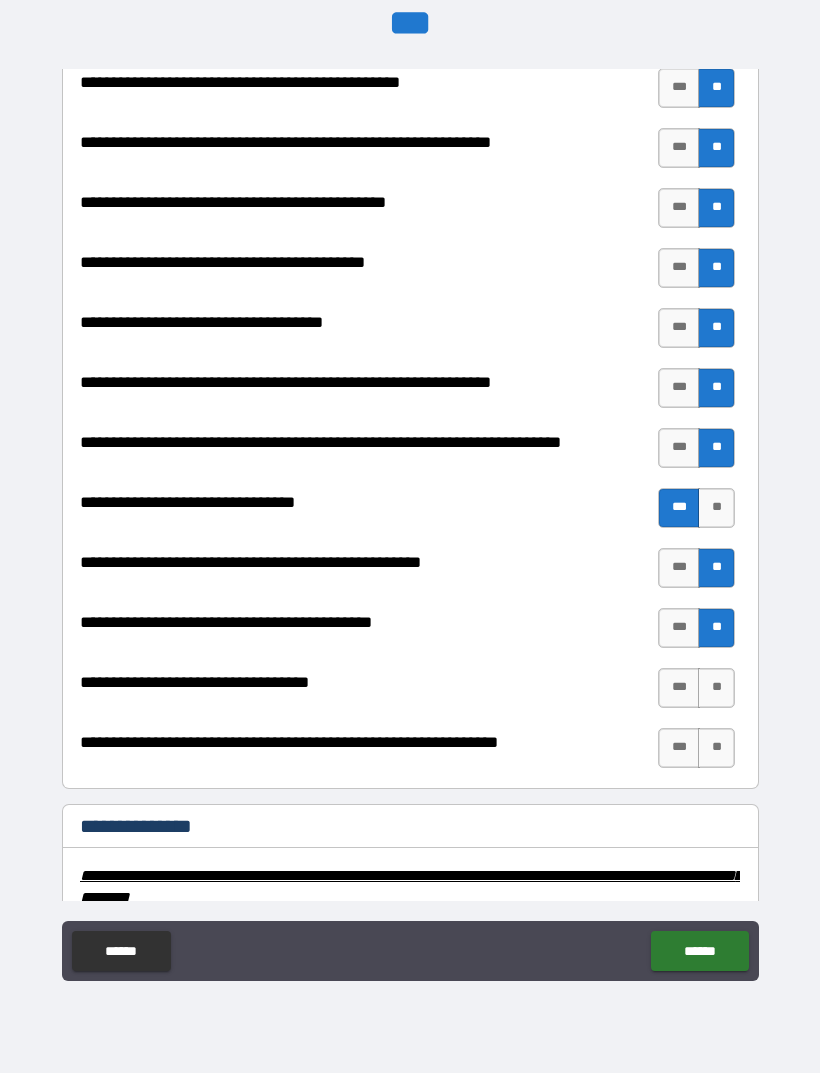 click on "**" at bounding box center [716, 688] 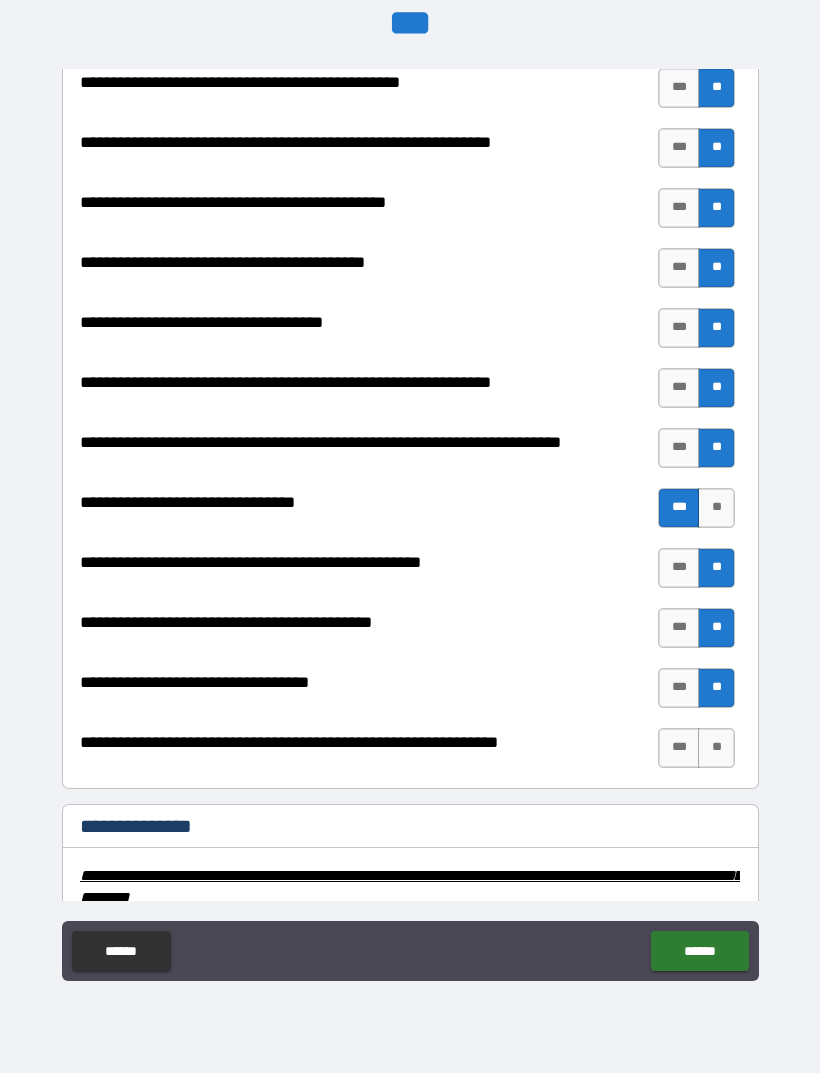click on "**" at bounding box center (716, 748) 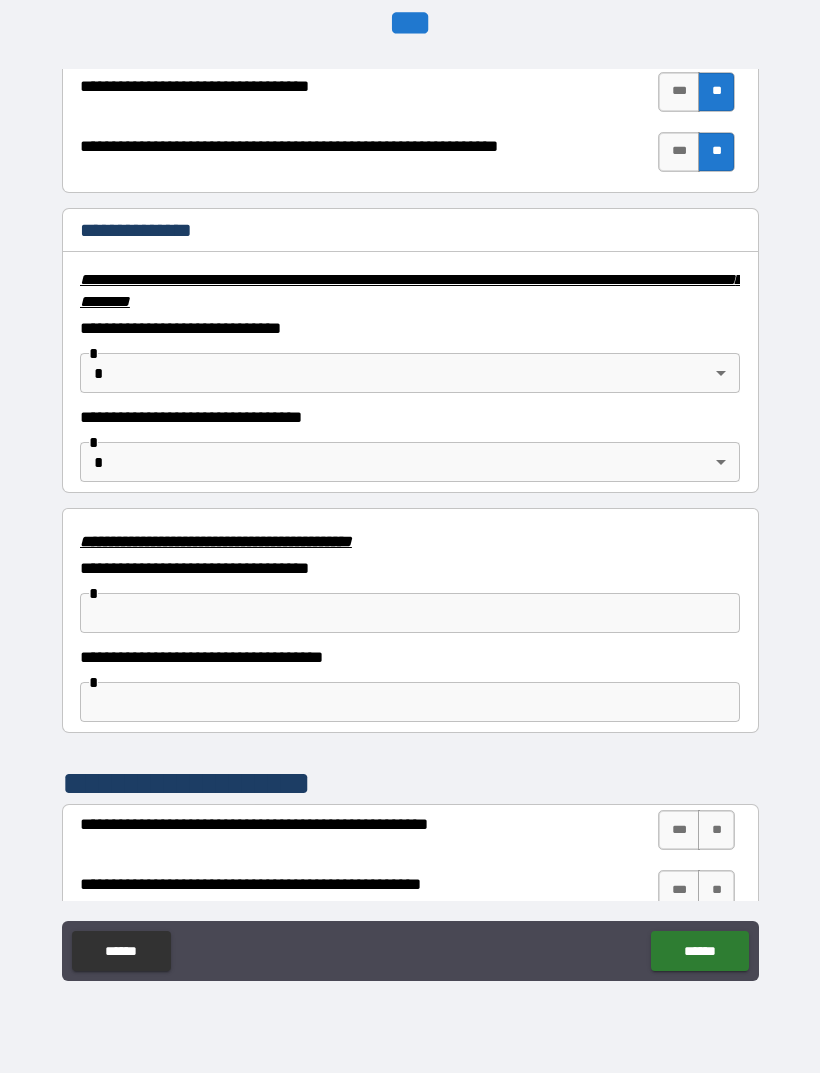 scroll, scrollTop: 3157, scrollLeft: 0, axis: vertical 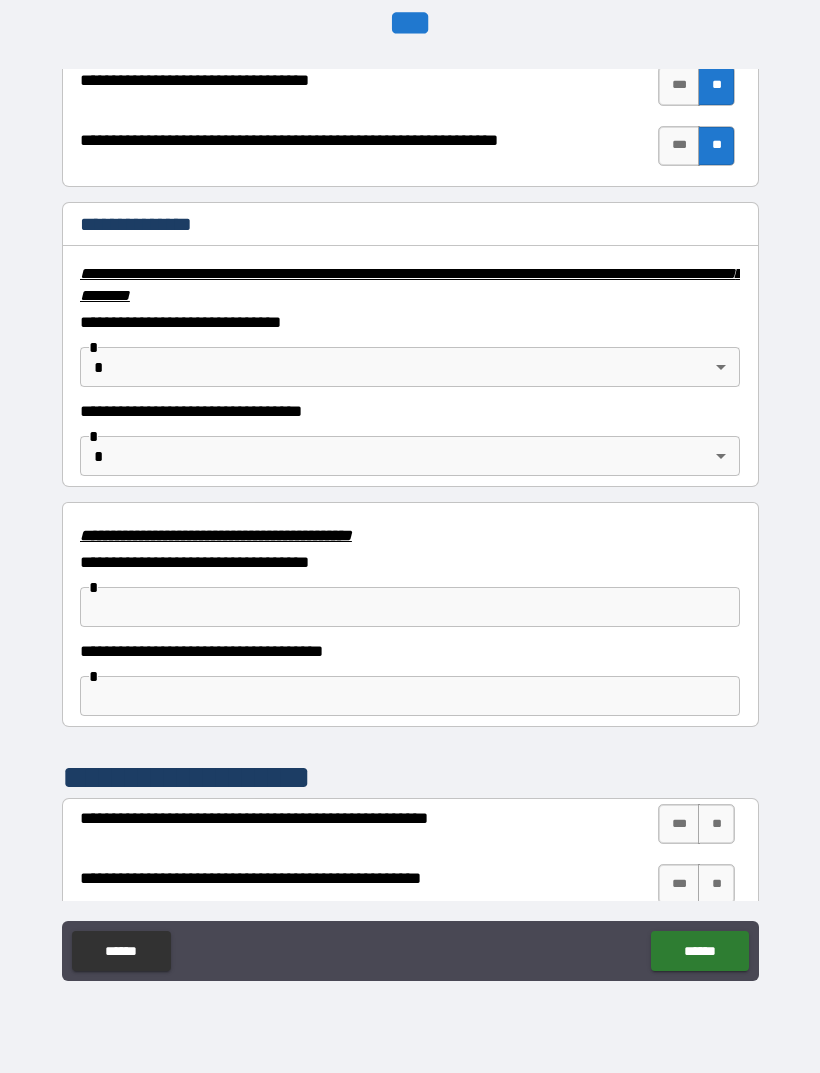 click on "**********" at bounding box center (410, 504) 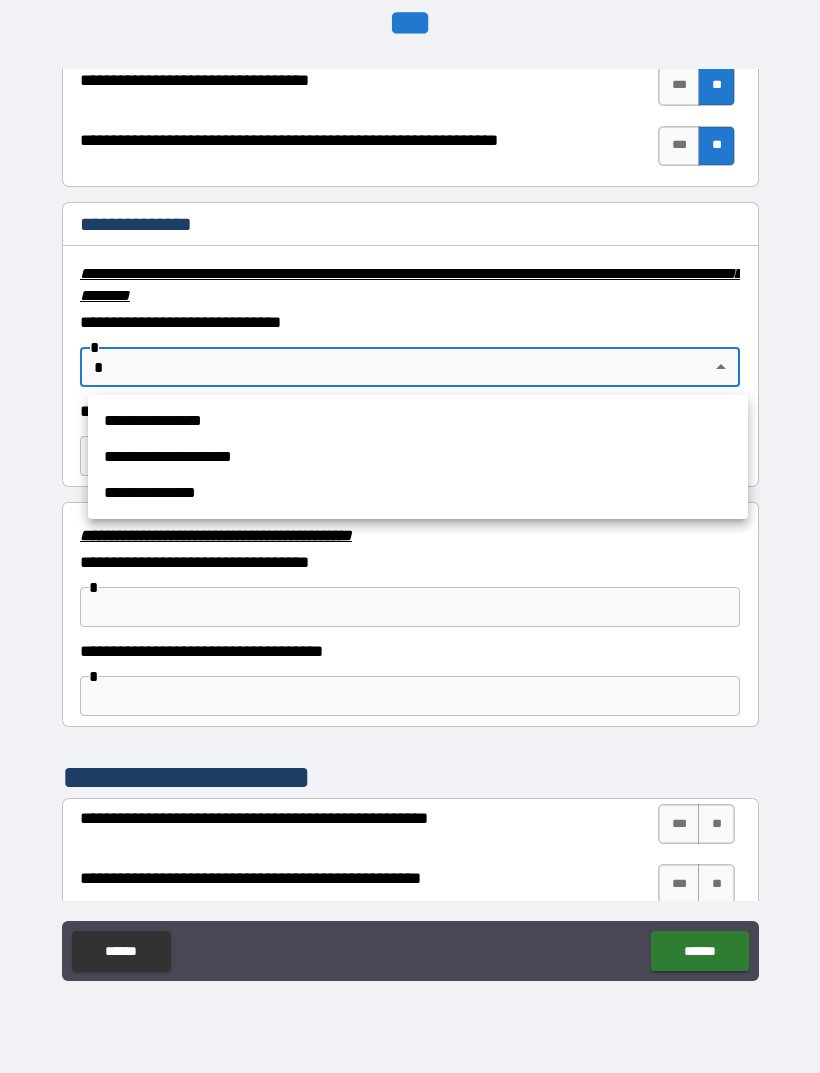 click on "**********" at bounding box center (418, 421) 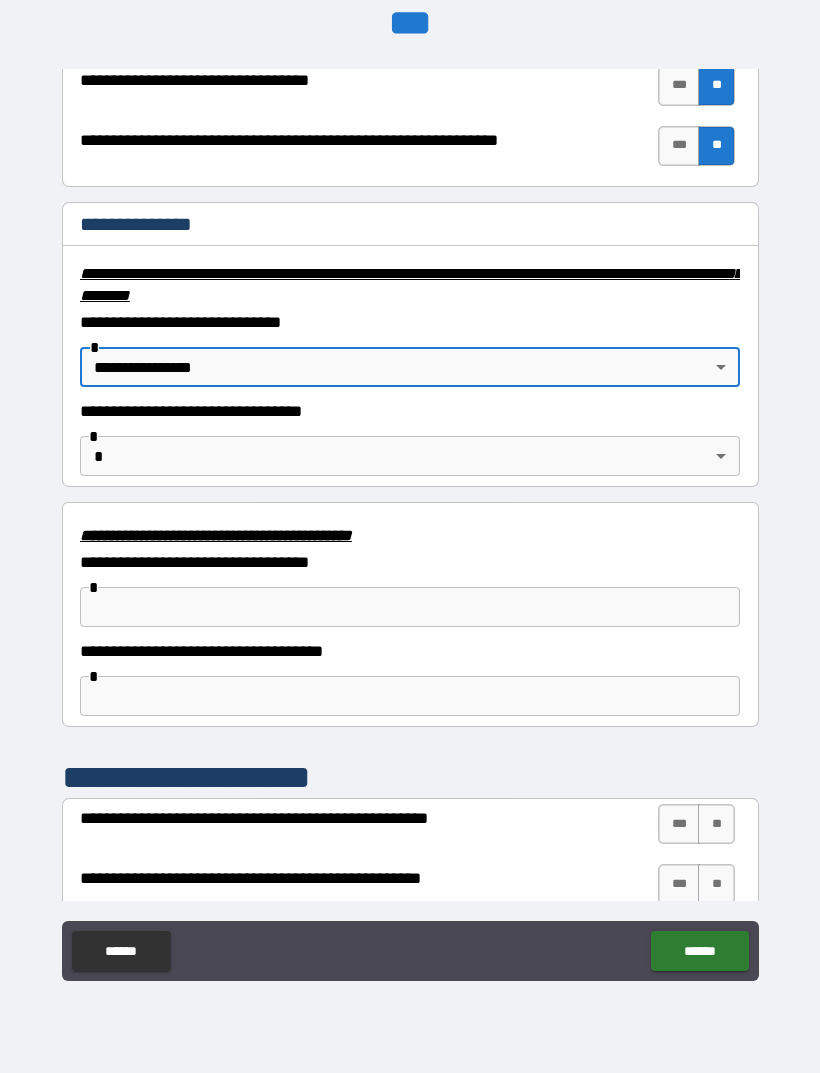 click on "**********" at bounding box center [410, 504] 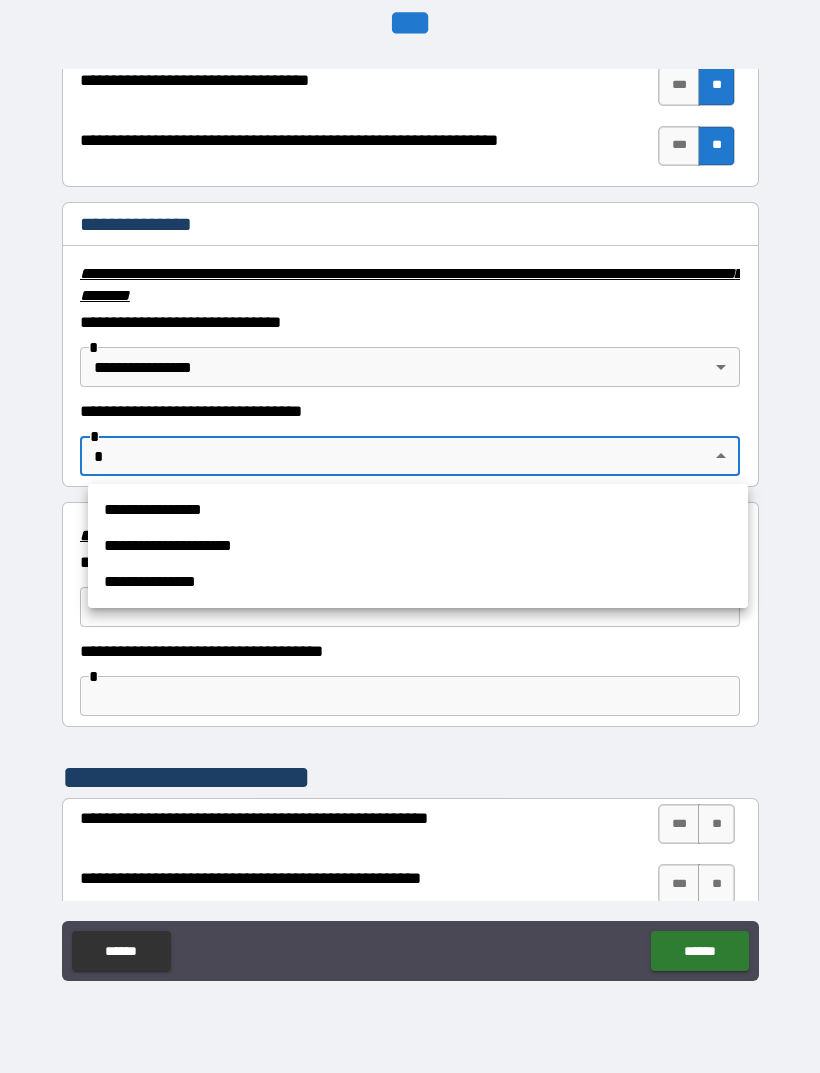click on "**********" at bounding box center [418, 510] 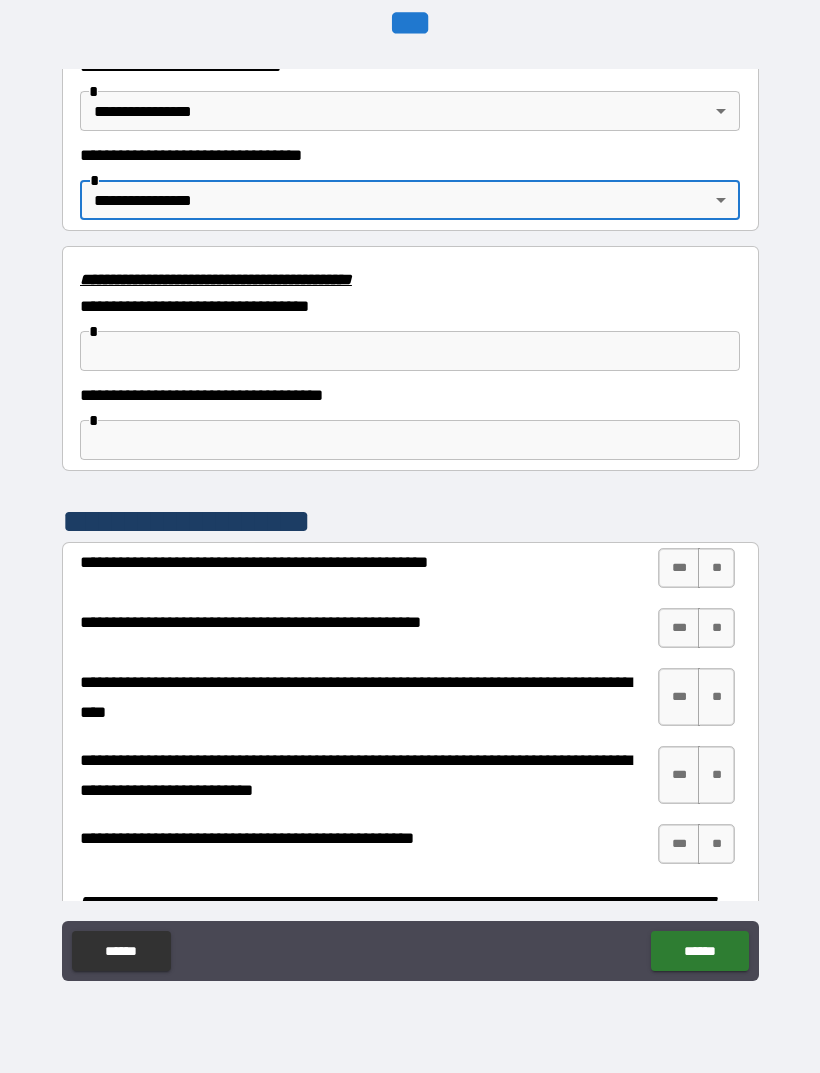 scroll, scrollTop: 3415, scrollLeft: 0, axis: vertical 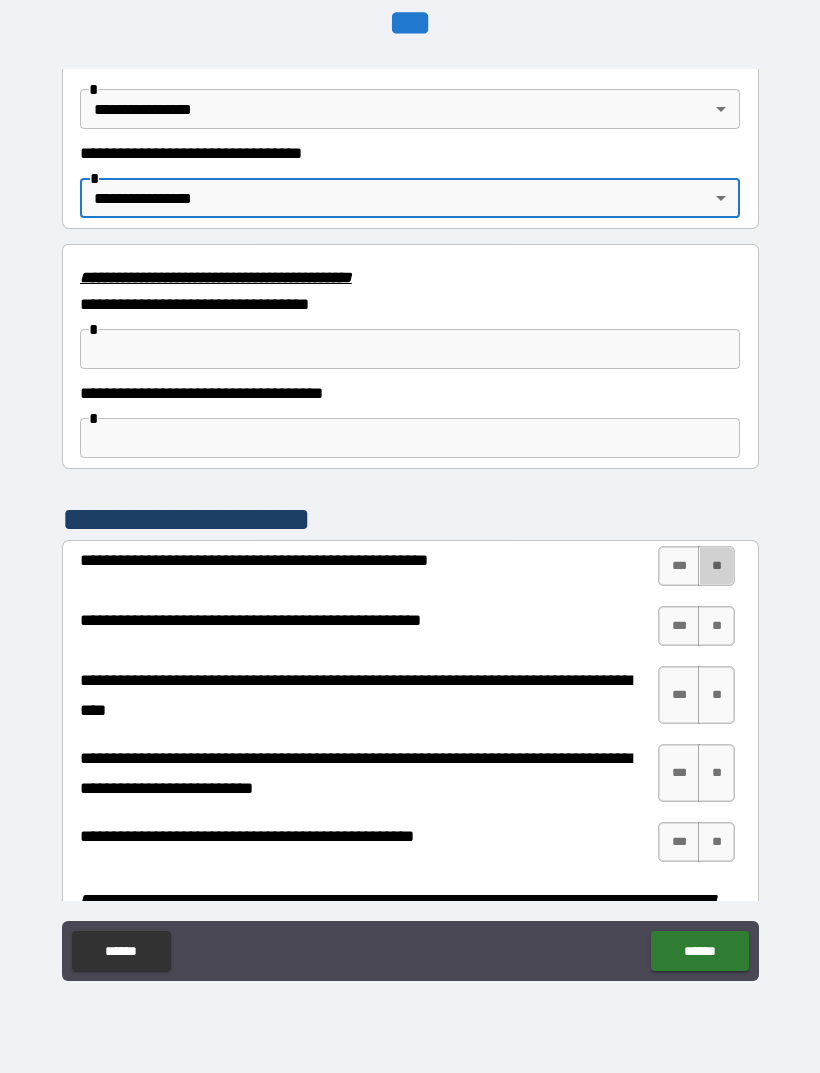click on "**" at bounding box center (716, 566) 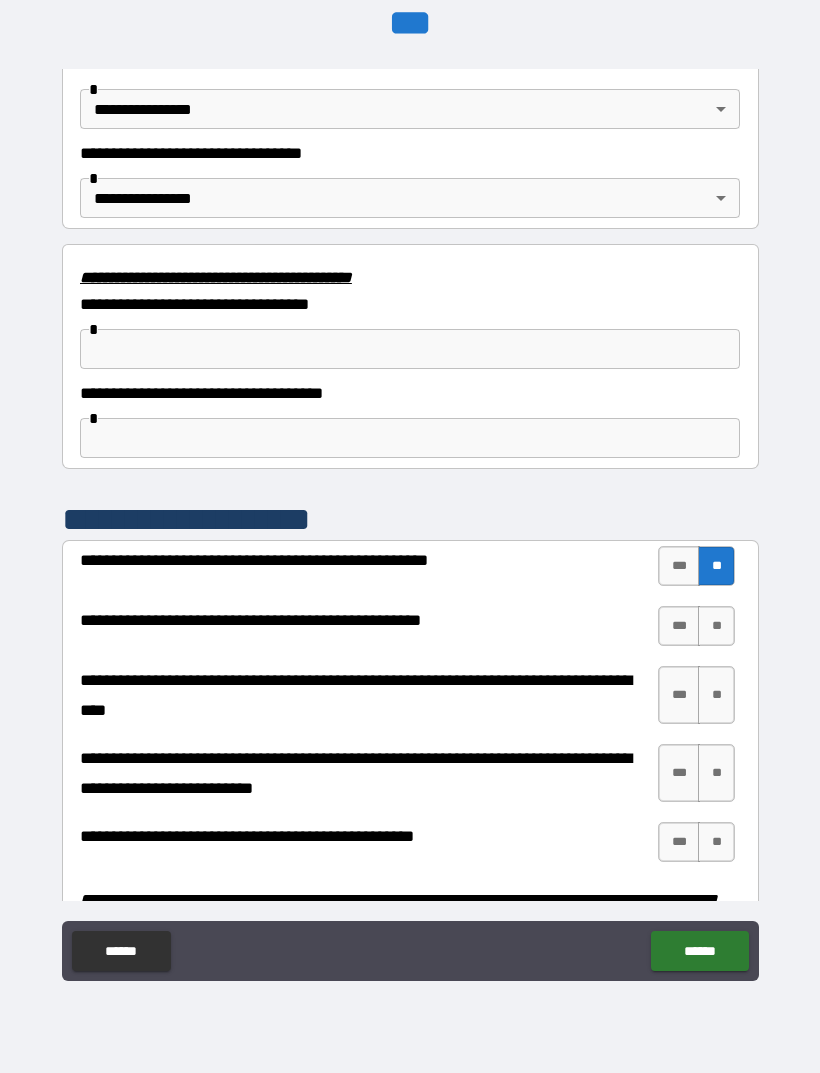 click on "***" at bounding box center (679, 626) 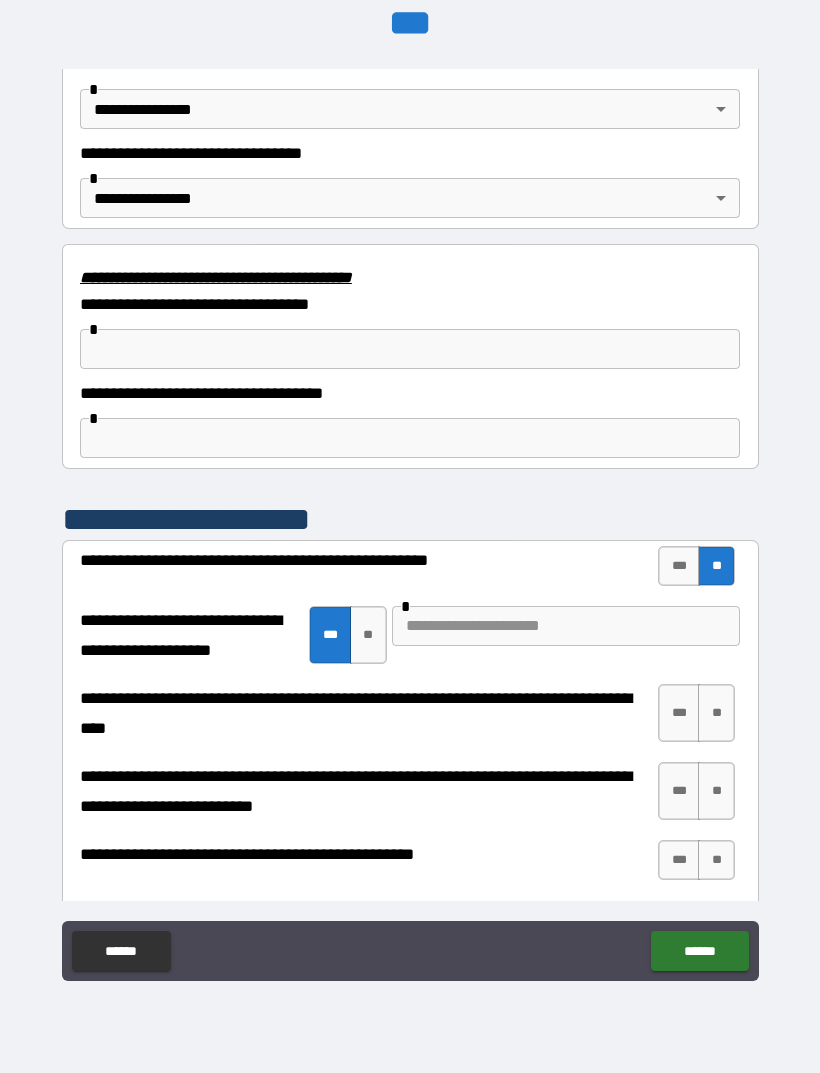 click at bounding box center (566, 626) 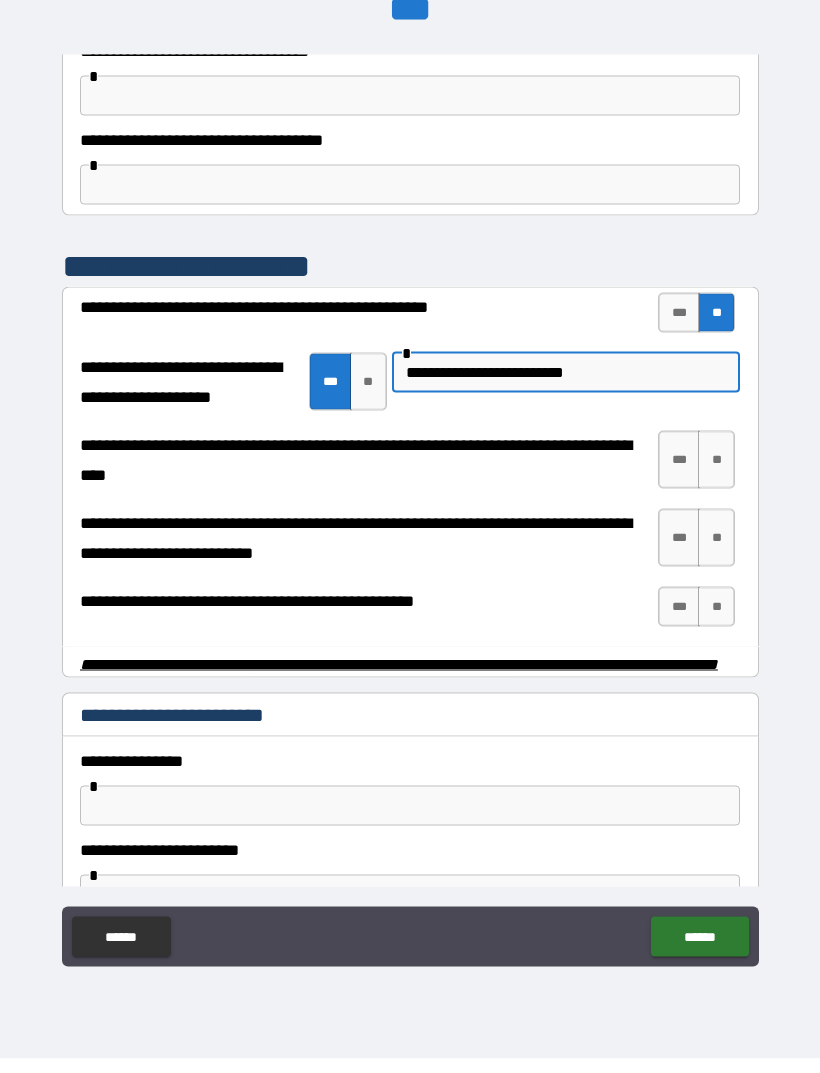 scroll, scrollTop: 3655, scrollLeft: 0, axis: vertical 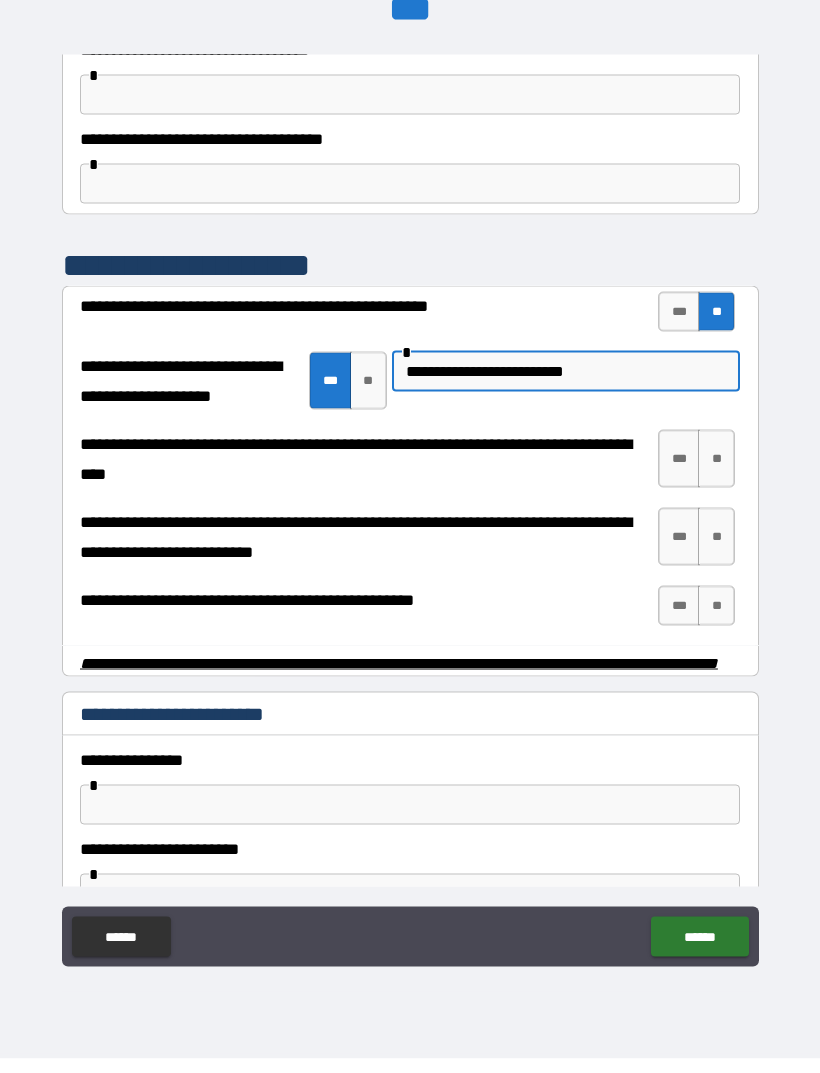 type on "**********" 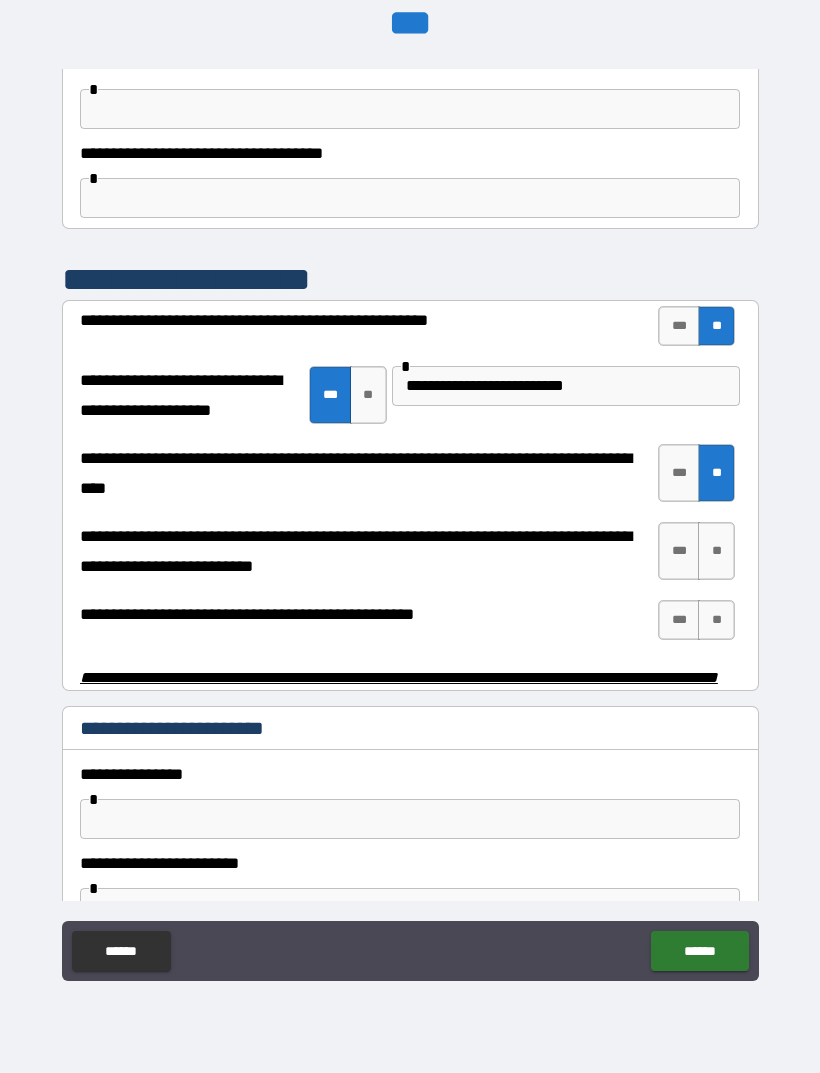 click on "**" at bounding box center (716, 551) 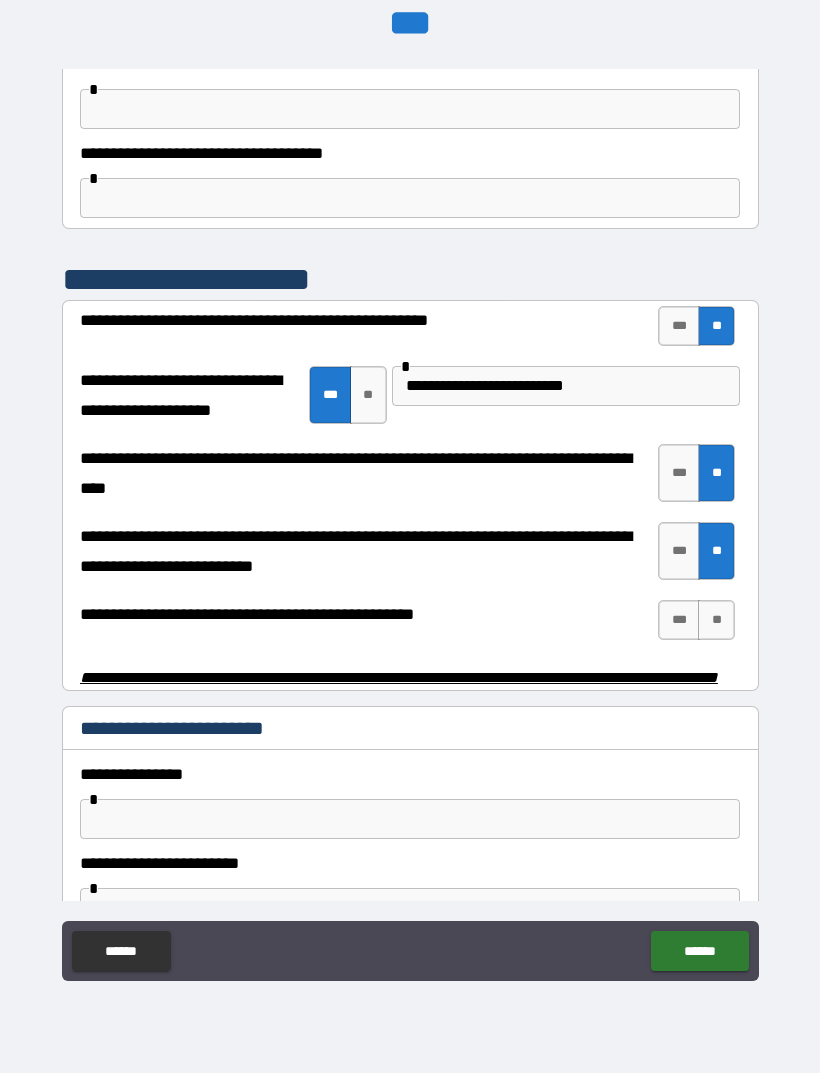 click on "**" at bounding box center (716, 620) 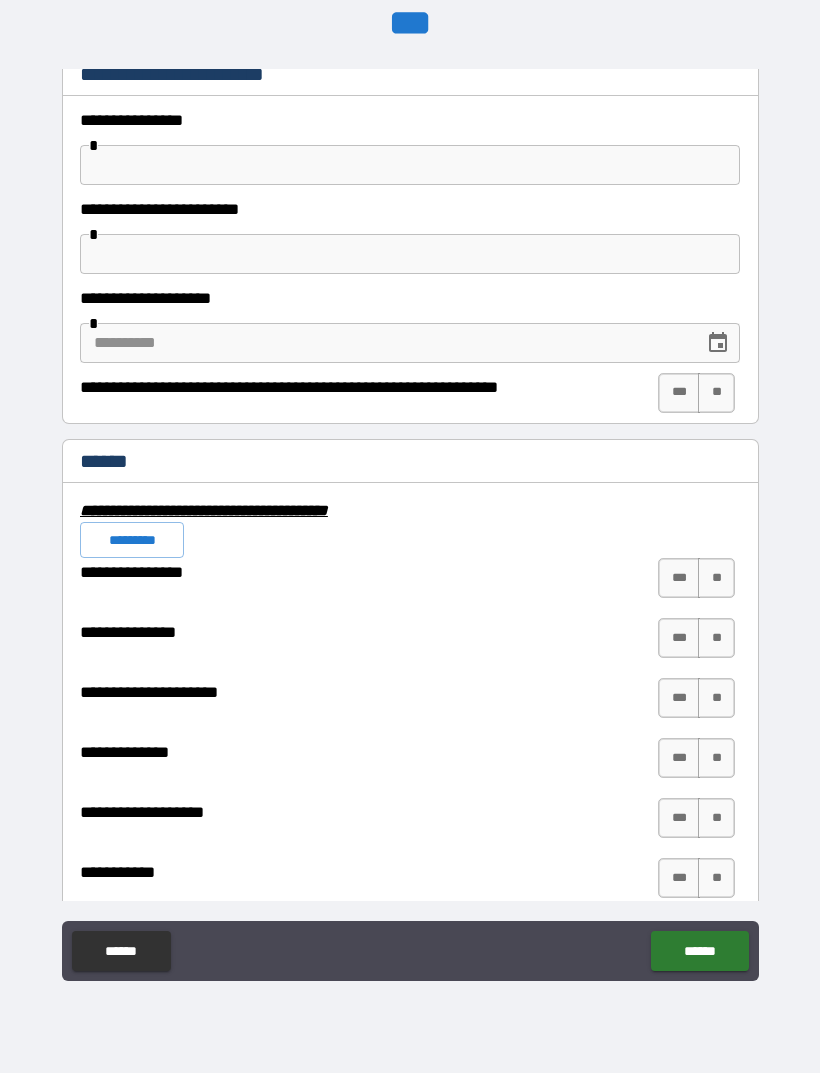 scroll, scrollTop: 4310, scrollLeft: 0, axis: vertical 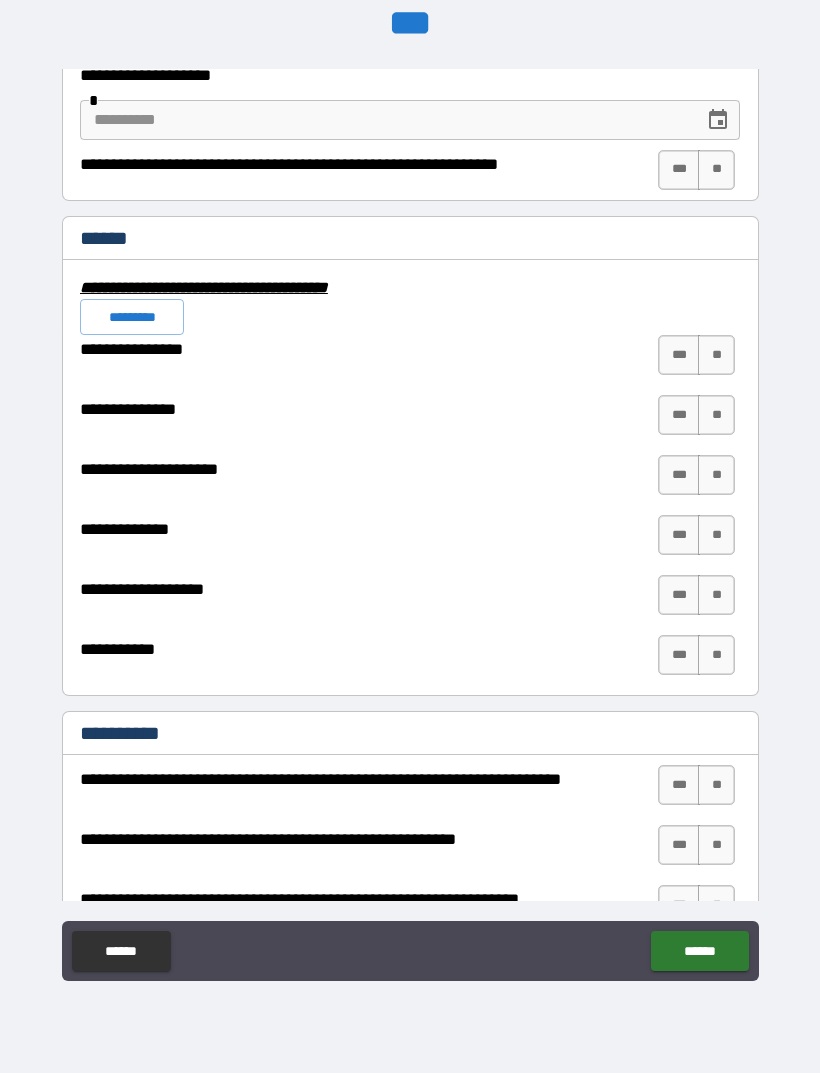 click on "**********" at bounding box center (410, 507) 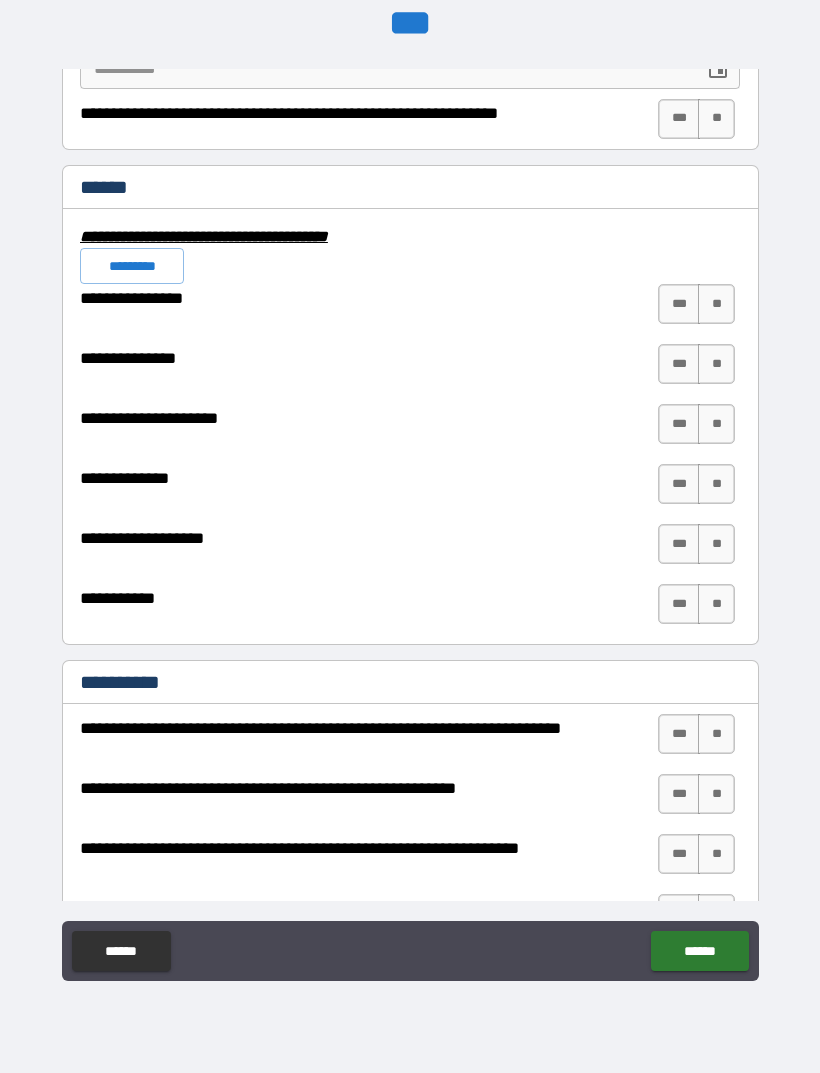 scroll, scrollTop: 4585, scrollLeft: 0, axis: vertical 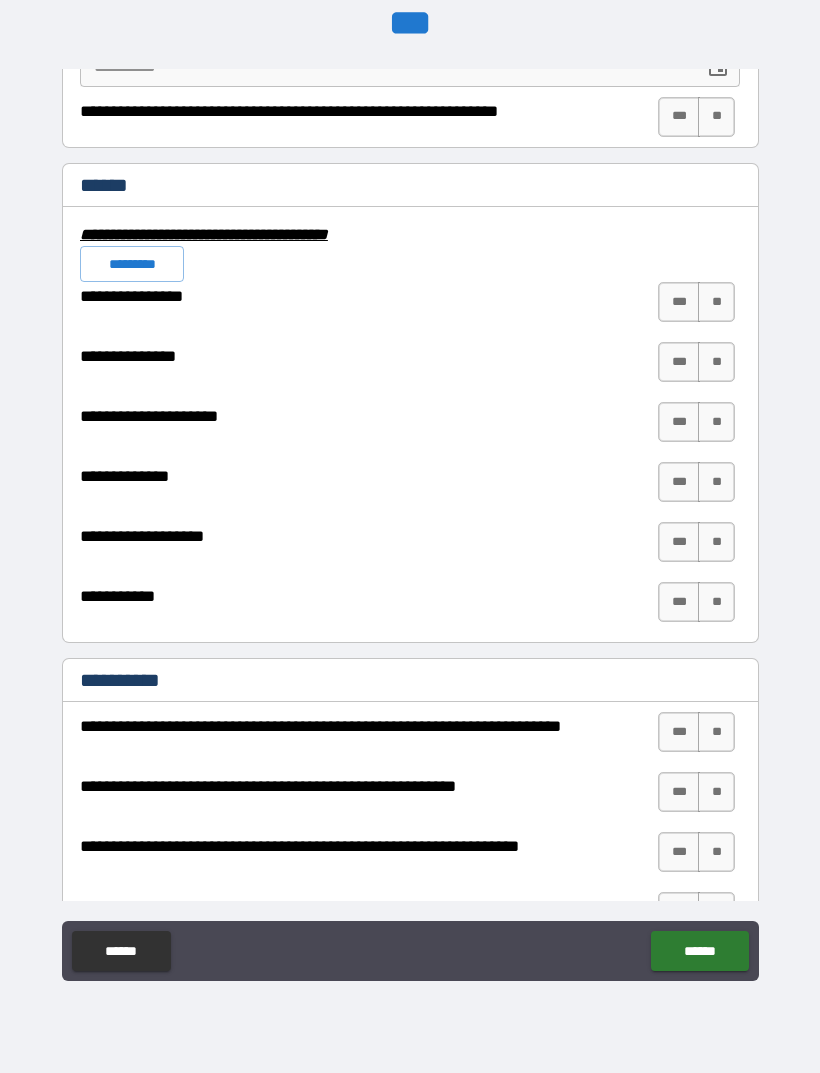 click on "**" at bounding box center (716, 302) 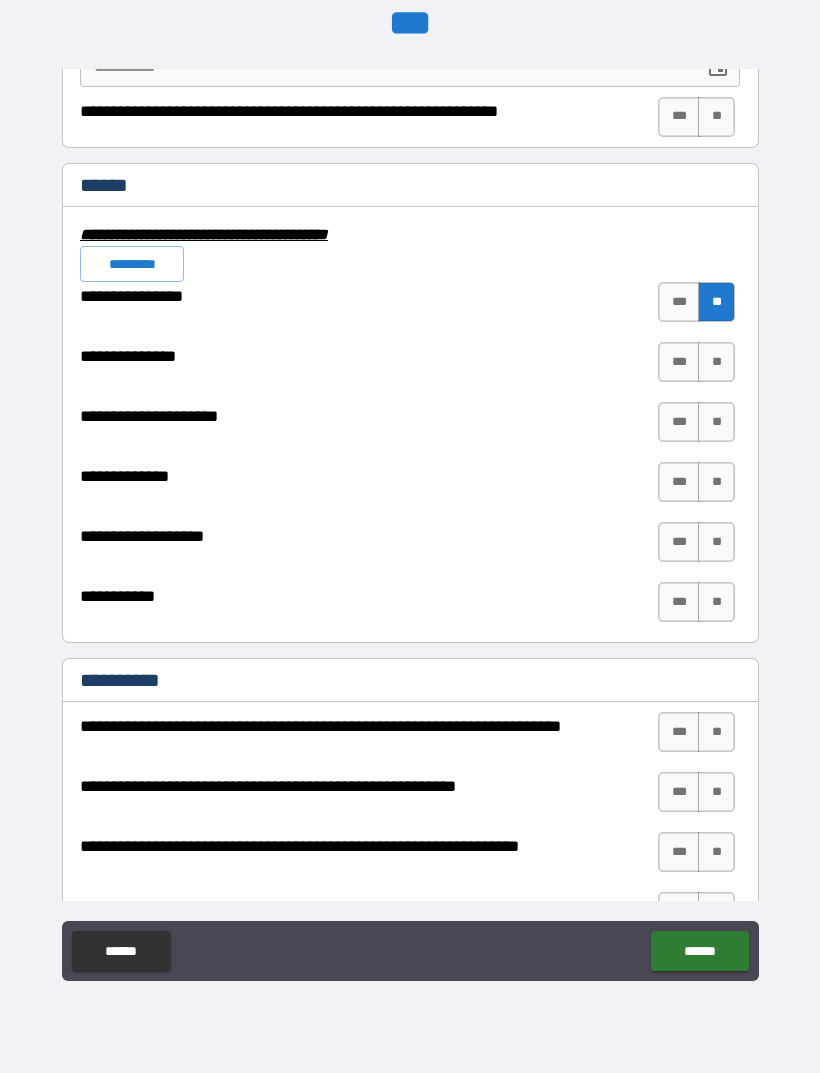click on "**" at bounding box center [716, 362] 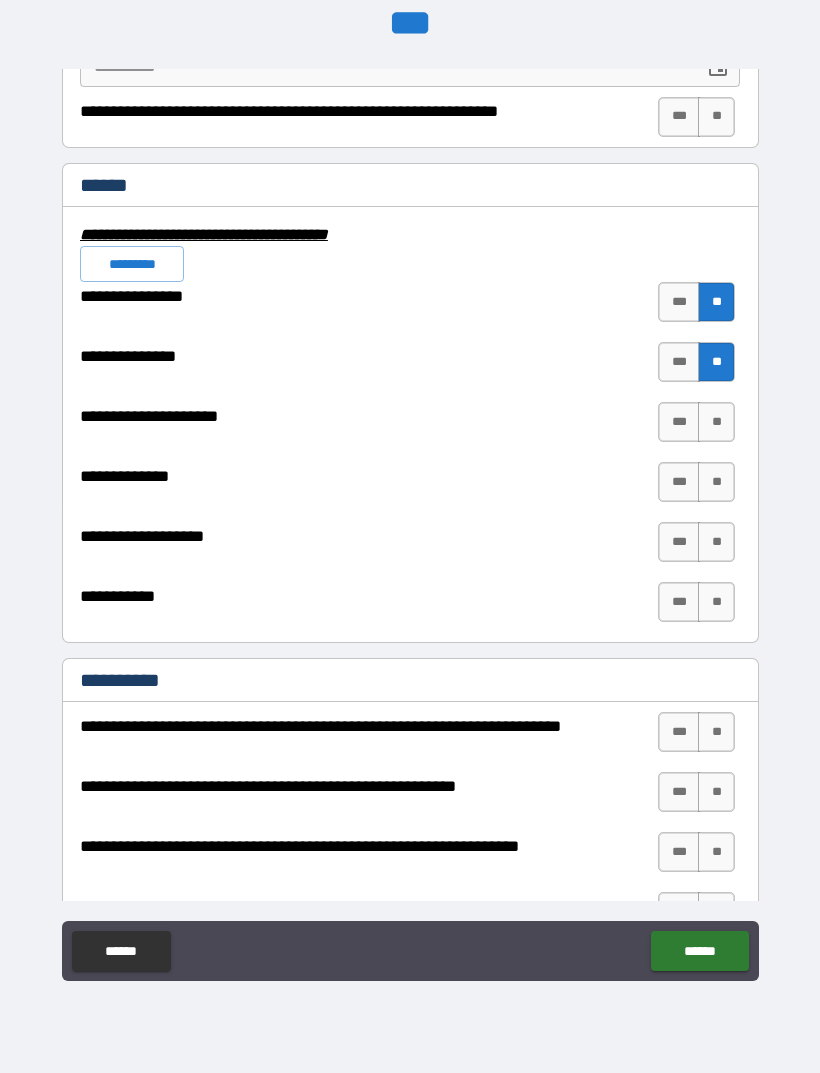 click on "**" at bounding box center (716, 422) 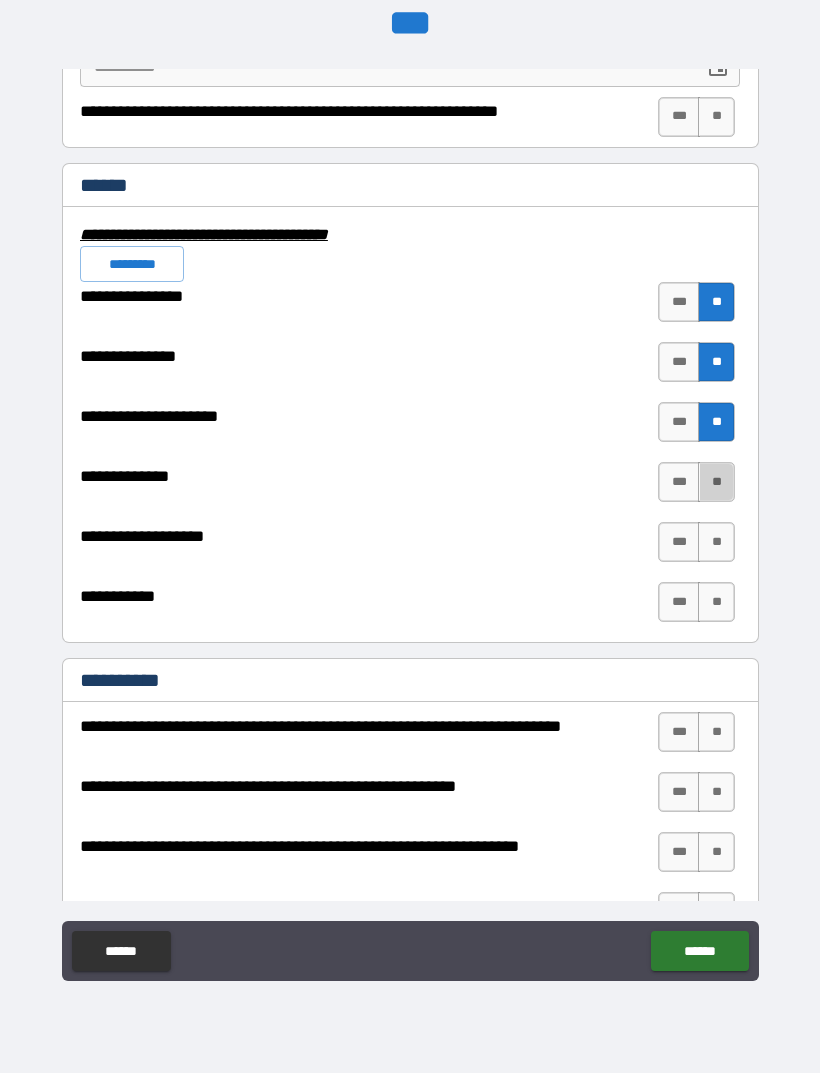 click on "**" at bounding box center (716, 482) 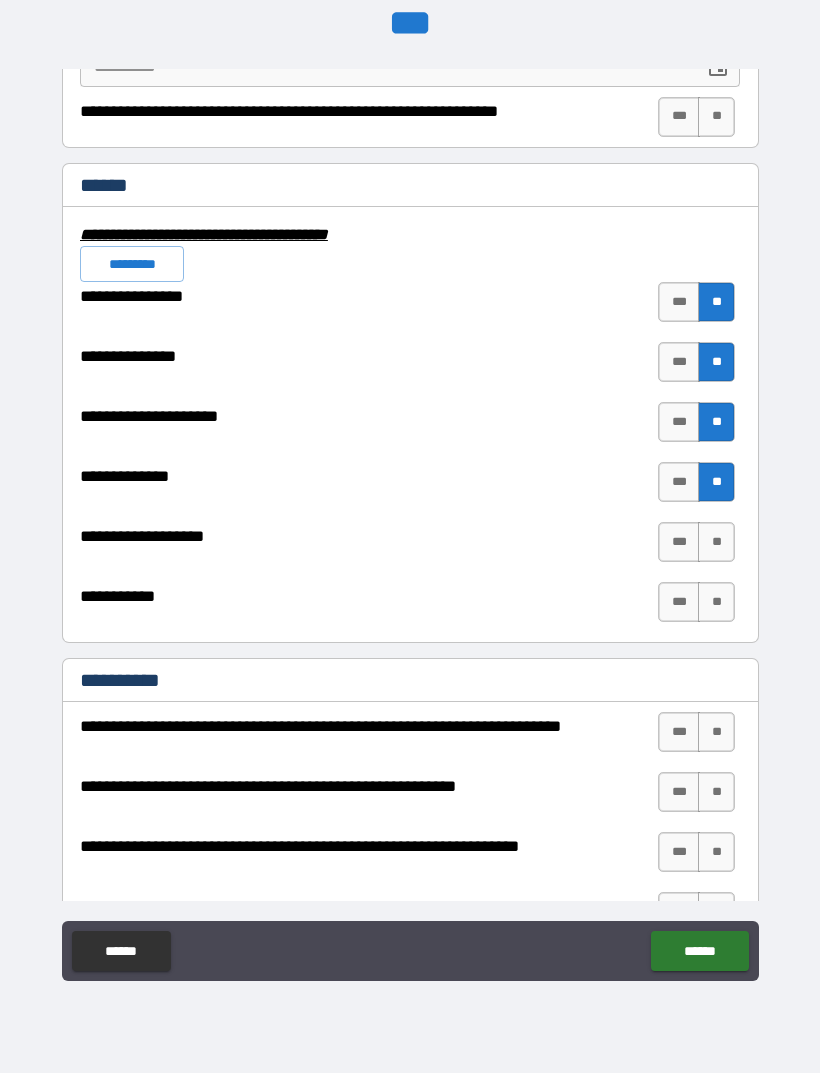 click on "**" at bounding box center [716, 542] 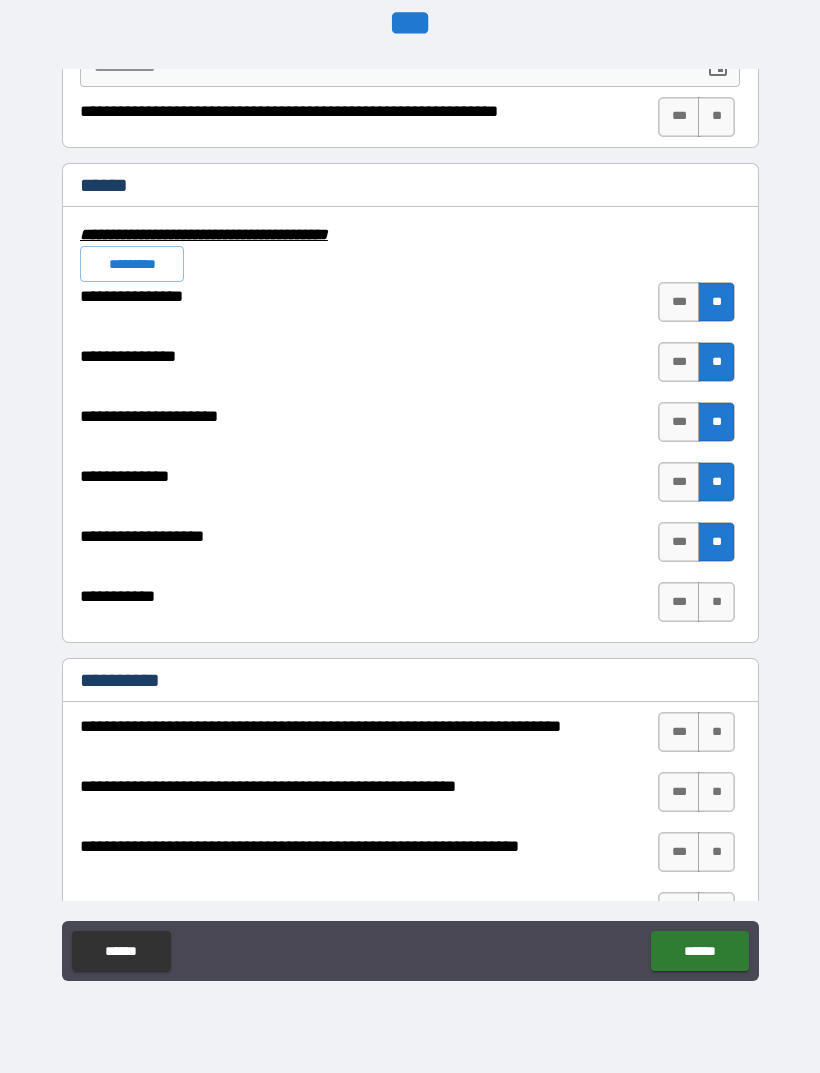 click on "**" at bounding box center (716, 602) 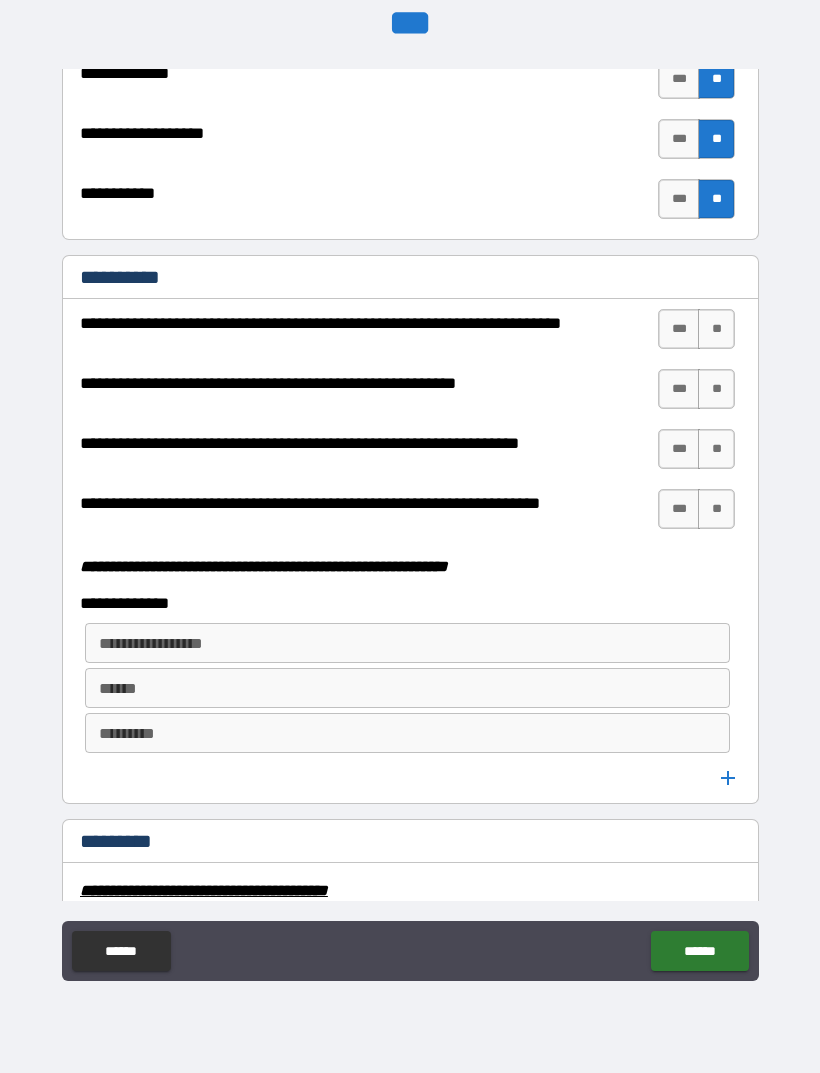 scroll, scrollTop: 4987, scrollLeft: 0, axis: vertical 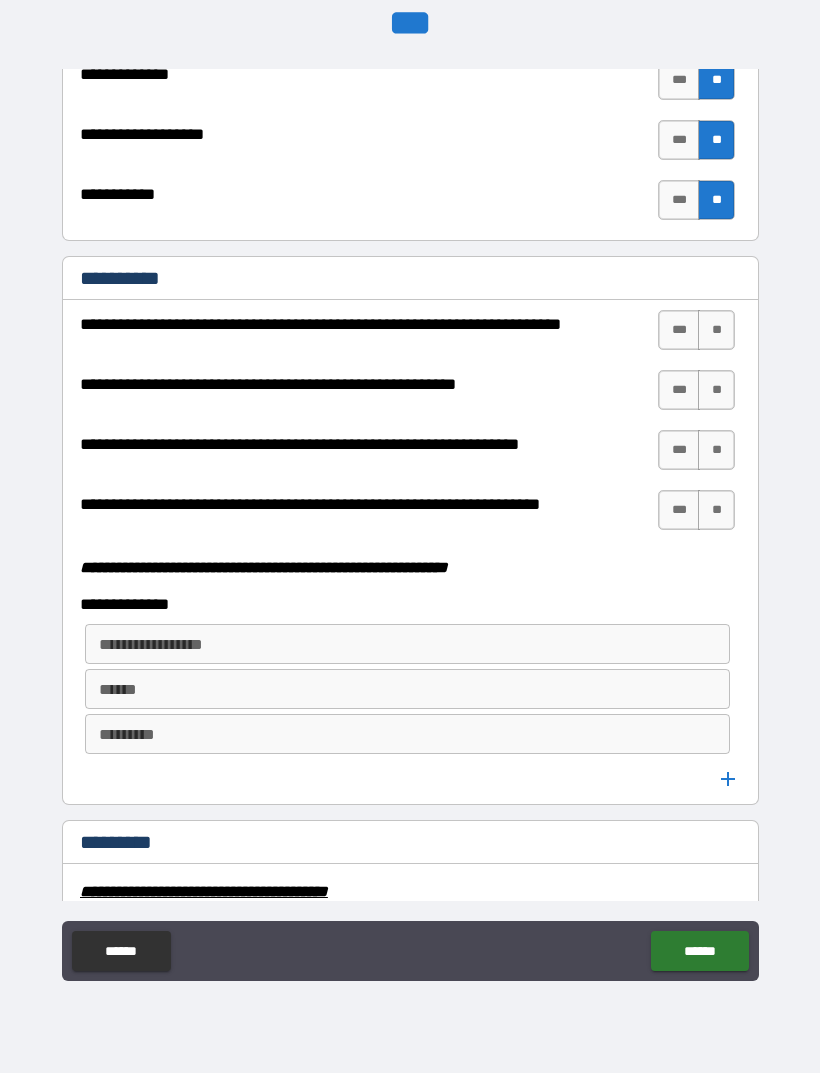 click on "**" at bounding box center [716, 330] 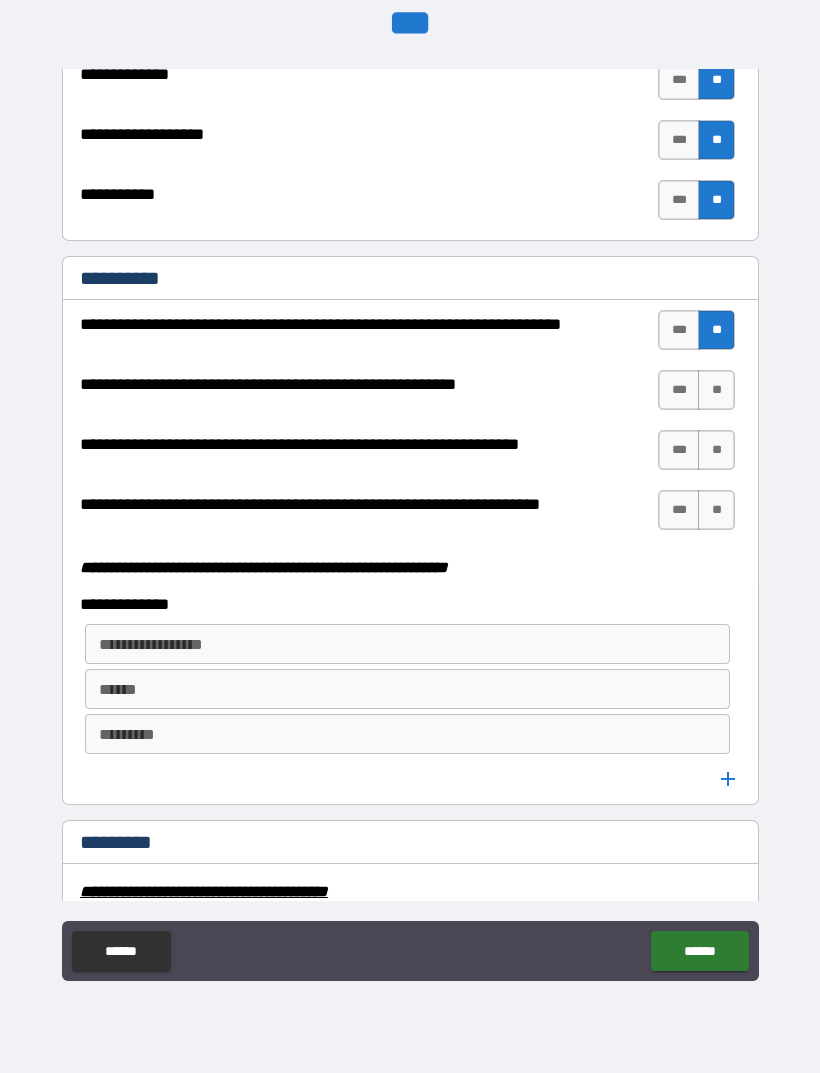 click on "**" at bounding box center (716, 390) 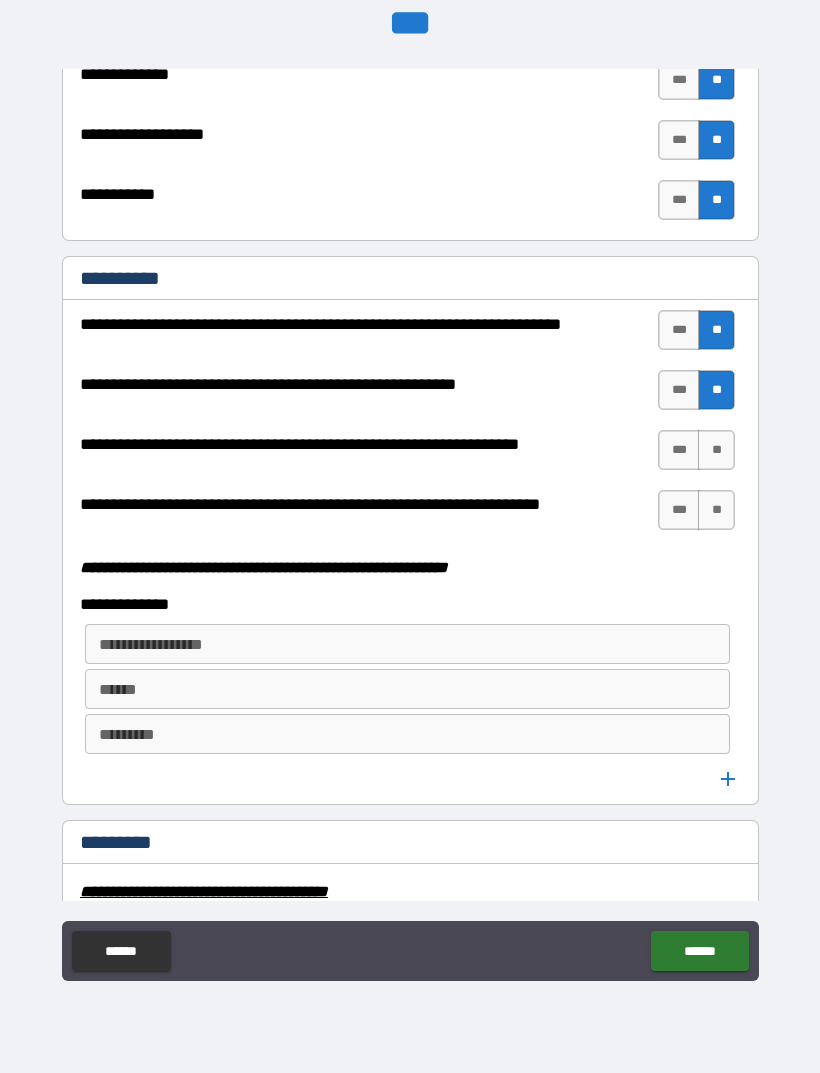 click on "***" at bounding box center [679, 450] 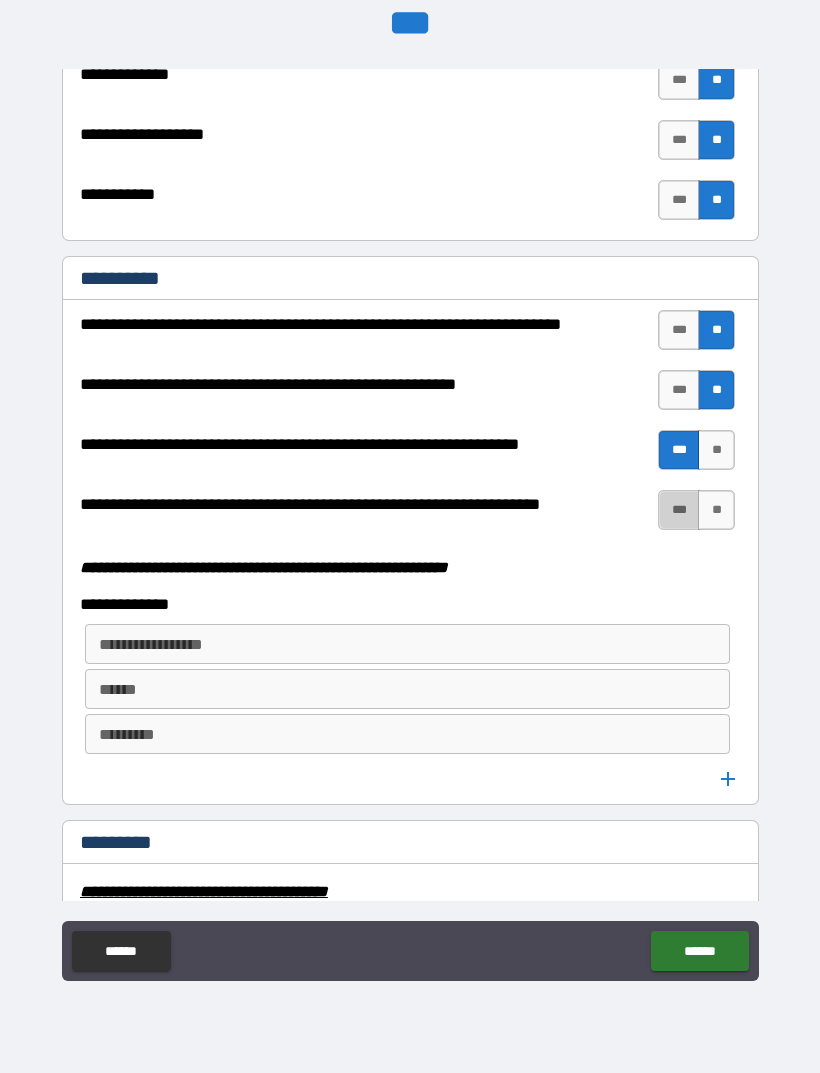 click on "***" at bounding box center [679, 510] 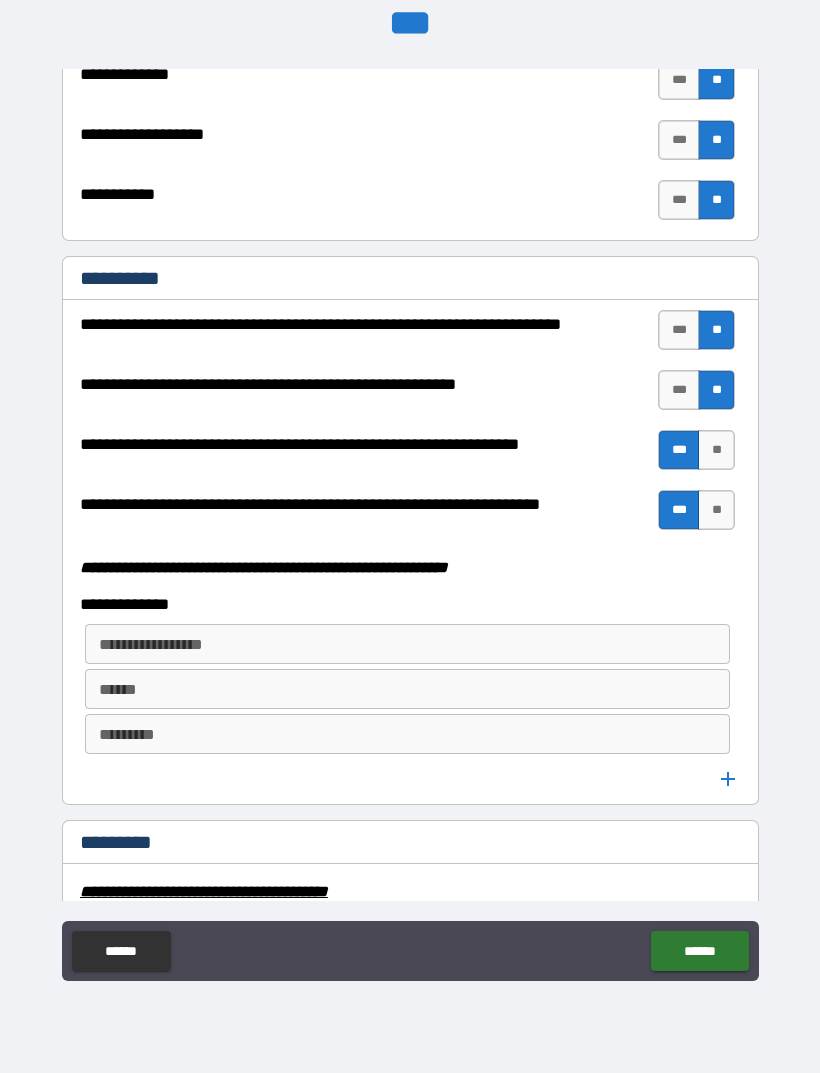click on "**********" at bounding box center (406, 644) 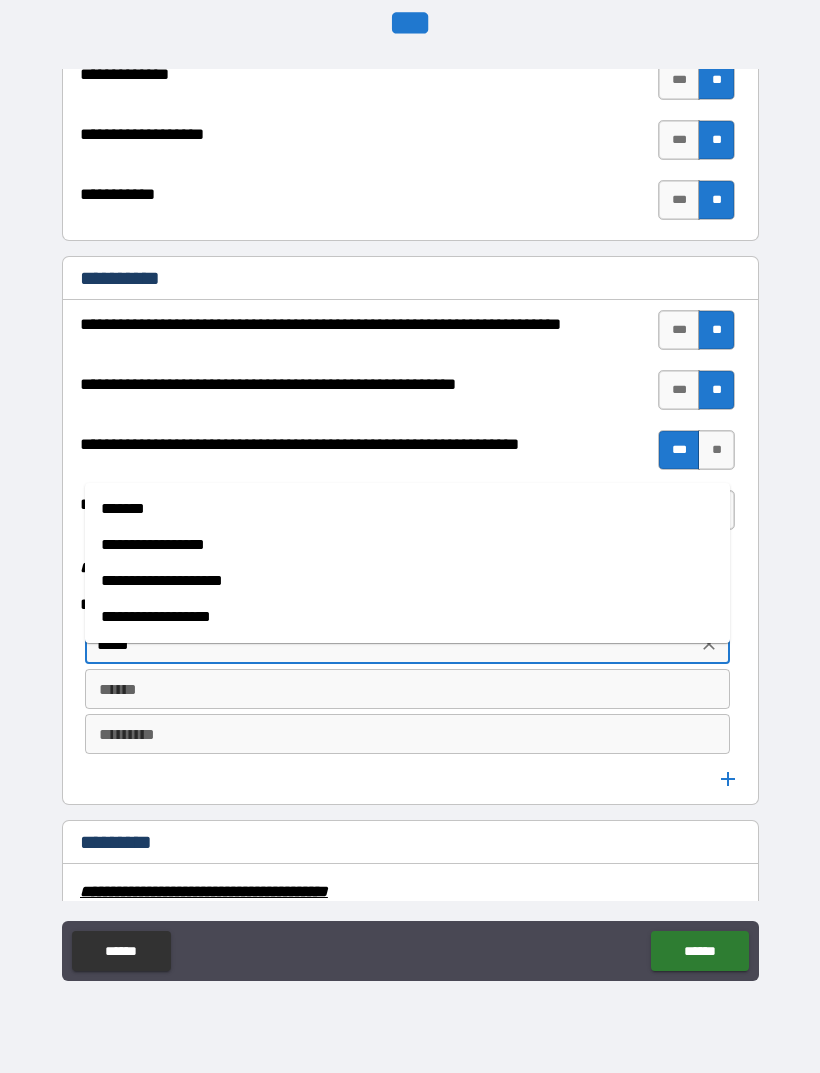 click on "*******" at bounding box center [407, 509] 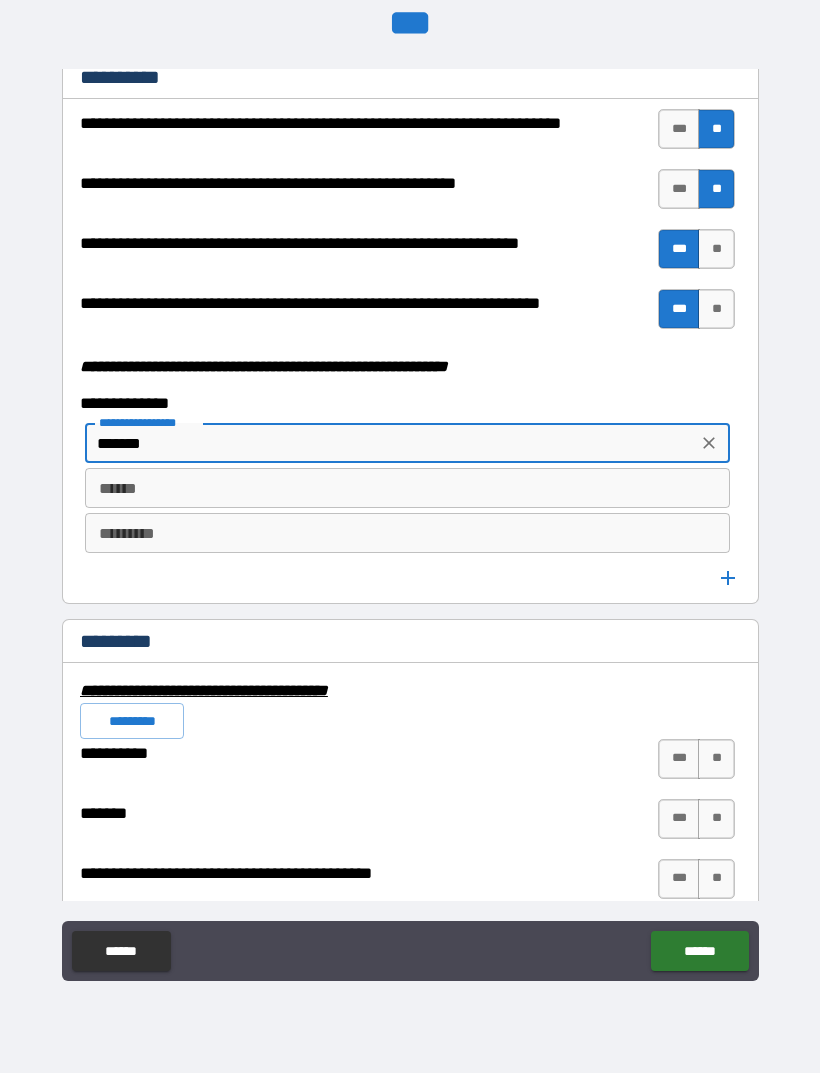 scroll, scrollTop: 5192, scrollLeft: 0, axis: vertical 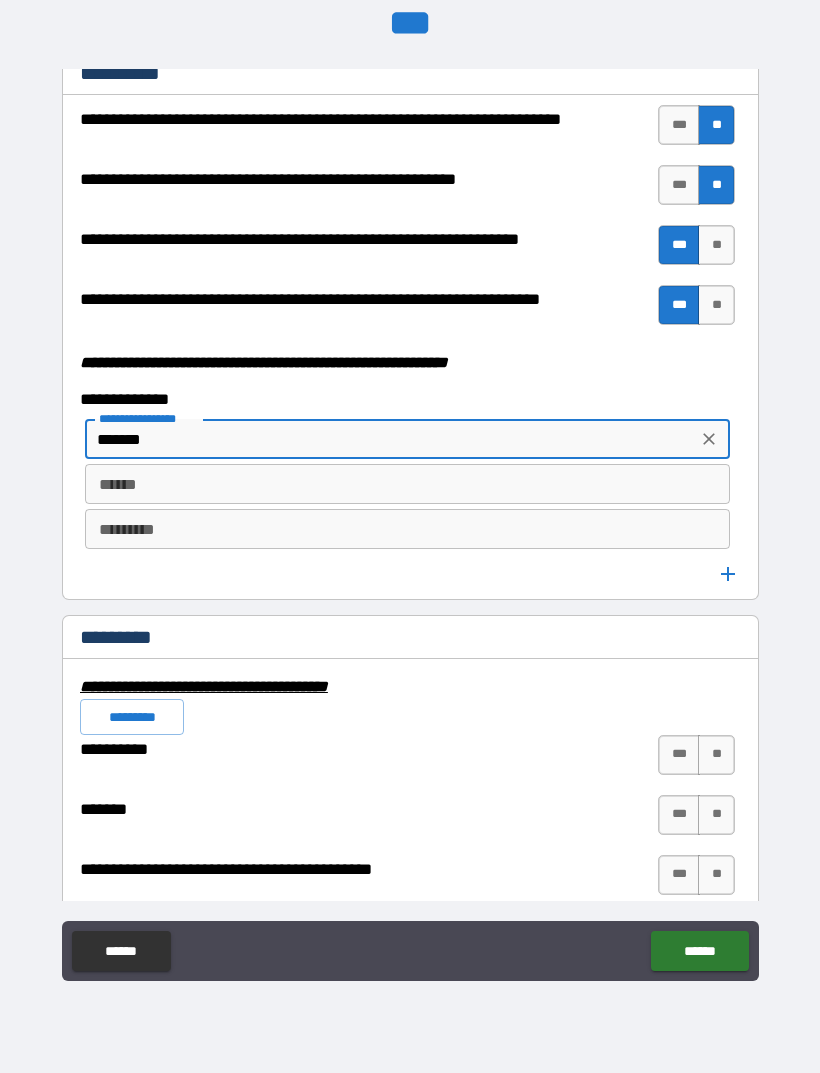 click on "********* *********" at bounding box center [407, 529] 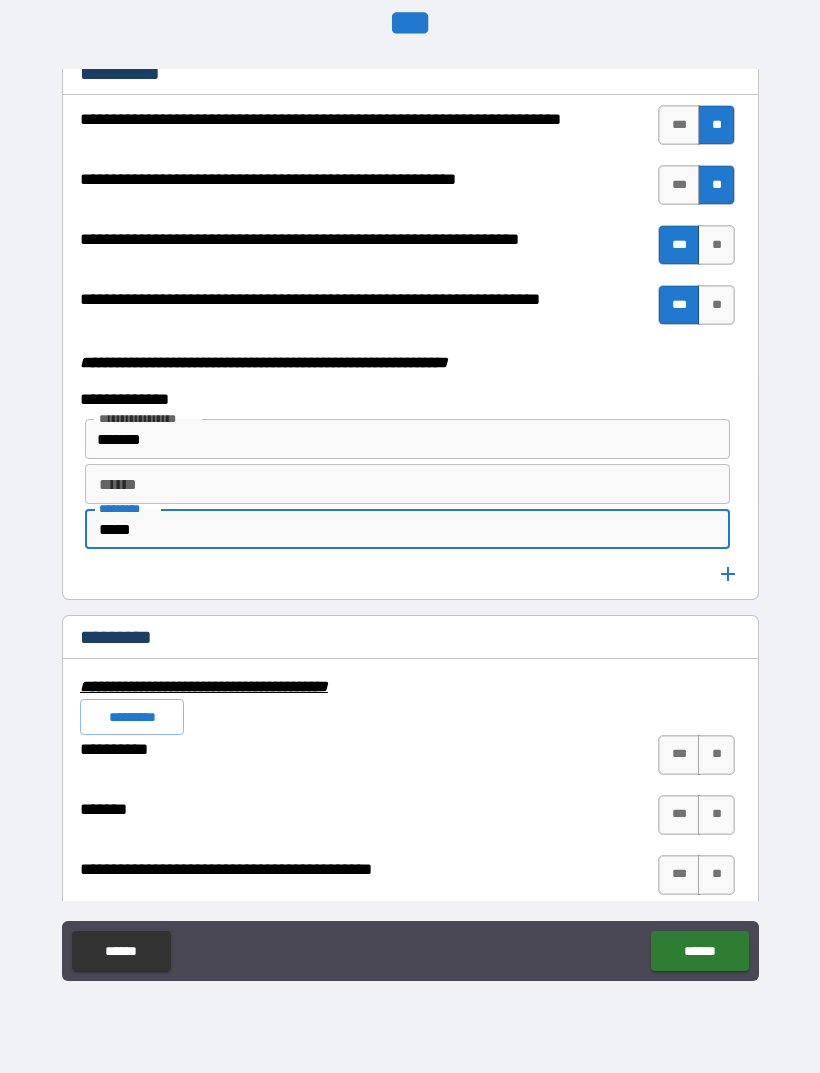 type on "*****" 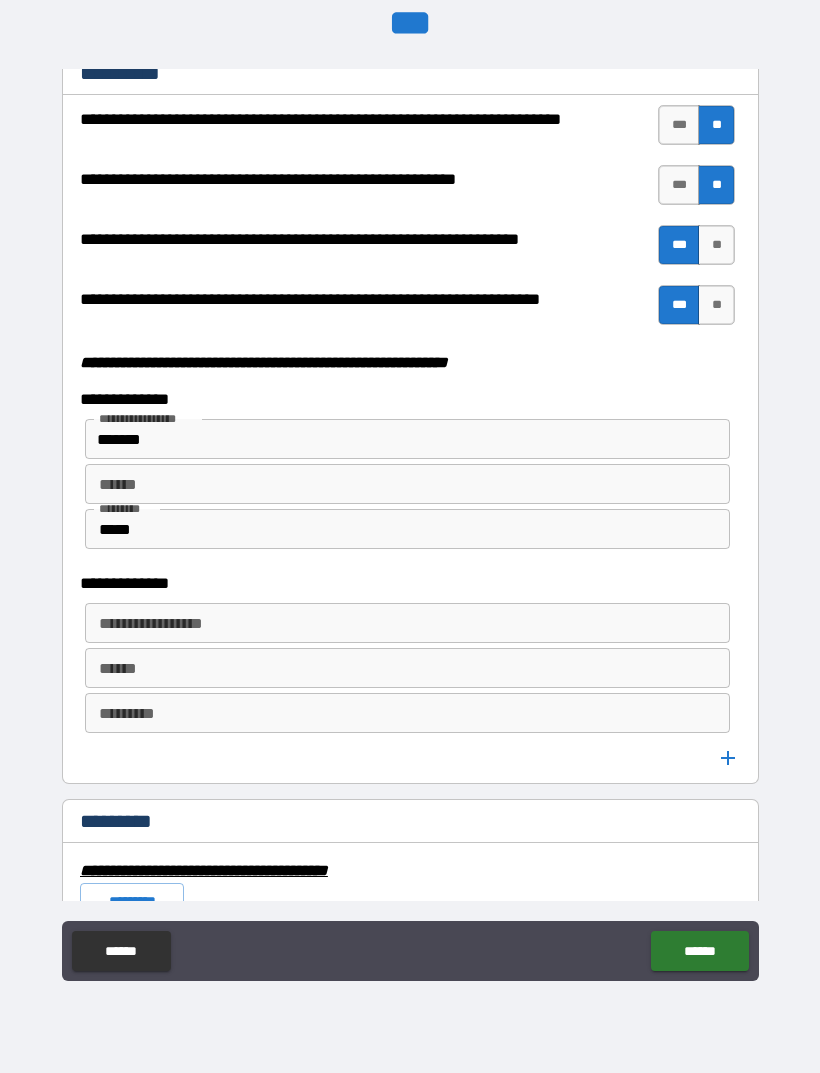 click on "**********" at bounding box center (407, 623) 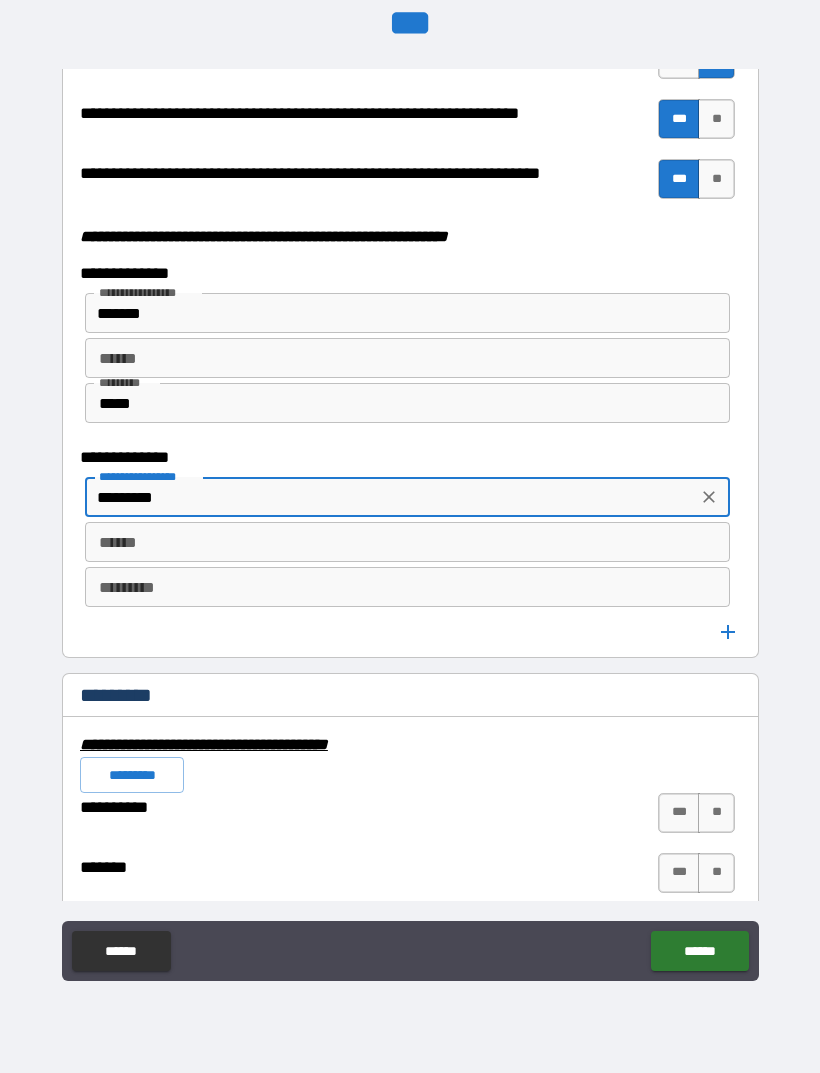 scroll, scrollTop: 5331, scrollLeft: 0, axis: vertical 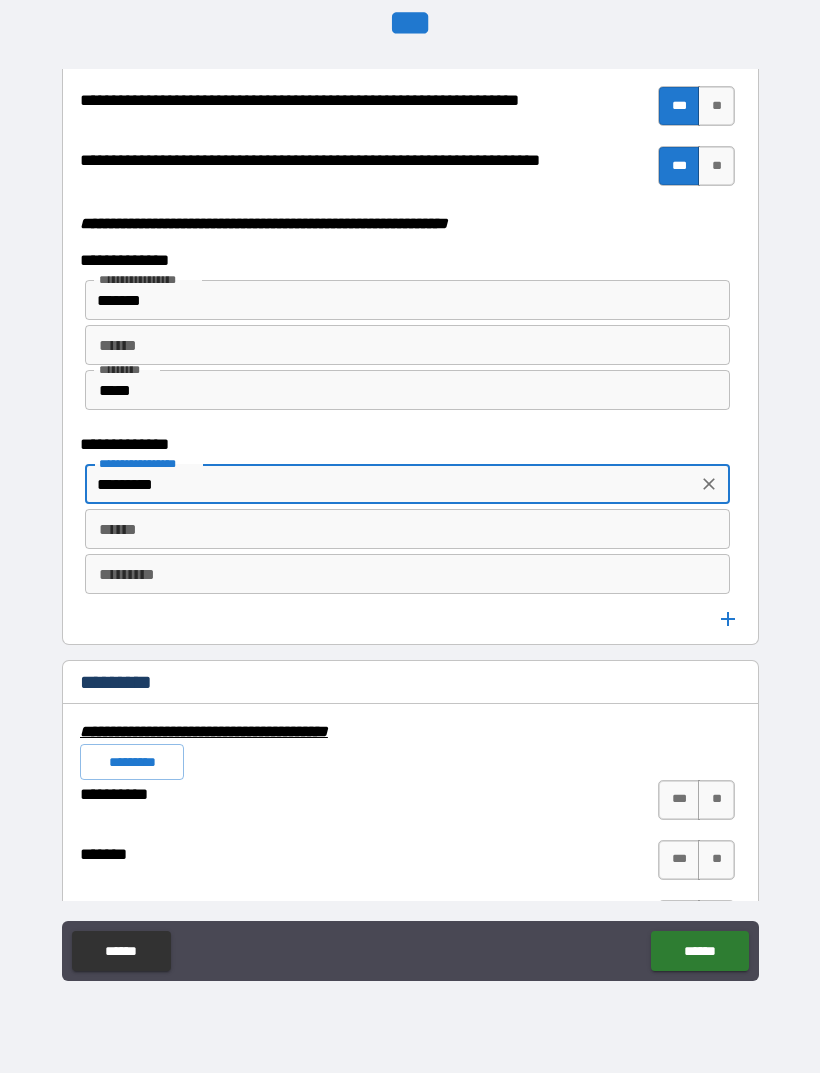 type on "*********" 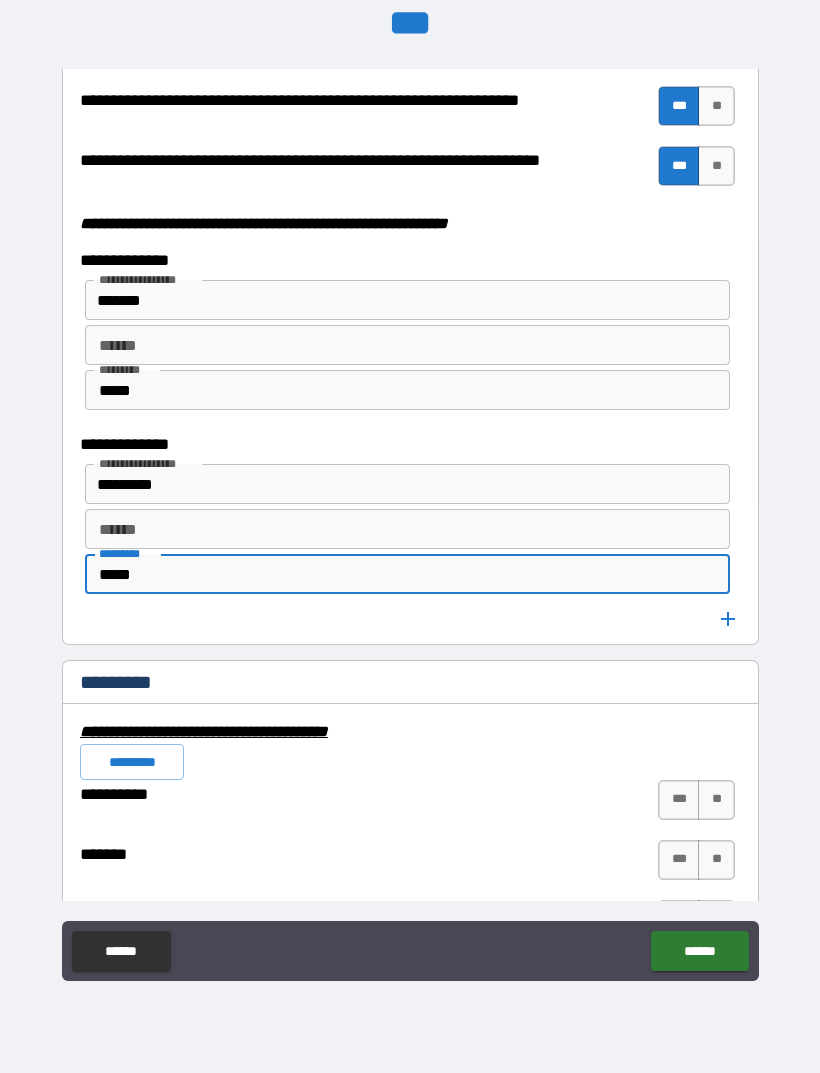 type on "*****" 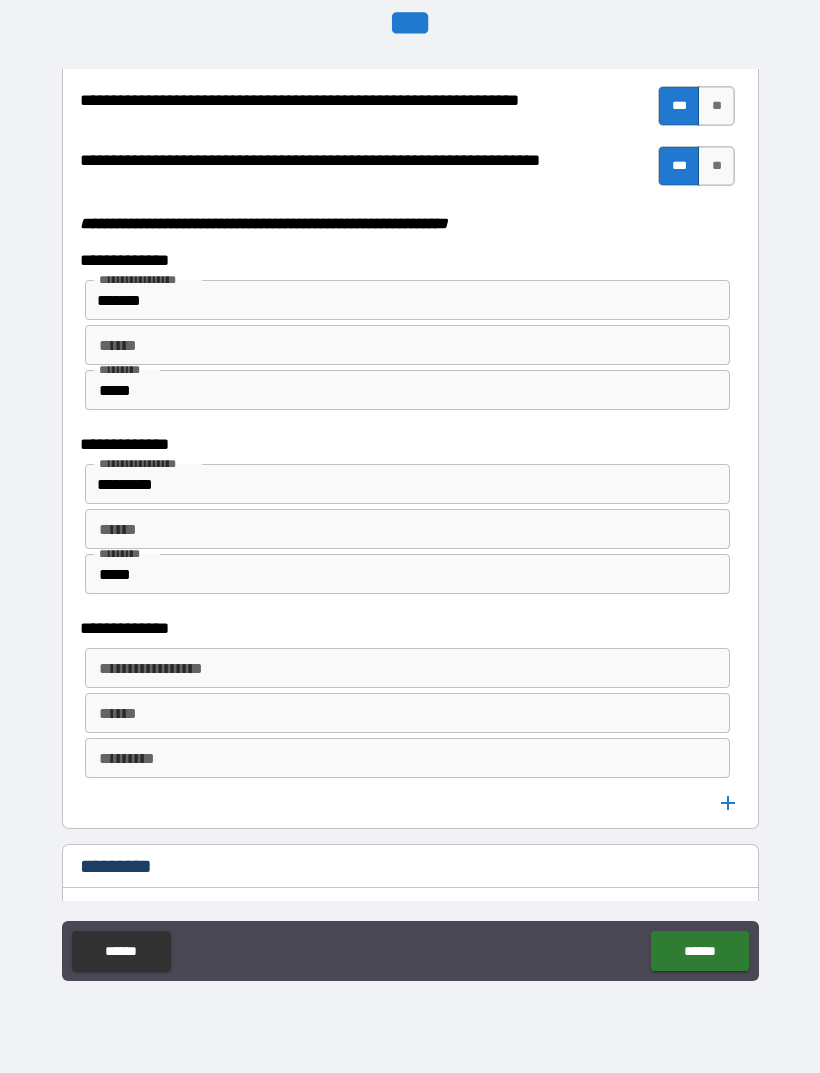 click on "**********" at bounding box center (407, 668) 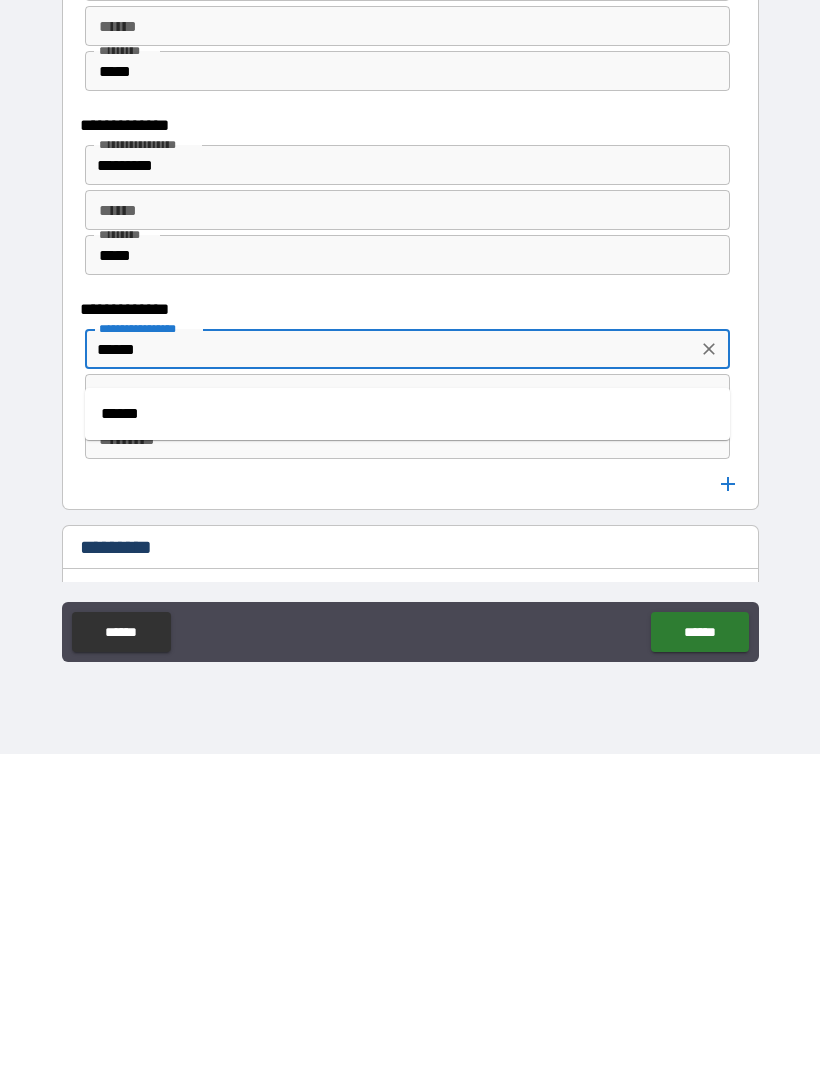 type on "******" 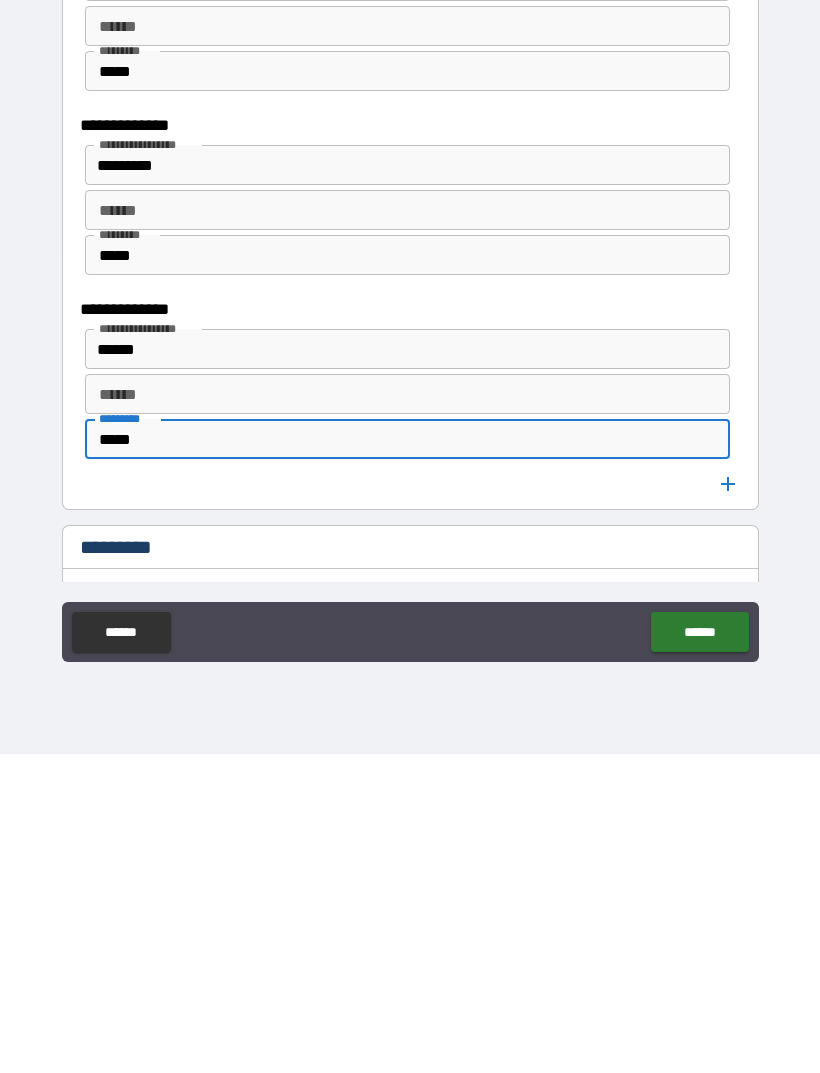 type on "*****" 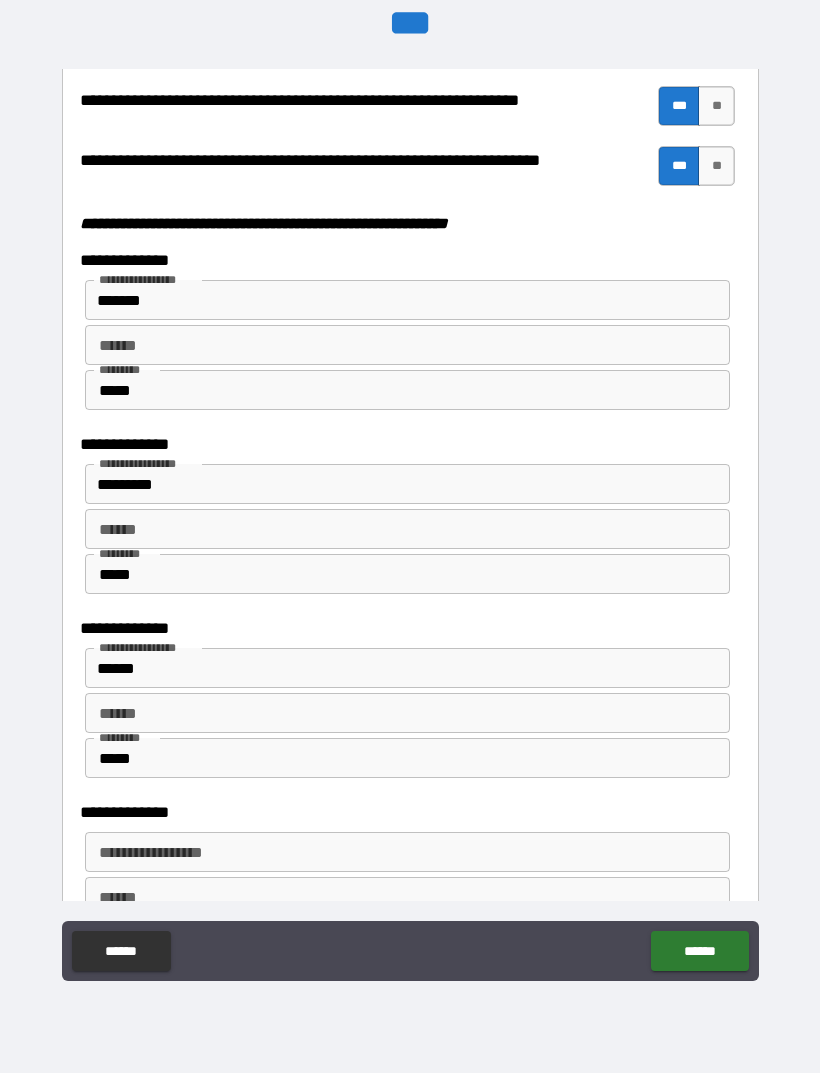 click on "**********" at bounding box center (406, 852) 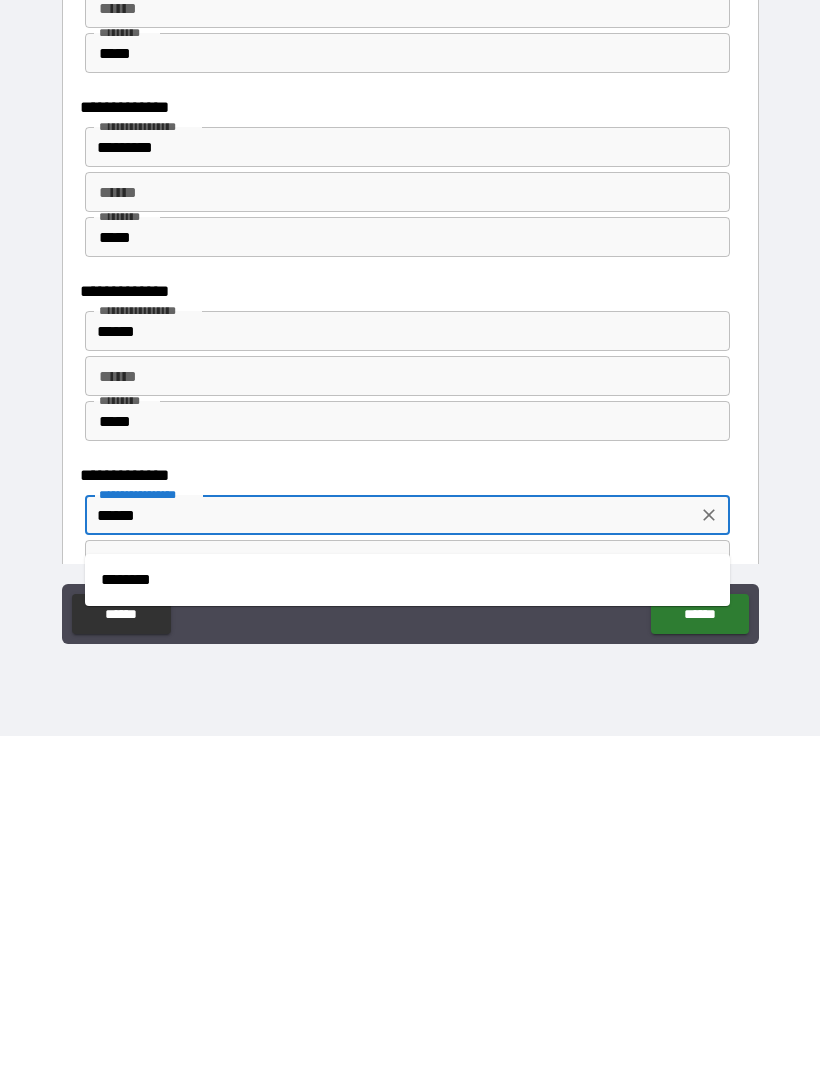 click on "********" at bounding box center (407, 917) 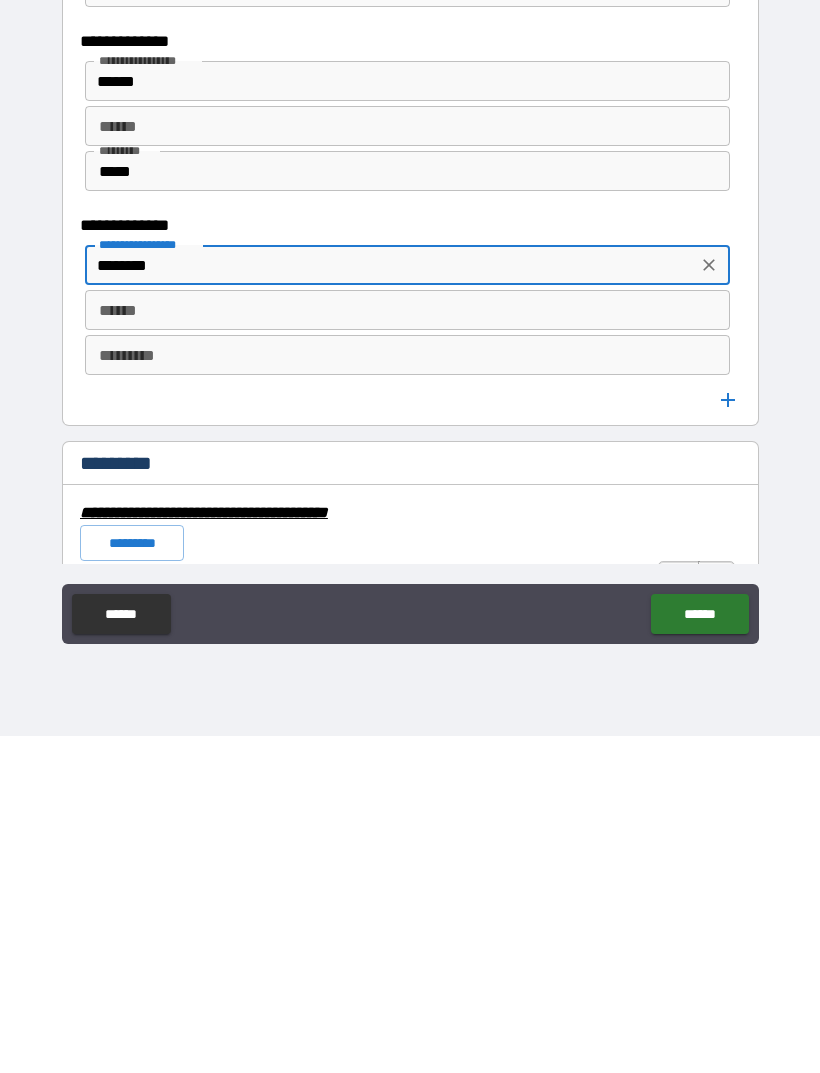 scroll, scrollTop: 5585, scrollLeft: 0, axis: vertical 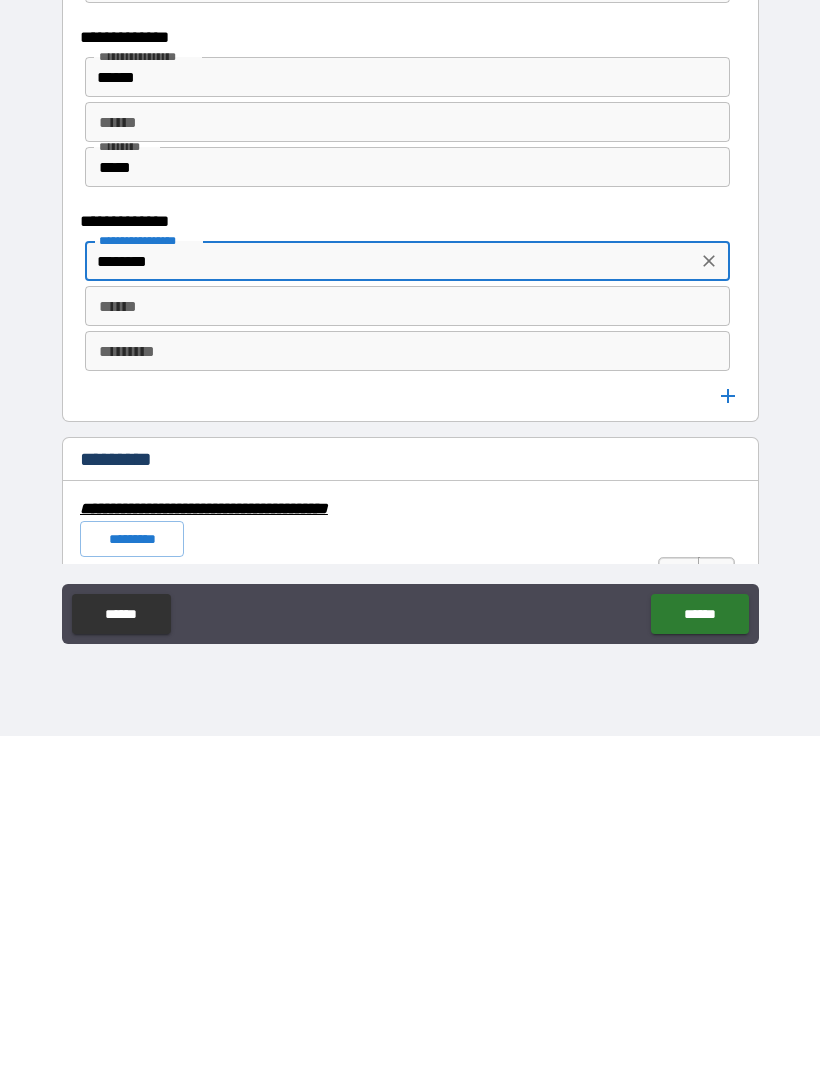 click on "********* *********" at bounding box center [407, 688] 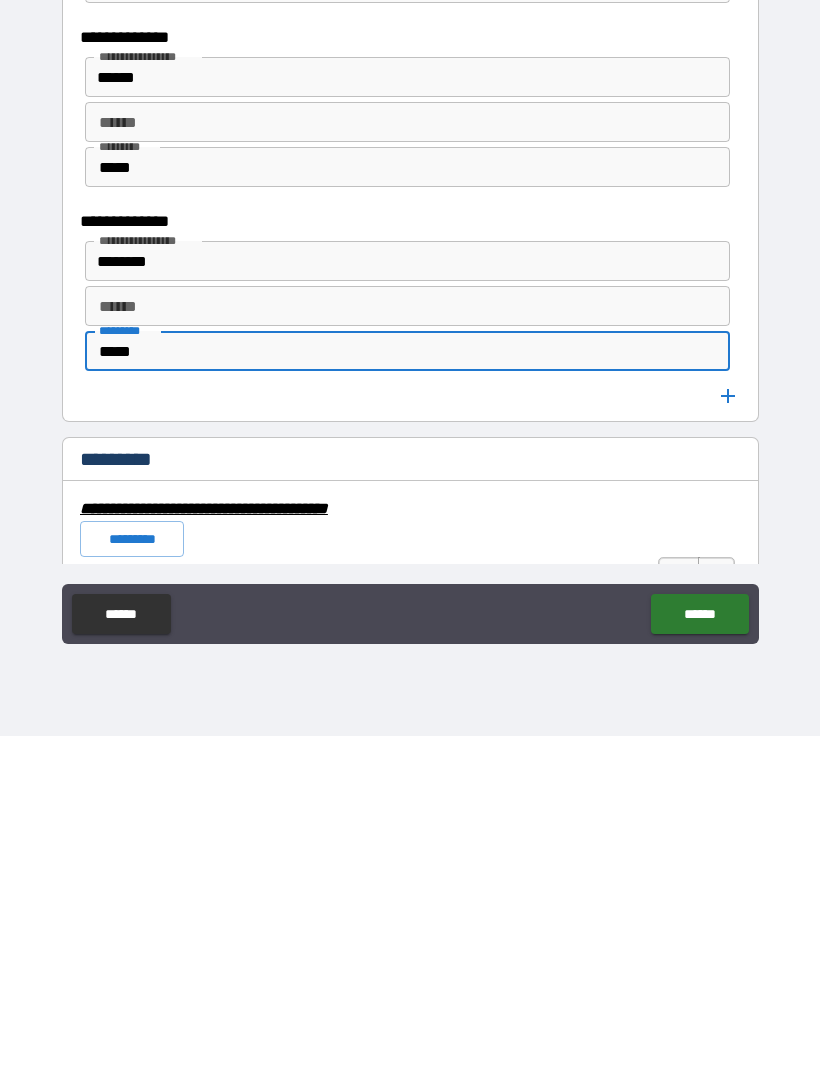 type on "*****" 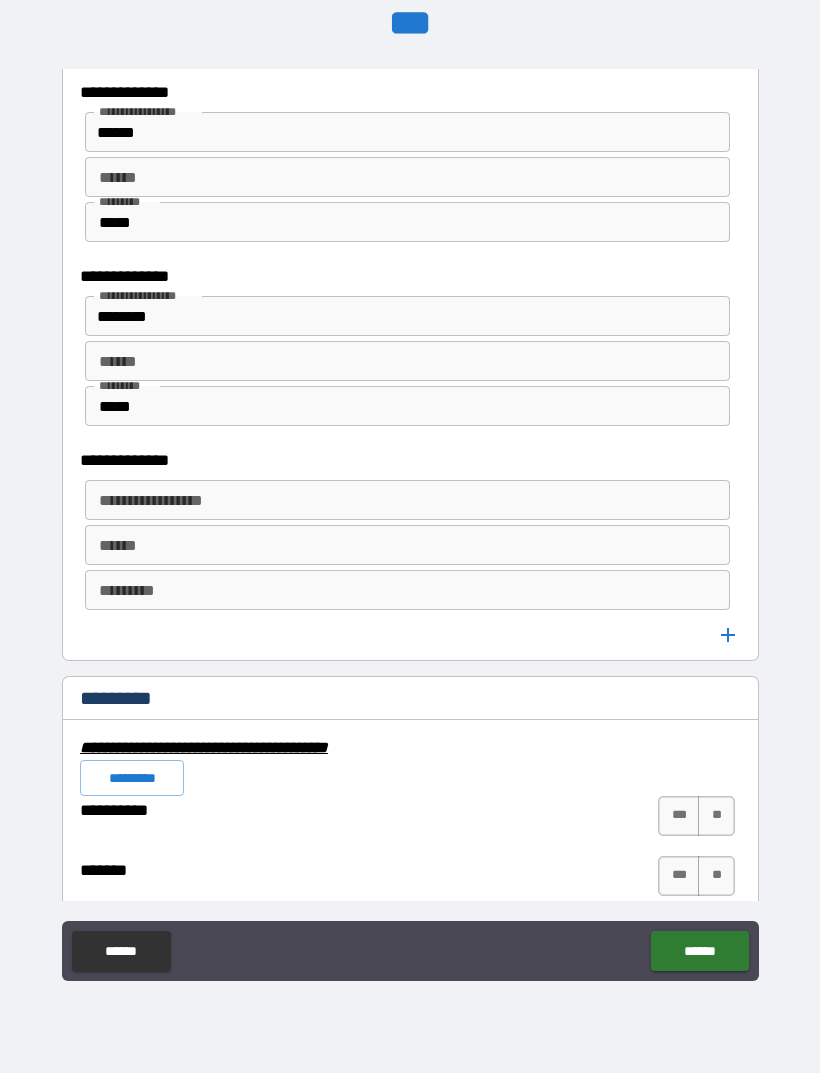 scroll, scrollTop: 5871, scrollLeft: 0, axis: vertical 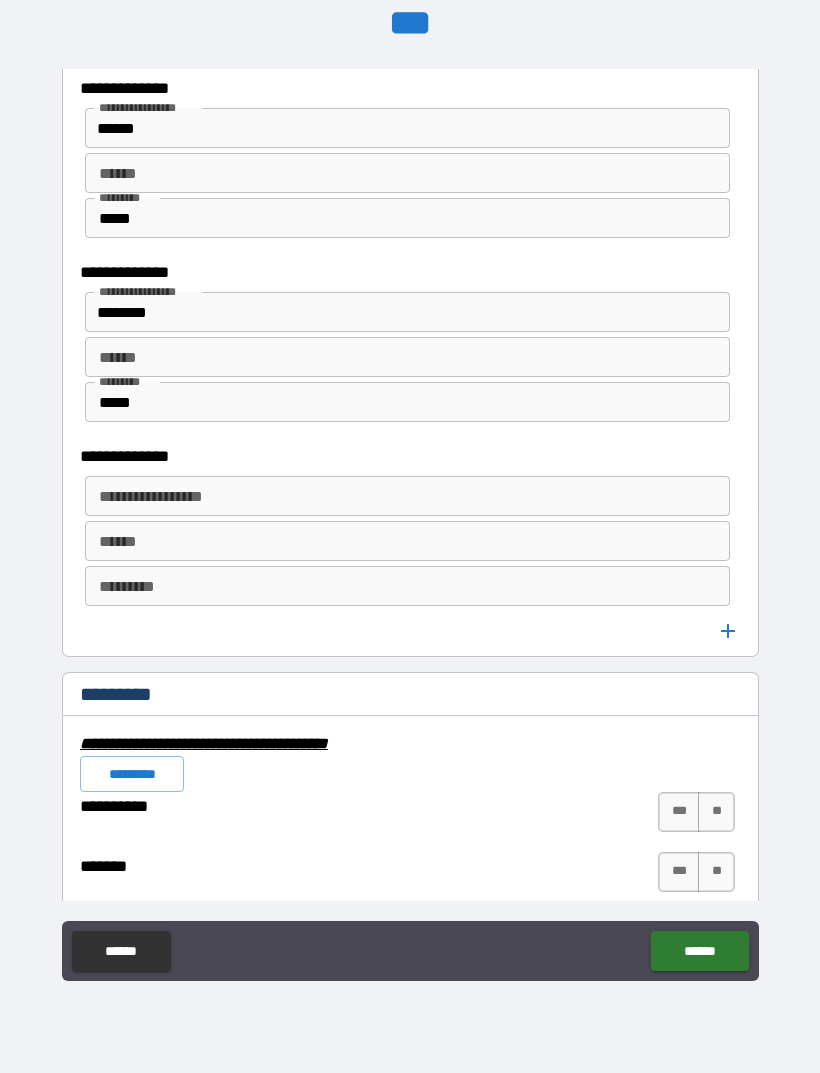 click on "**********" at bounding box center [407, 496] 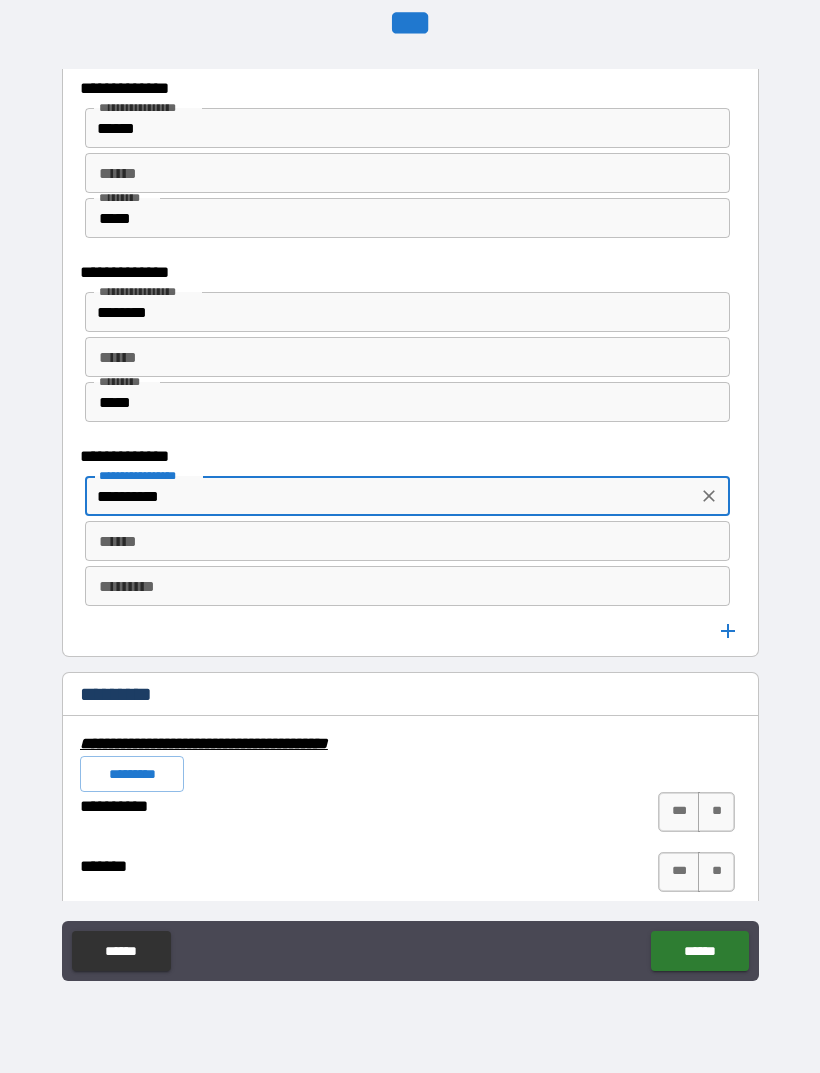 type on "**********" 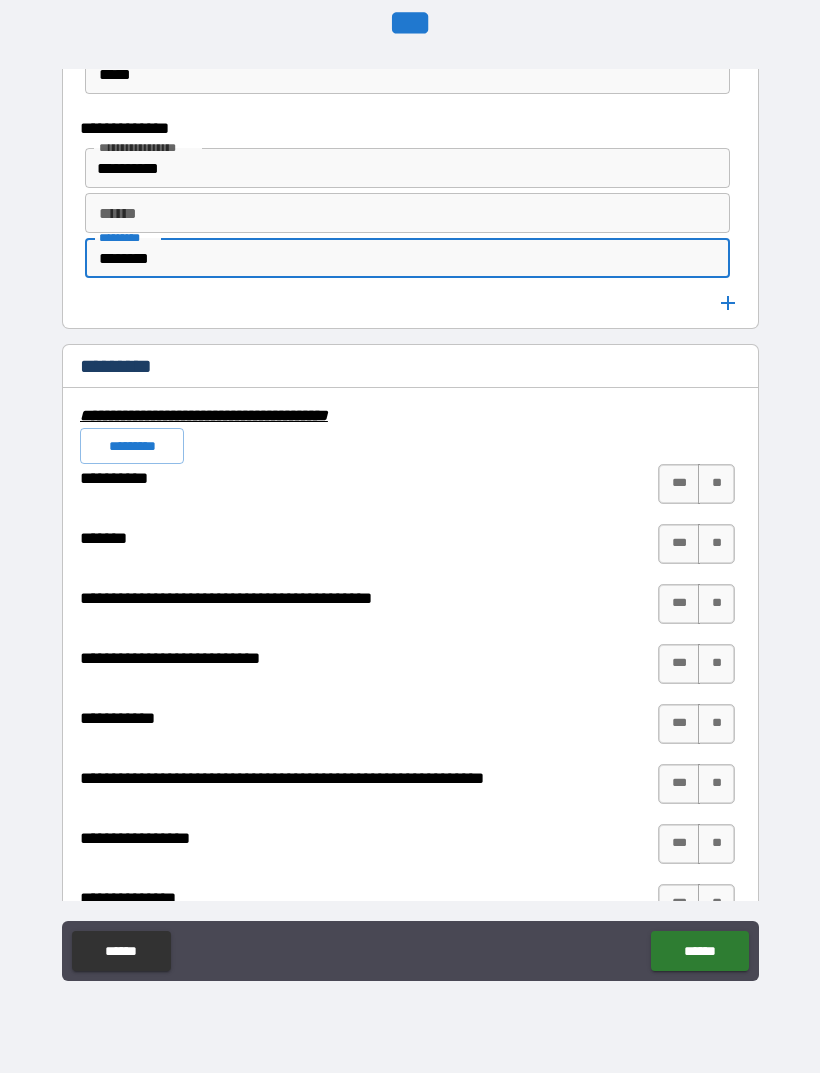scroll, scrollTop: 6223, scrollLeft: 0, axis: vertical 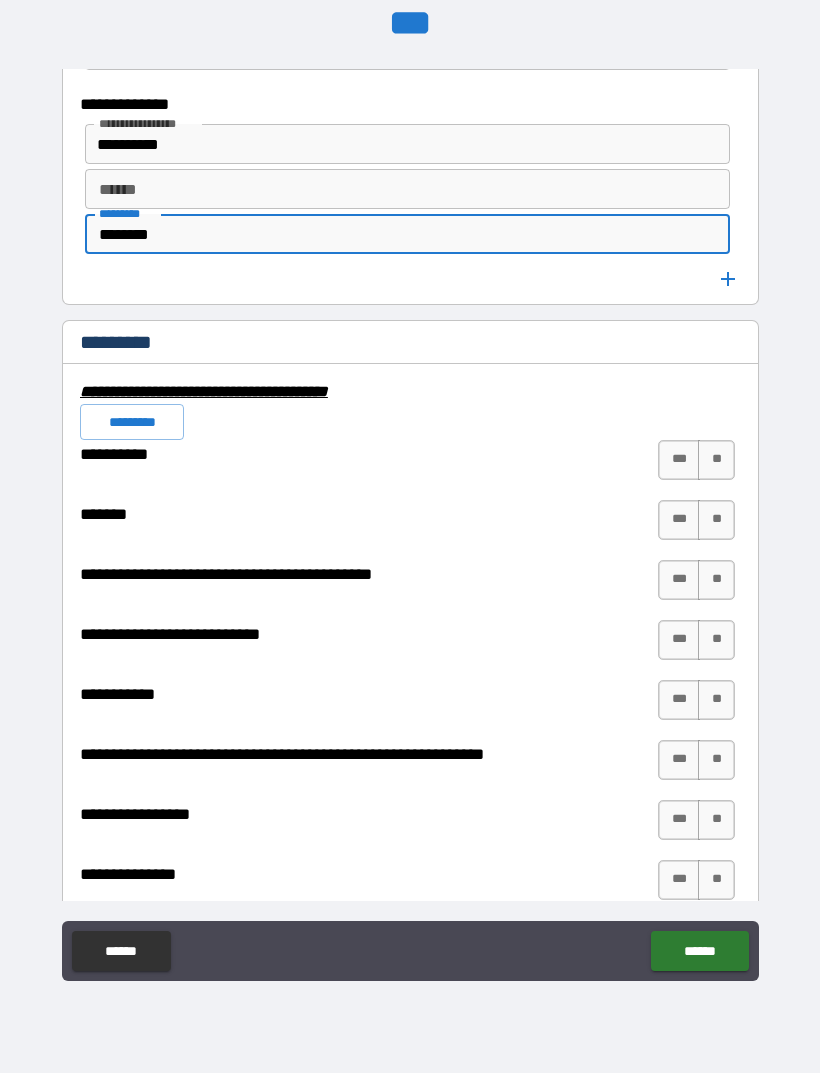 type on "********" 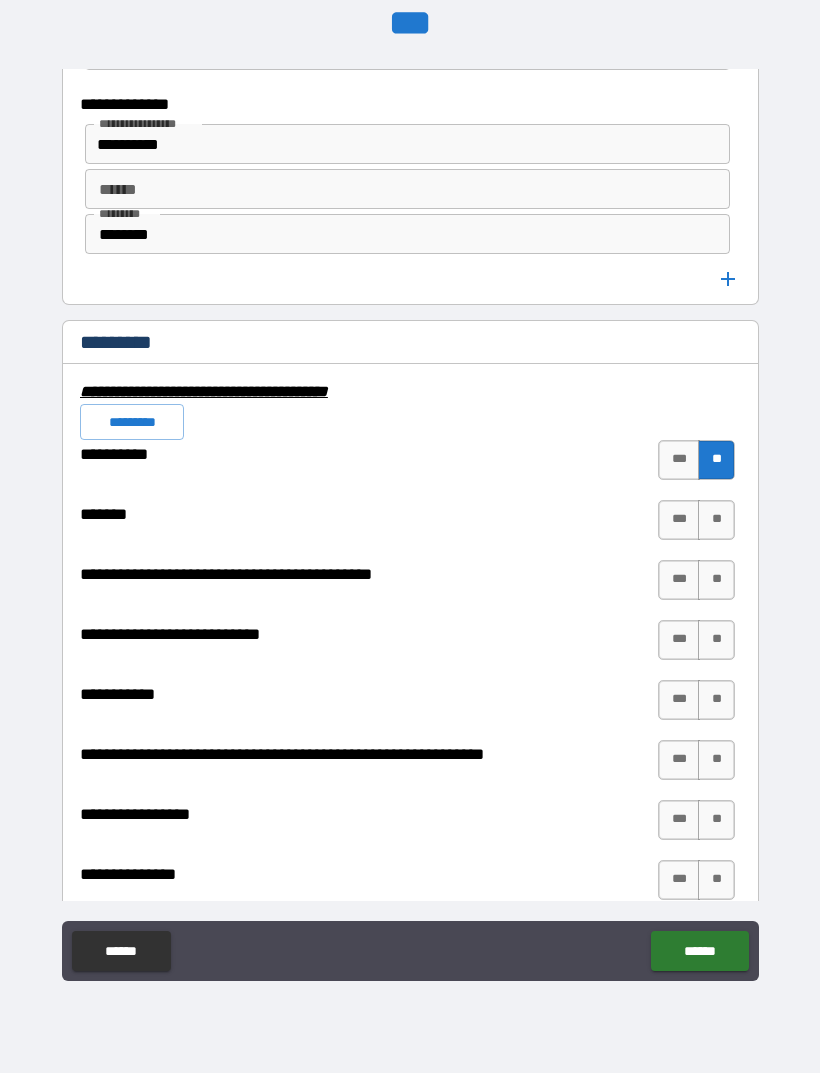 click on "**" at bounding box center [716, 520] 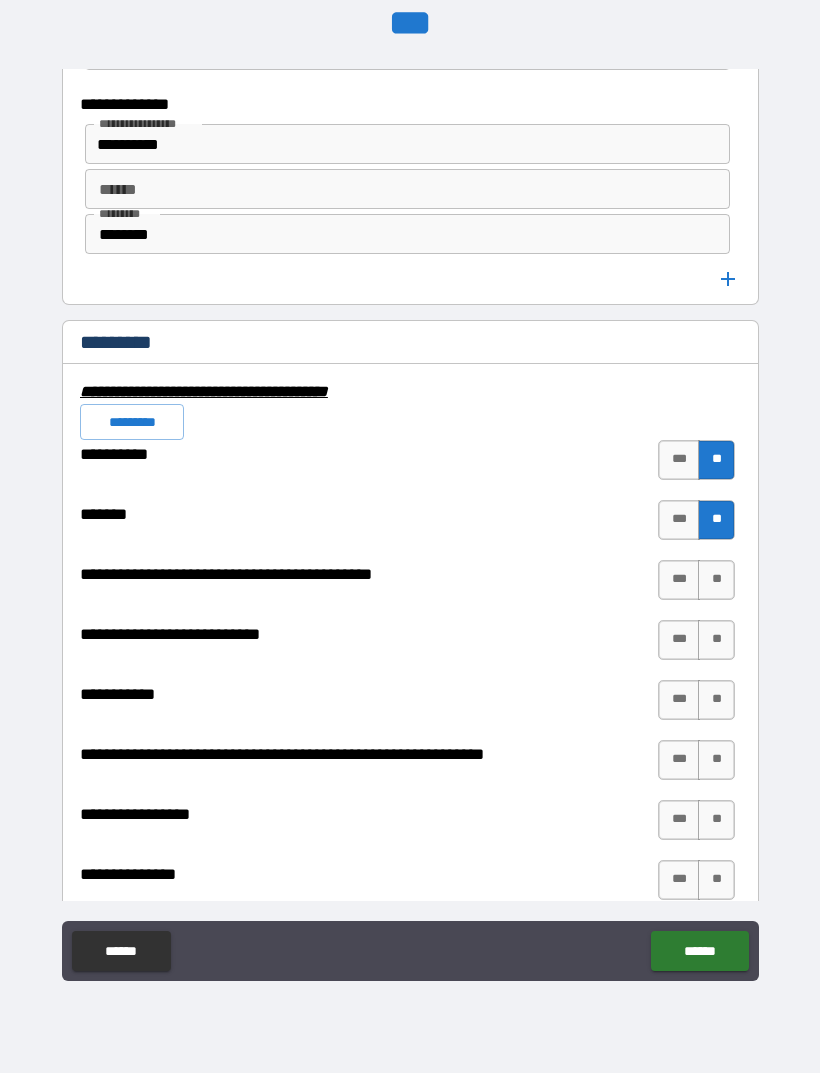 click on "**" at bounding box center [716, 580] 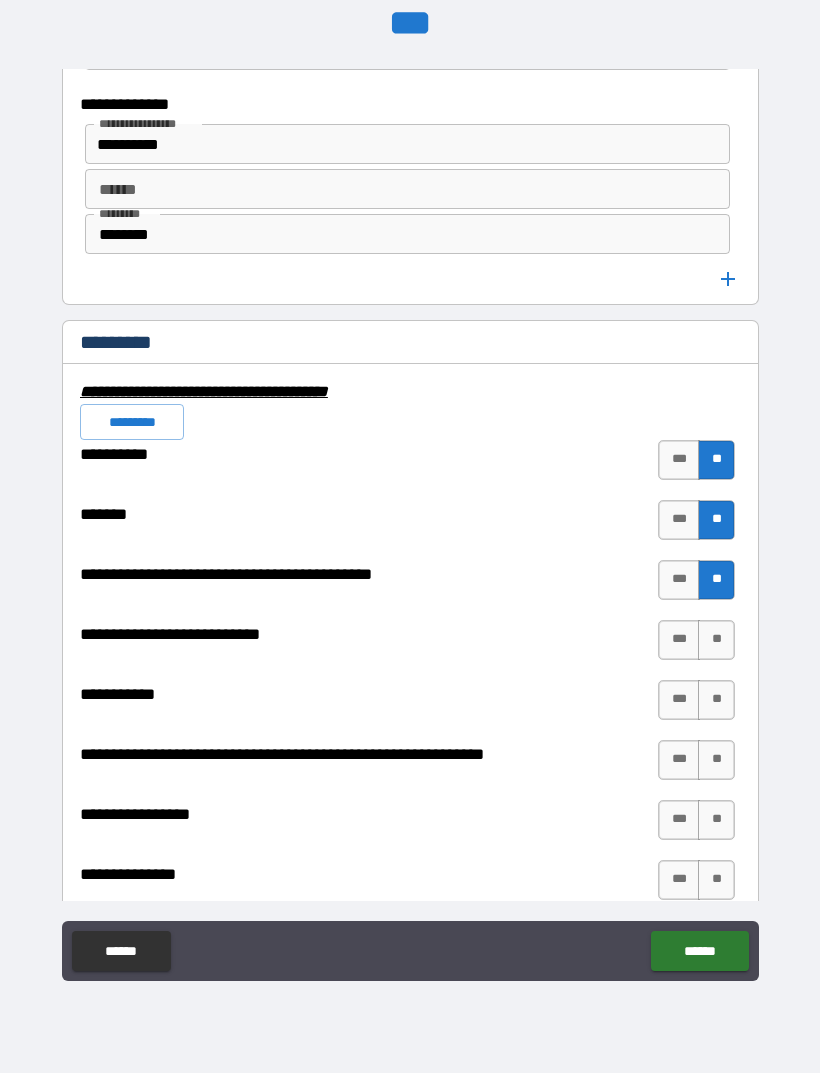 click on "**" at bounding box center (716, 640) 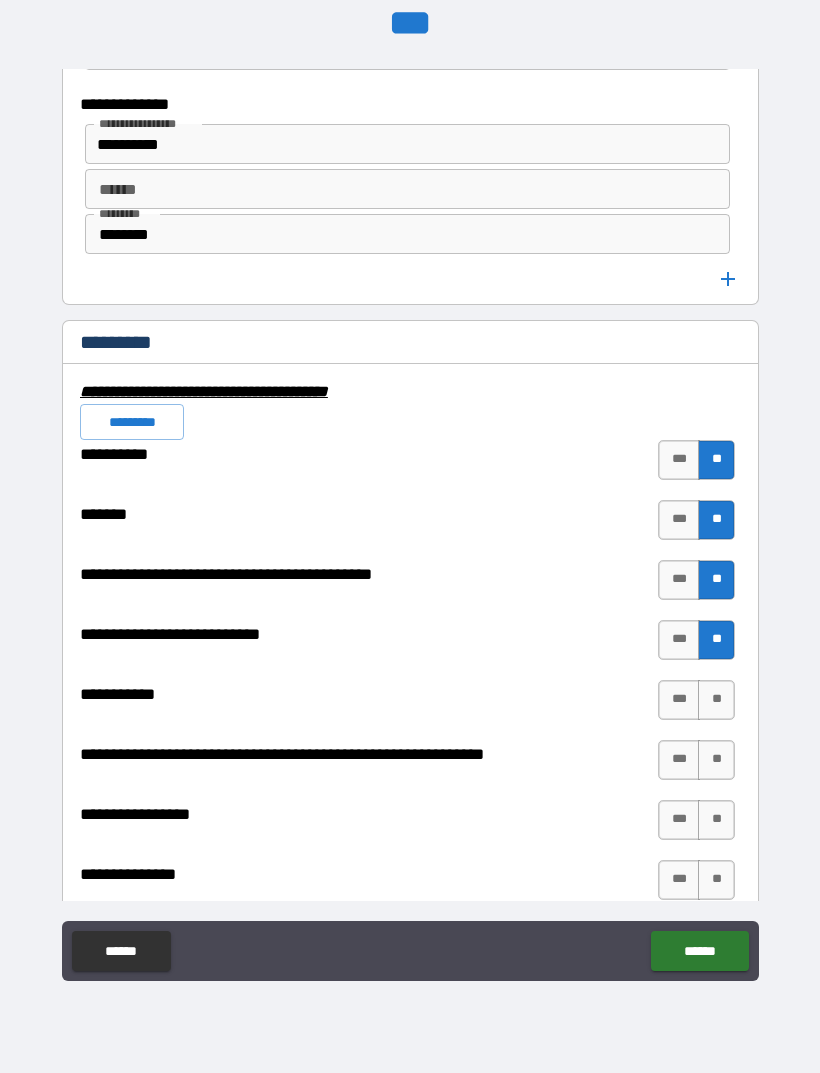 click on "**" at bounding box center (716, 700) 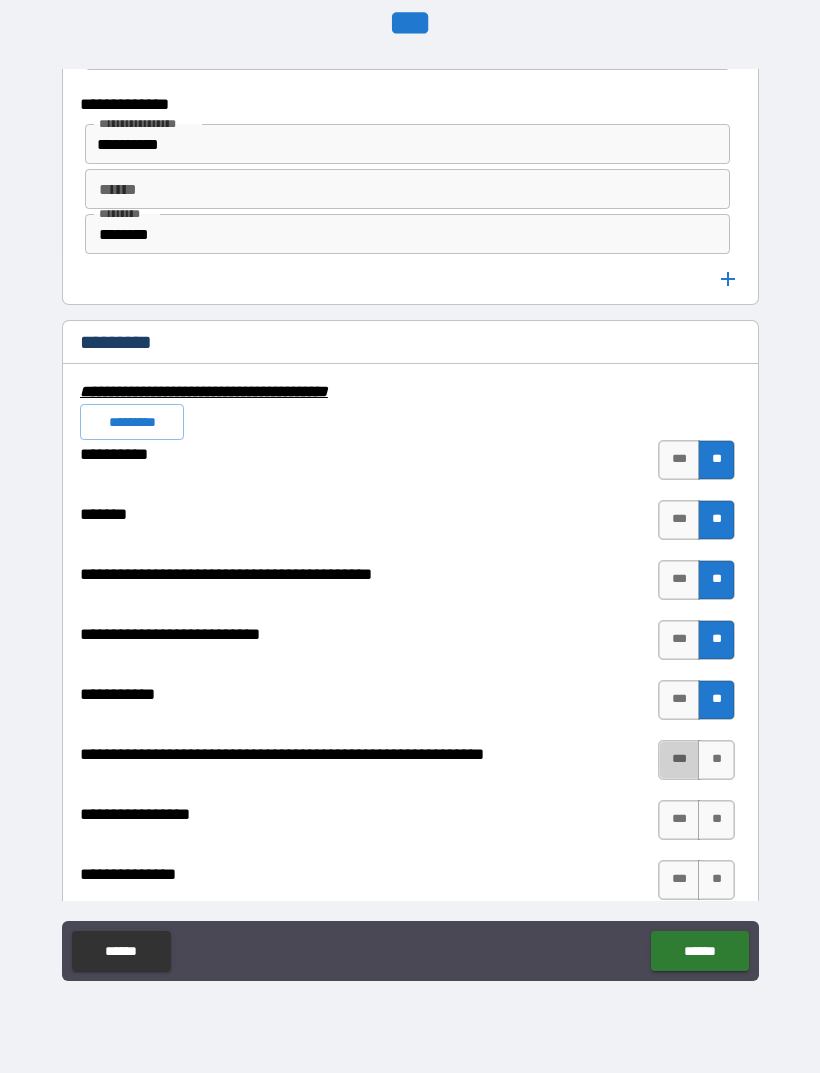 click on "***" at bounding box center (679, 760) 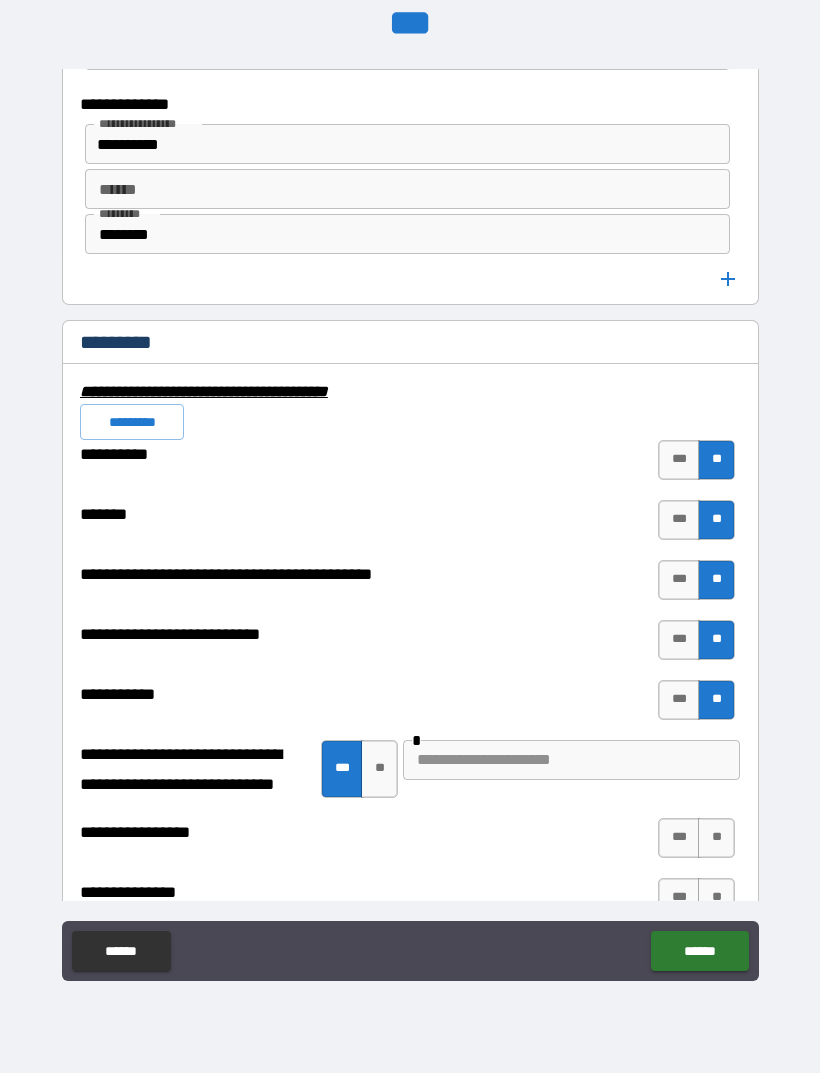 click at bounding box center [571, 760] 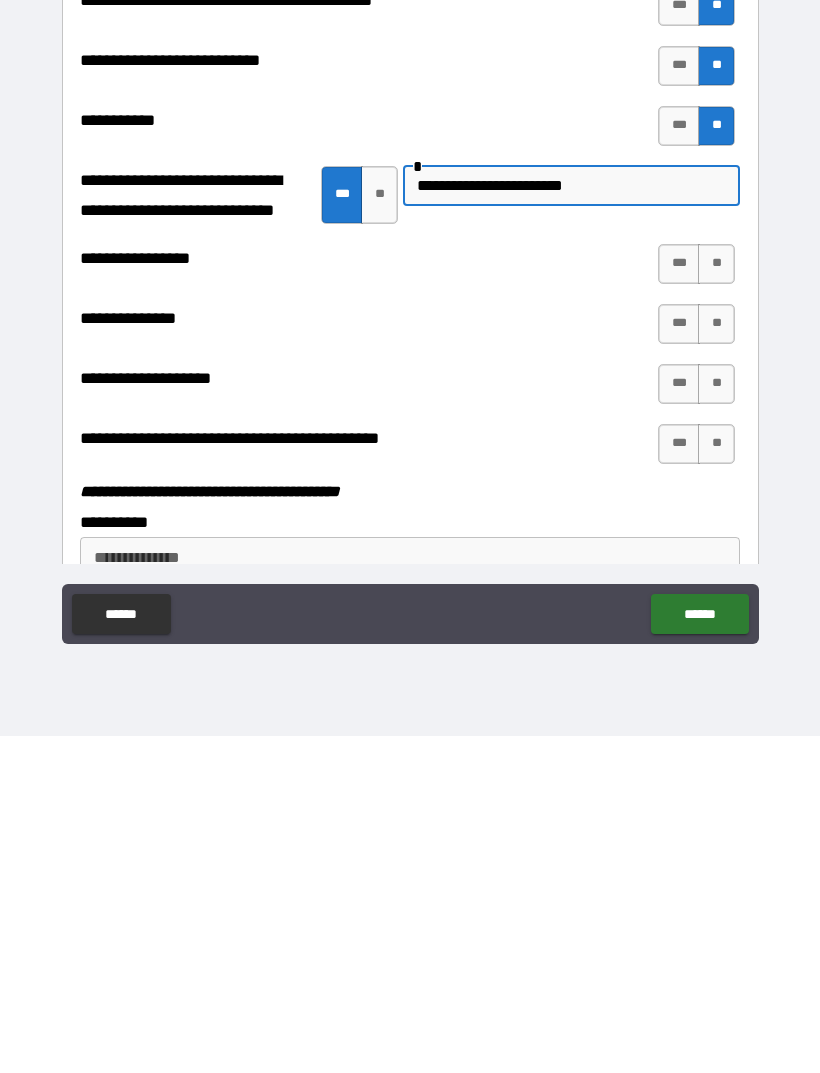 scroll, scrollTop: 6461, scrollLeft: 0, axis: vertical 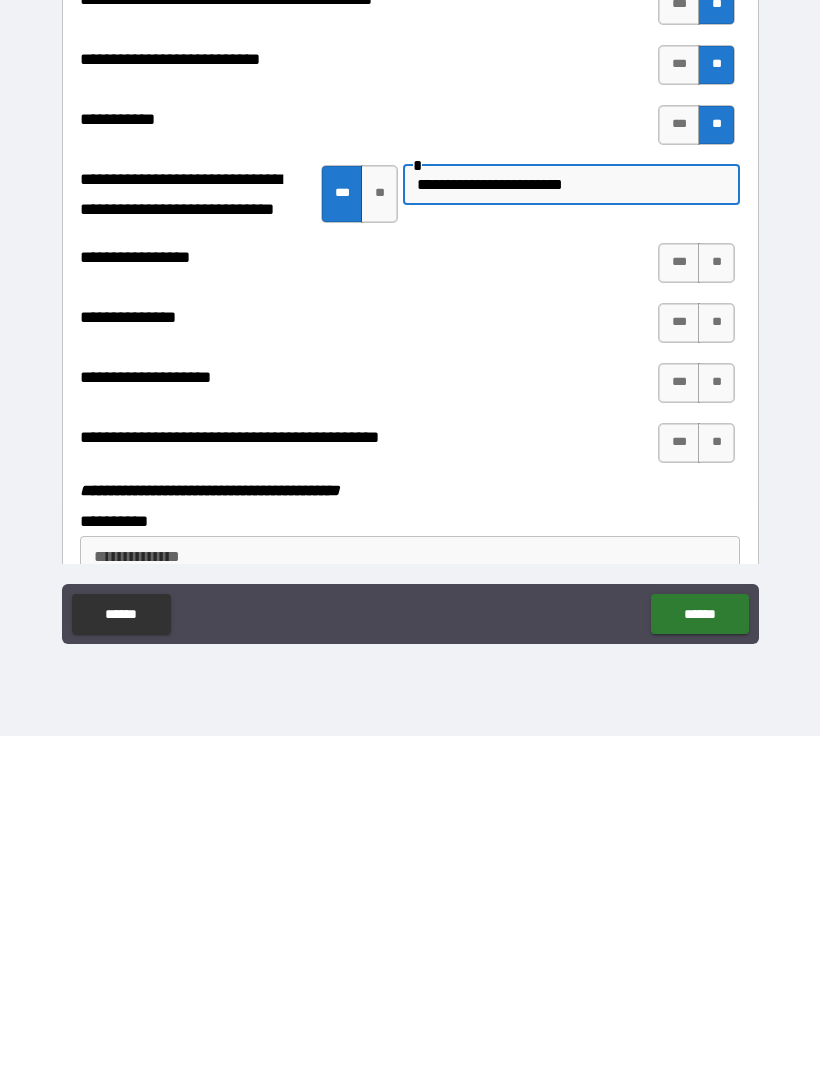 type on "**********" 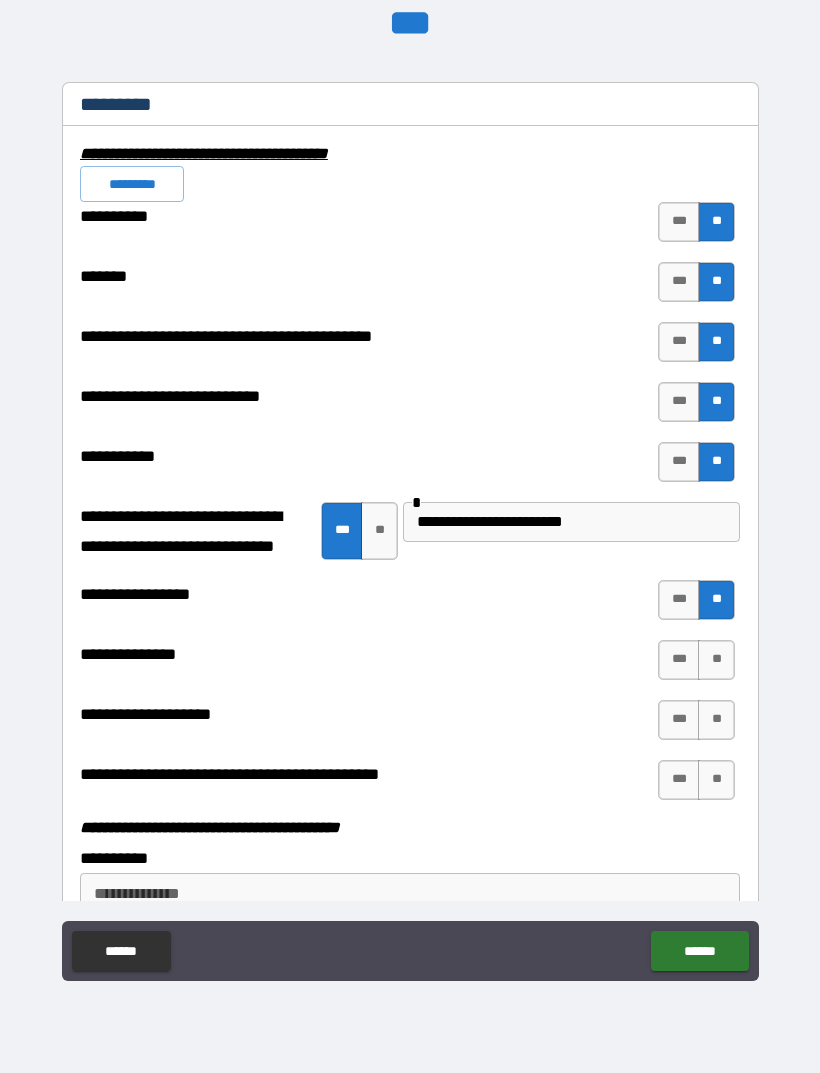 click on "**" at bounding box center [716, 660] 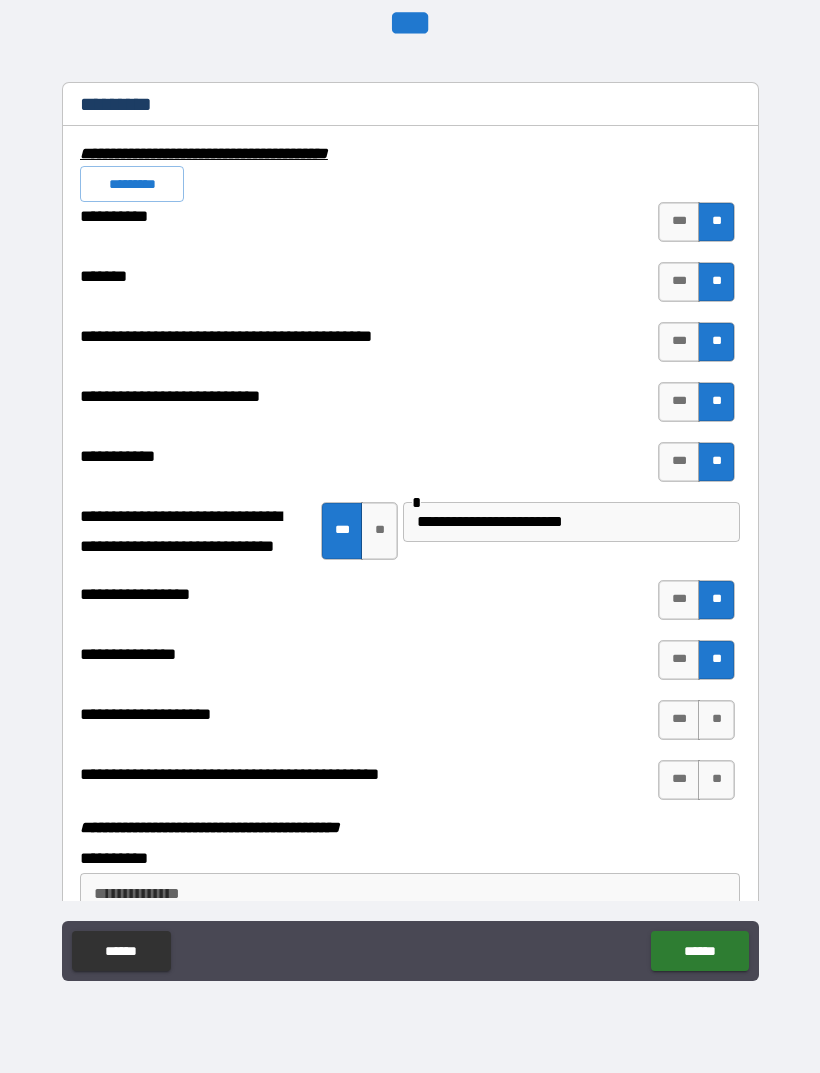 click on "**" at bounding box center [716, 720] 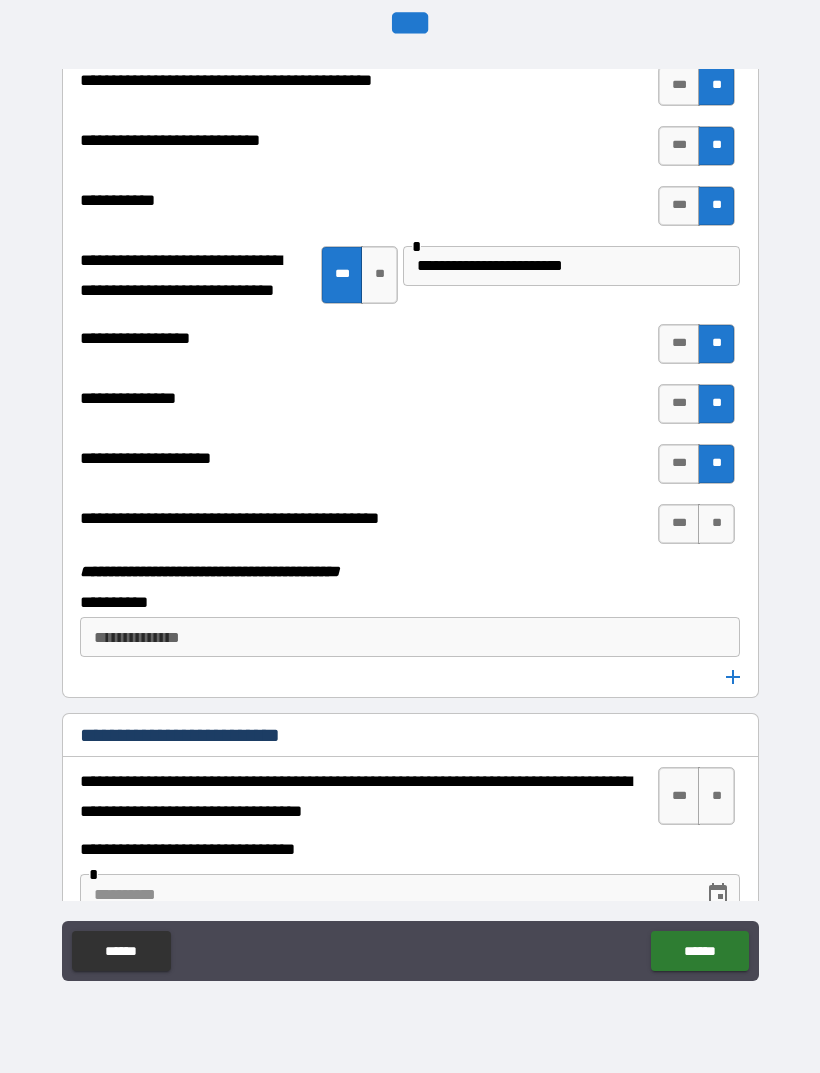 scroll, scrollTop: 6726, scrollLeft: 0, axis: vertical 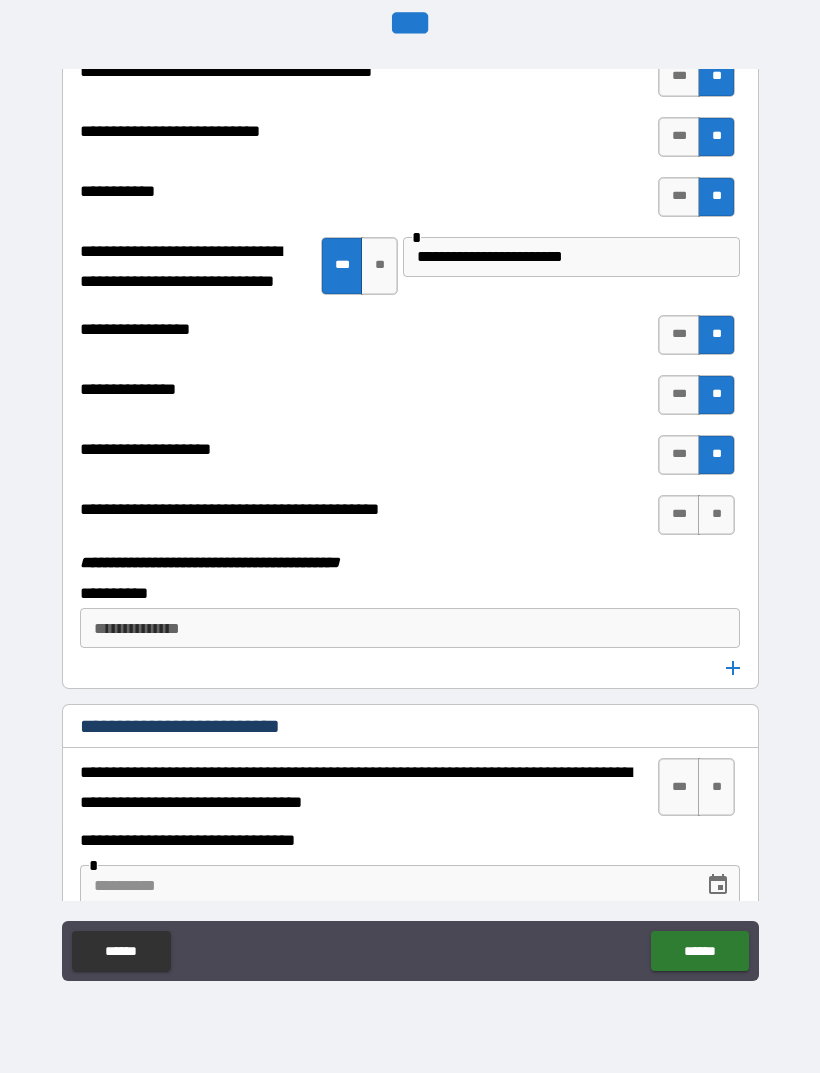 click on "**" at bounding box center [716, 515] 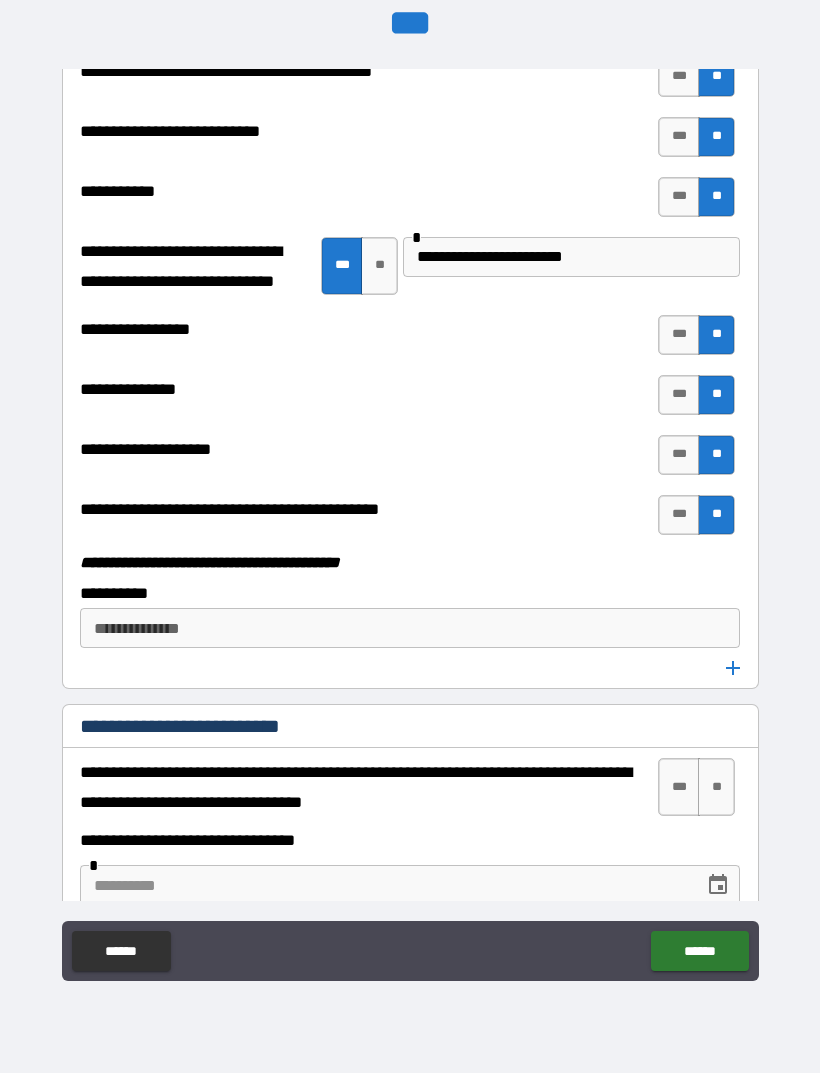 click on "**" at bounding box center (716, 787) 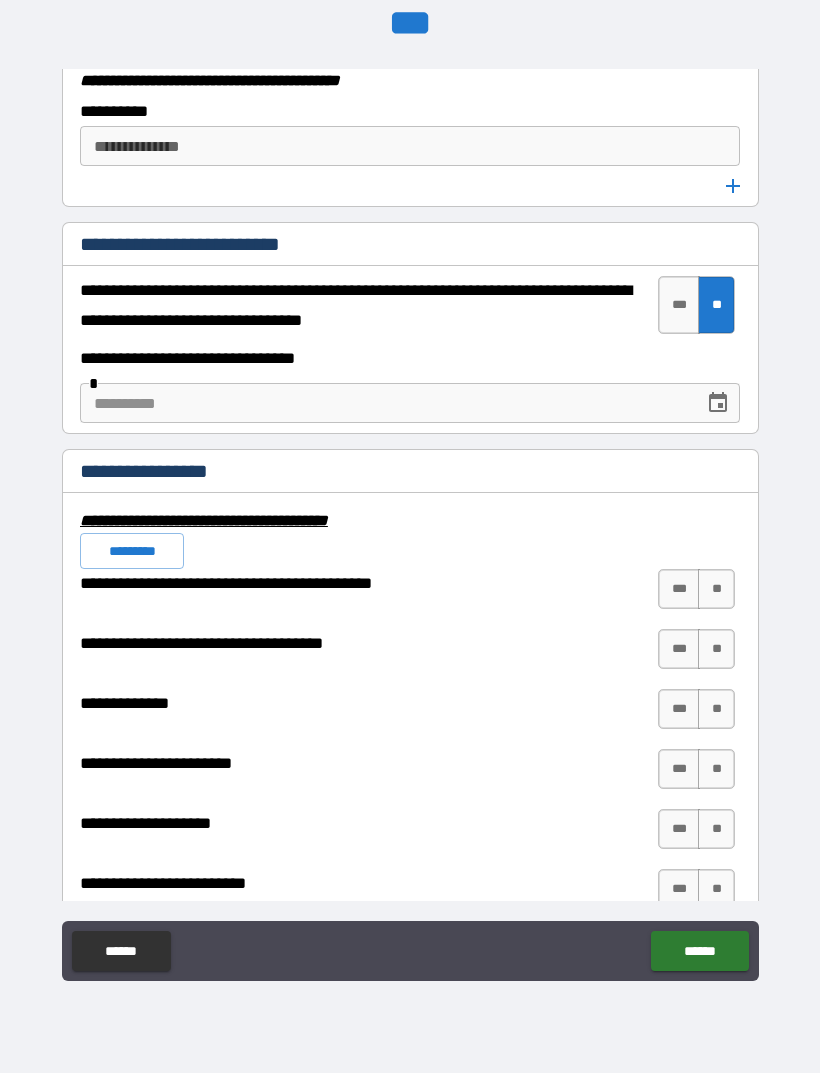 scroll, scrollTop: 7225, scrollLeft: 0, axis: vertical 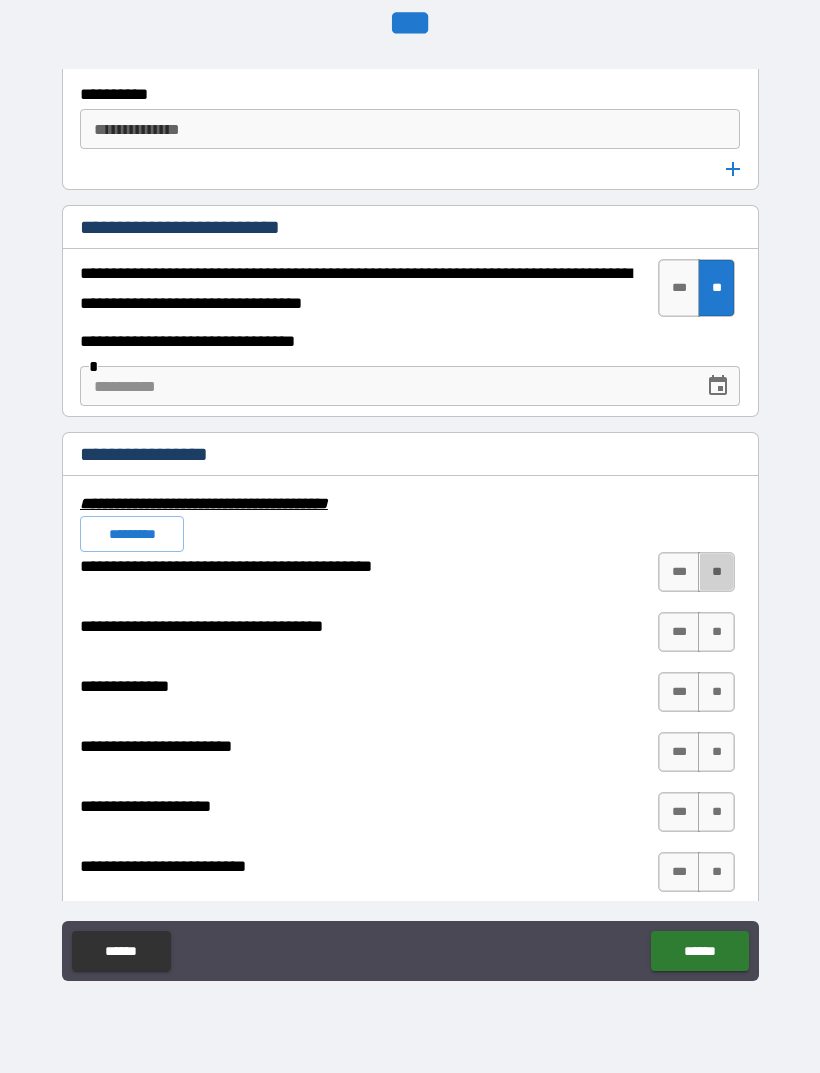 click on "**" at bounding box center [716, 572] 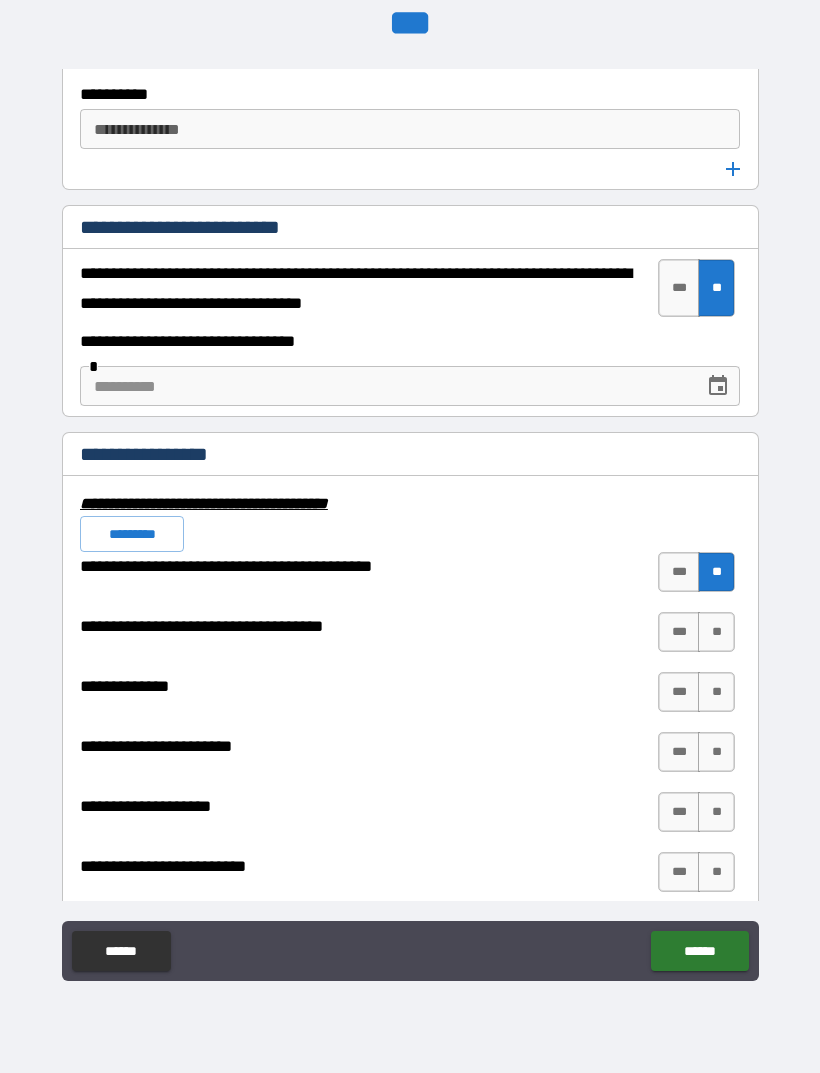 click on "**" at bounding box center (716, 632) 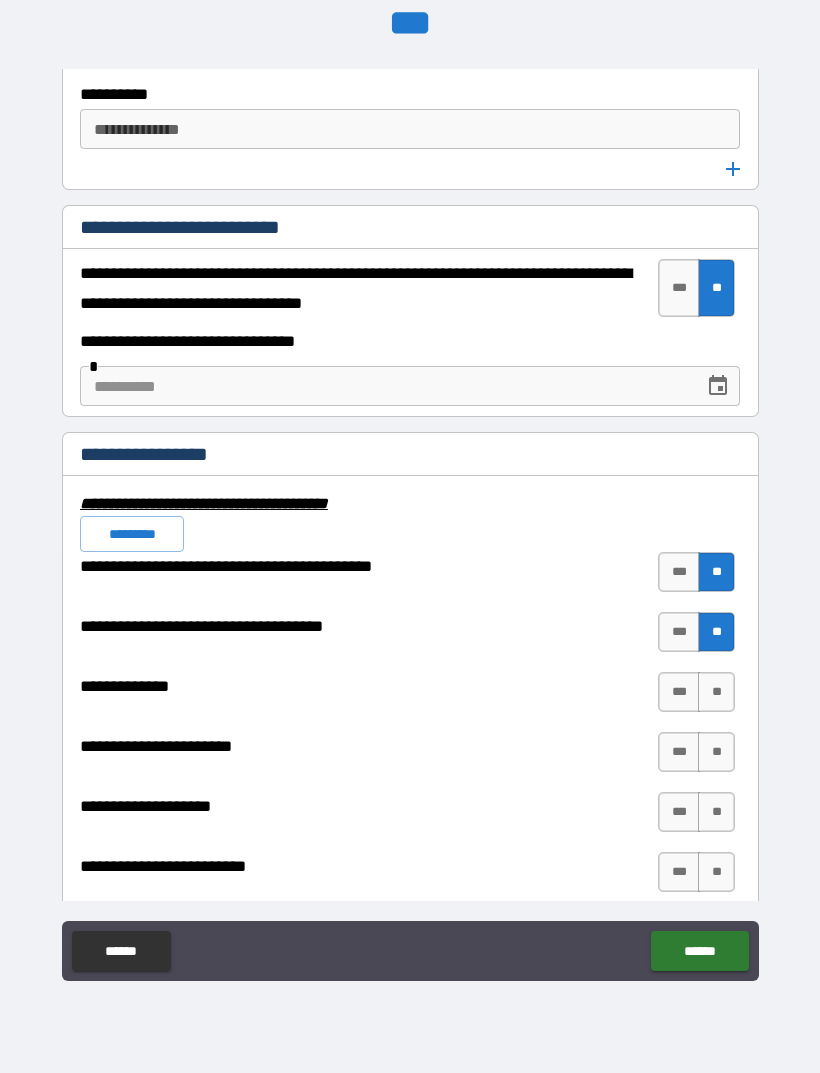 click on "**" at bounding box center (716, 692) 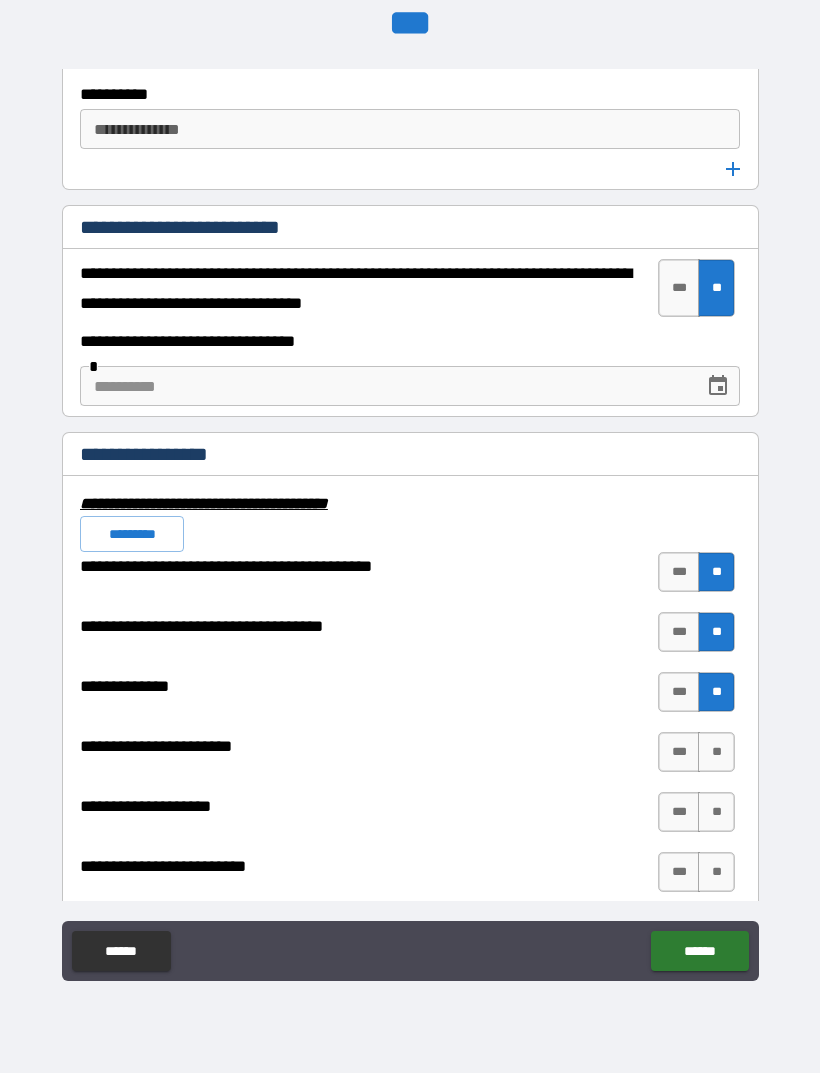 click on "**" at bounding box center [716, 752] 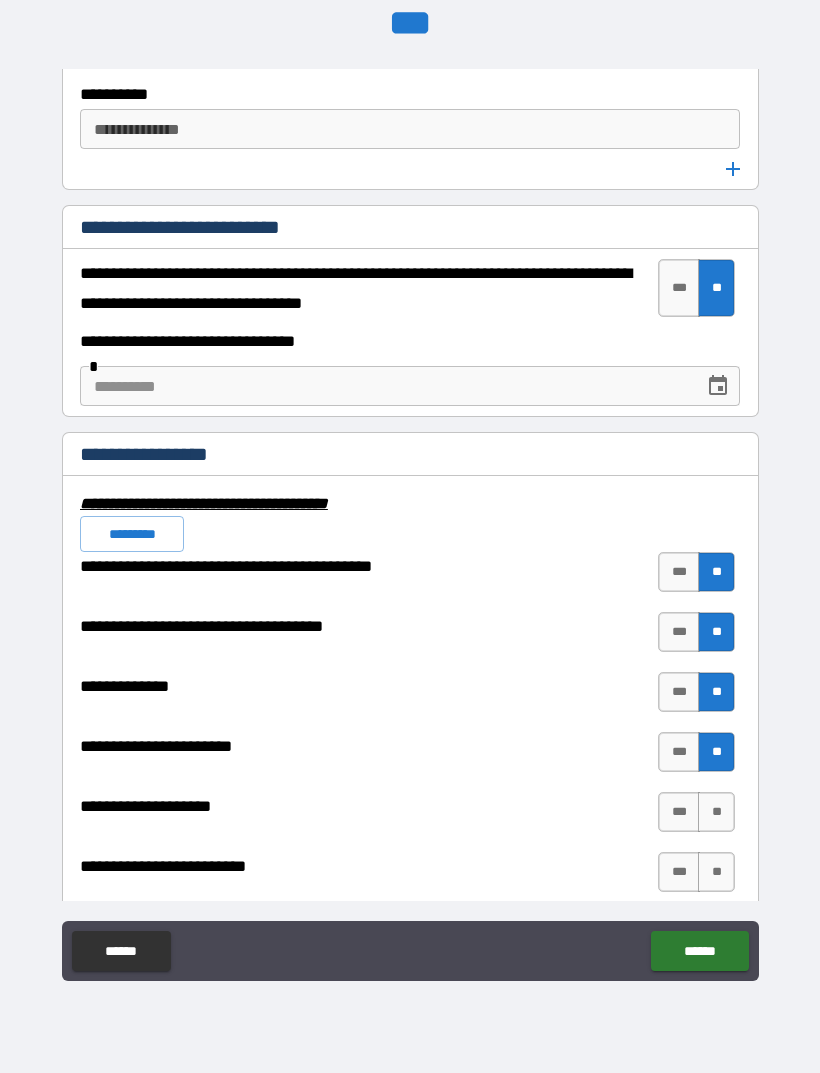 click on "**" at bounding box center [716, 812] 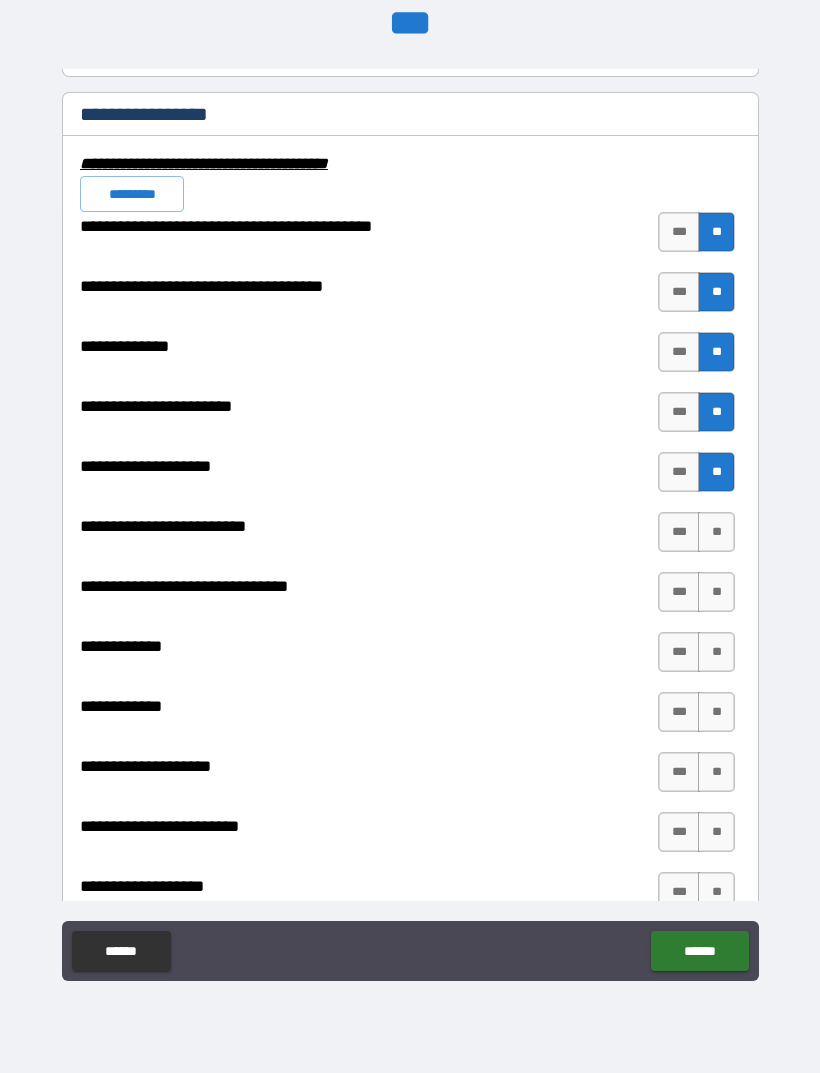 scroll, scrollTop: 7570, scrollLeft: 0, axis: vertical 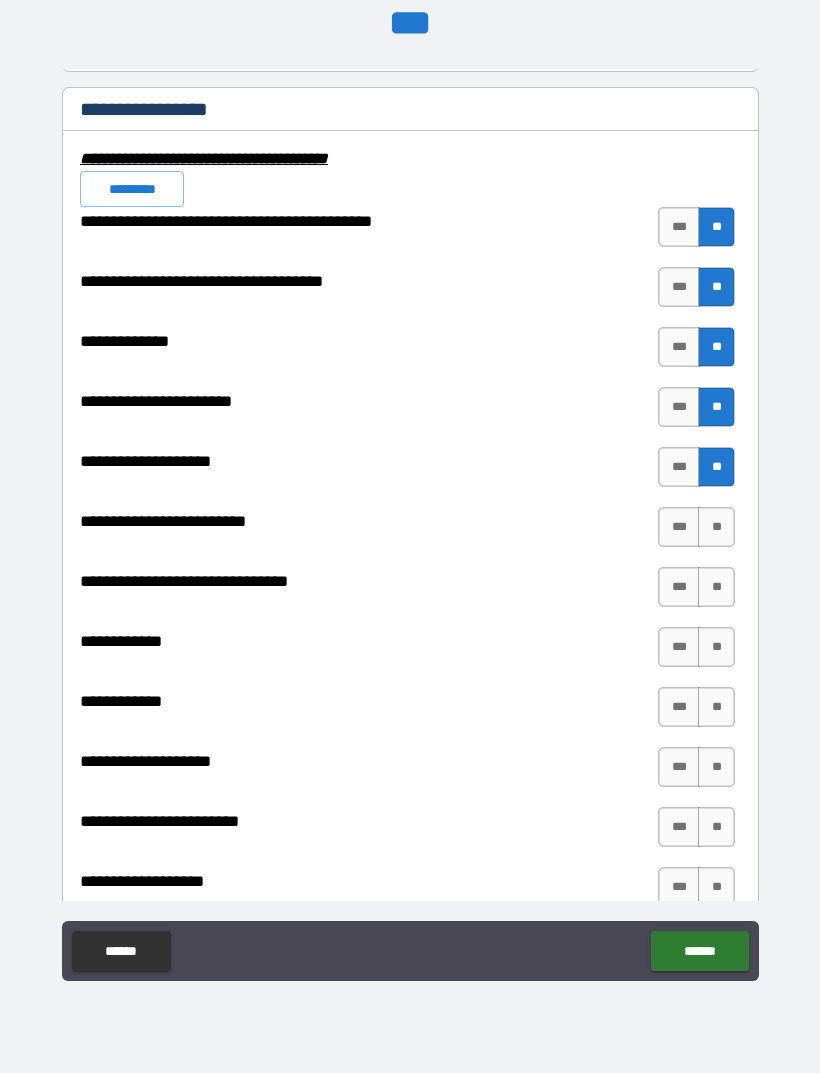 click on "**" at bounding box center (716, 527) 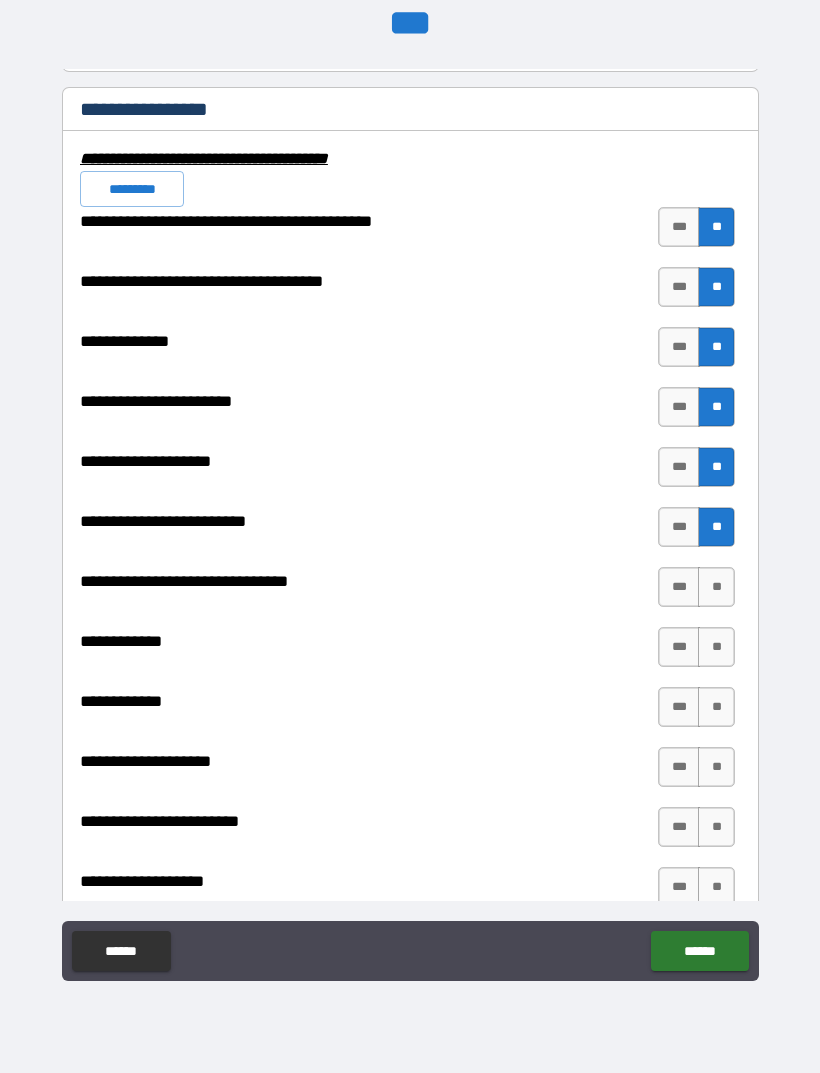 click on "**" at bounding box center (716, 587) 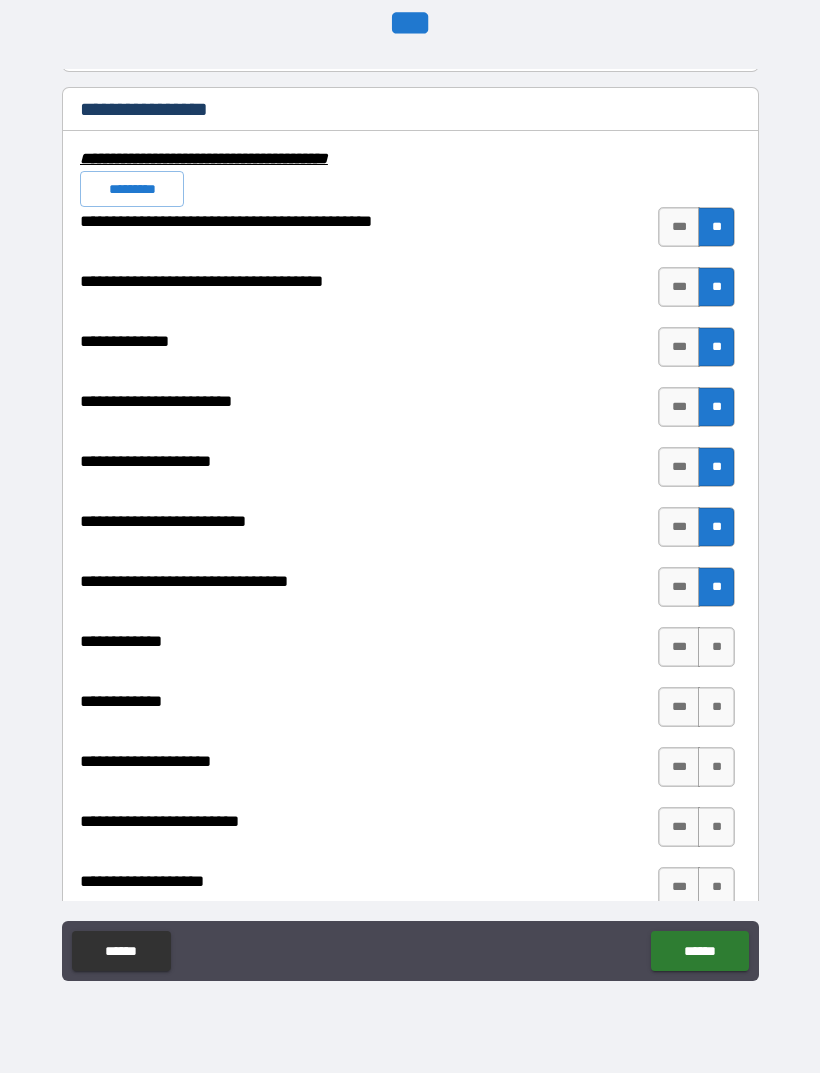 click on "**" at bounding box center [716, 647] 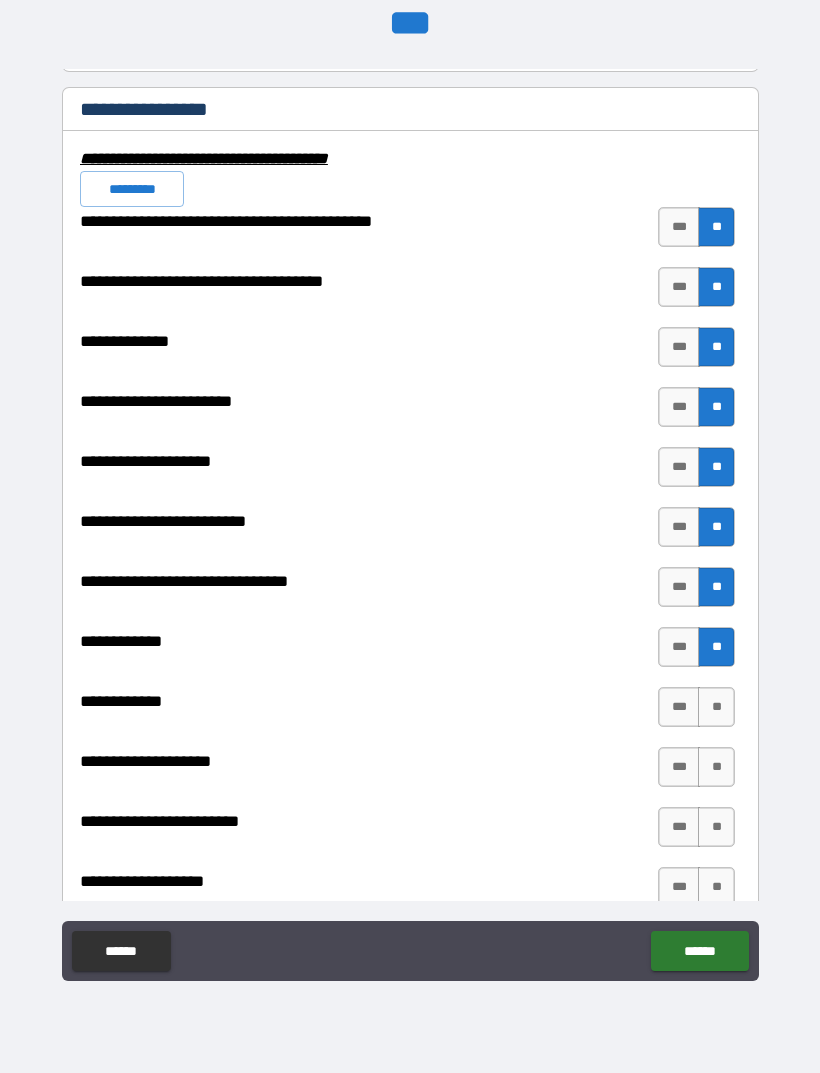 click on "**" at bounding box center (716, 707) 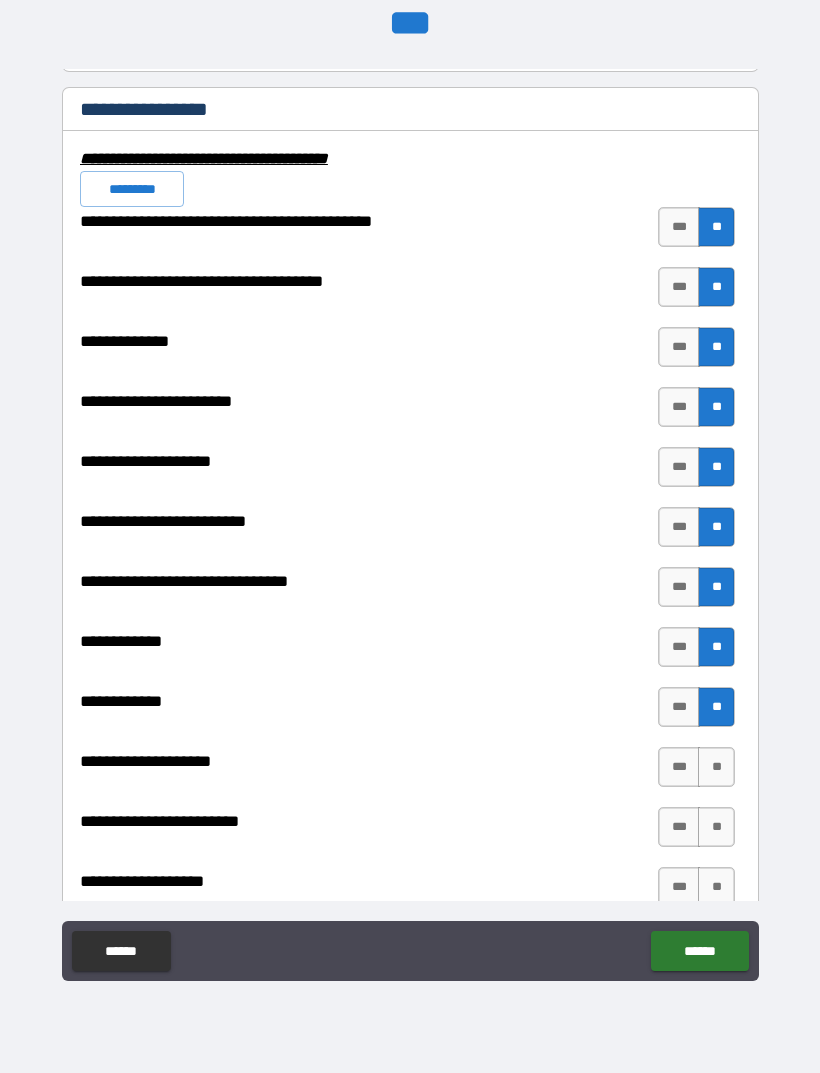 click on "**" at bounding box center (716, 767) 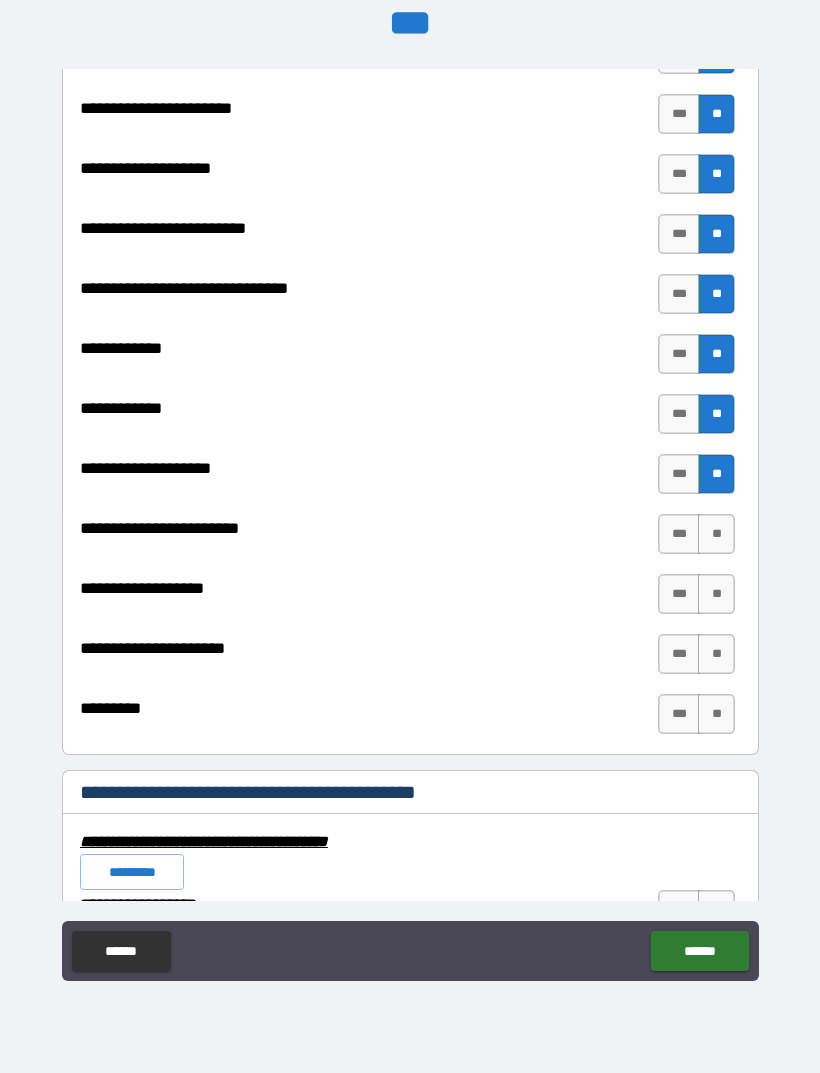 scroll, scrollTop: 7864, scrollLeft: 0, axis: vertical 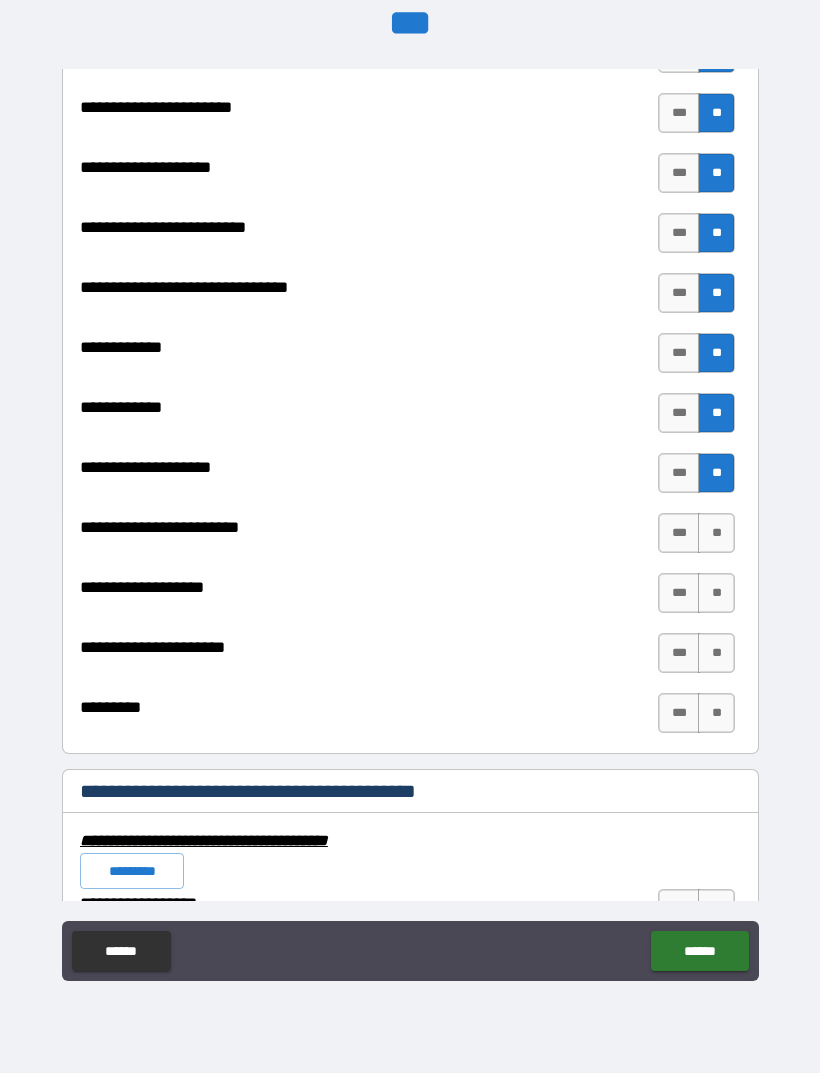 click on "**" at bounding box center [716, 533] 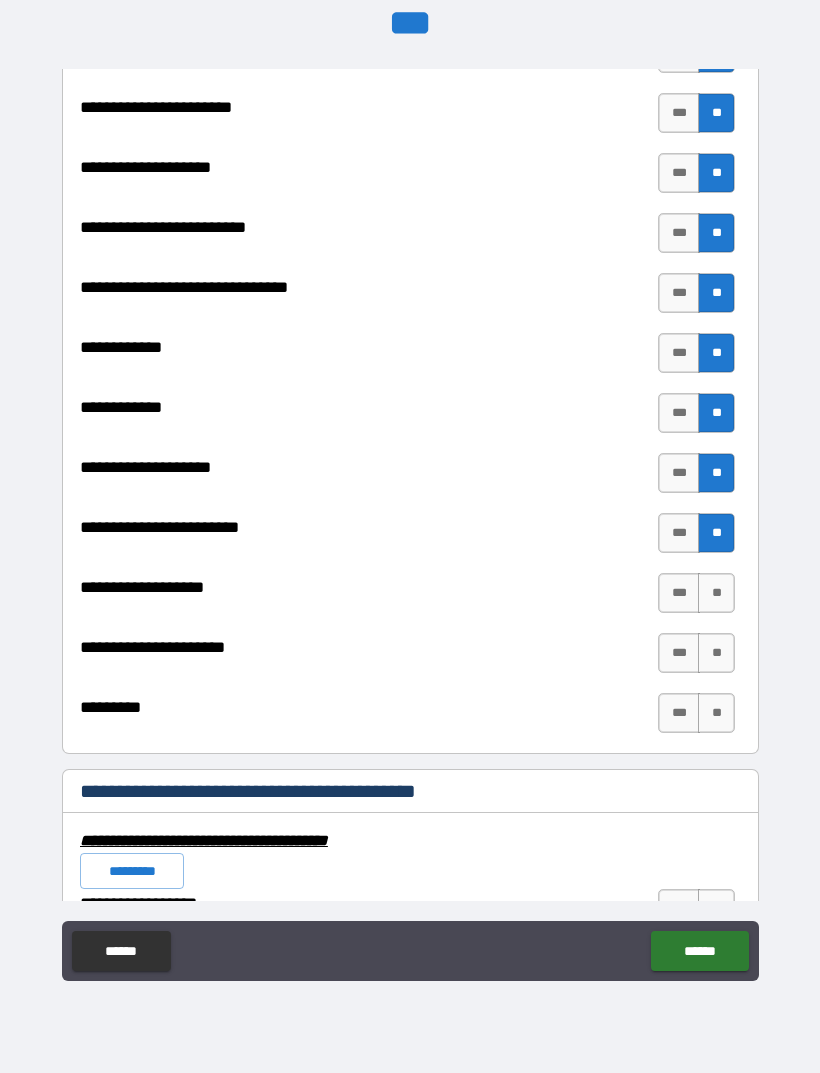 click on "**" at bounding box center (716, 593) 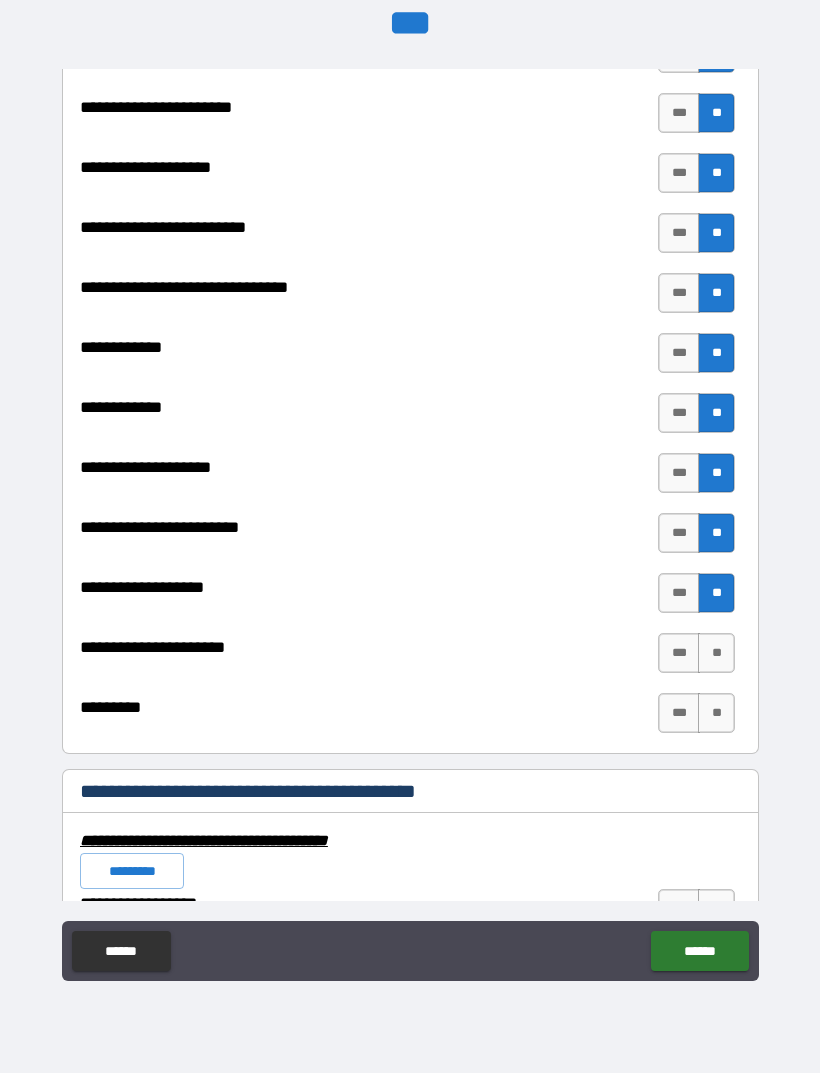 click on "**" at bounding box center (716, 653) 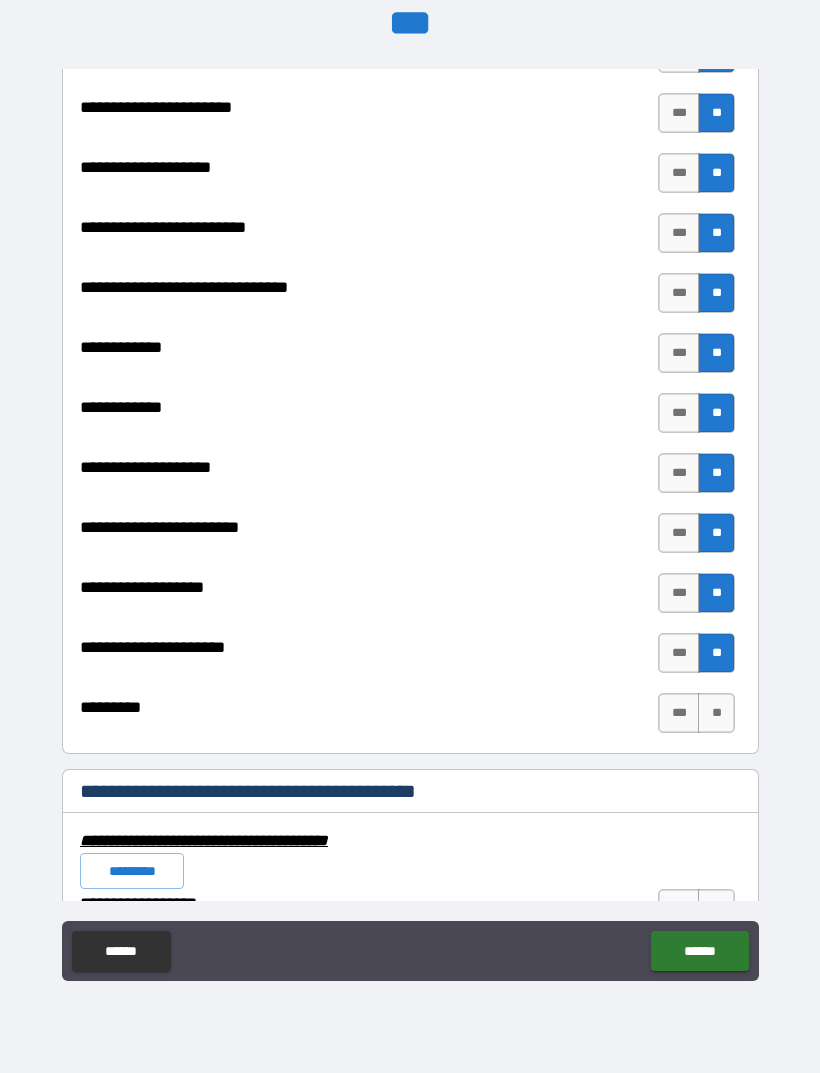 click on "**" at bounding box center [716, 713] 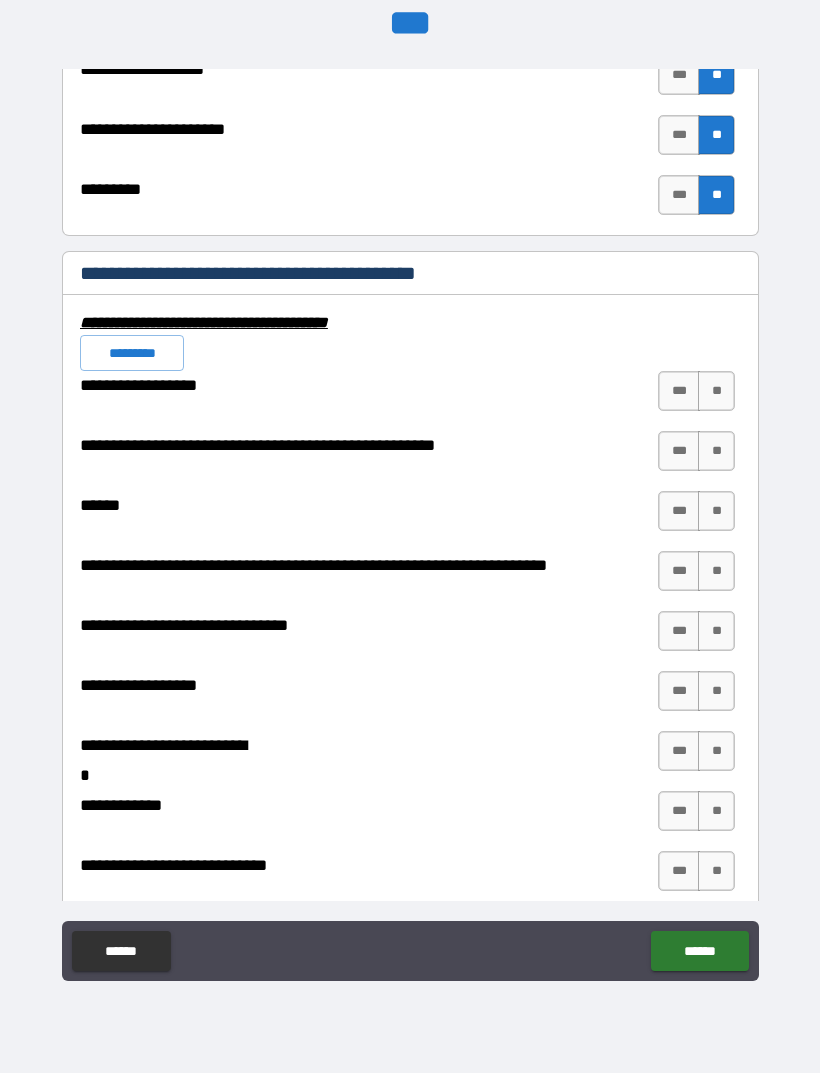 click on "**********" at bounding box center (410, 507) 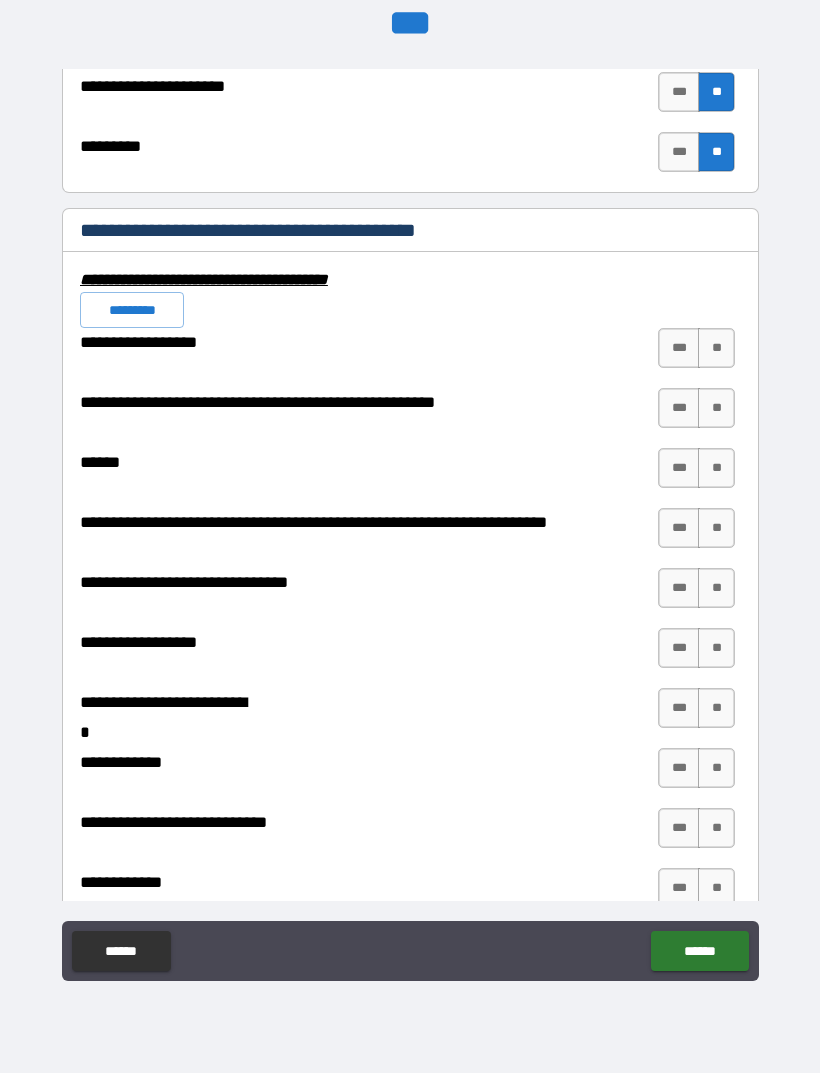 scroll, scrollTop: 8426, scrollLeft: 0, axis: vertical 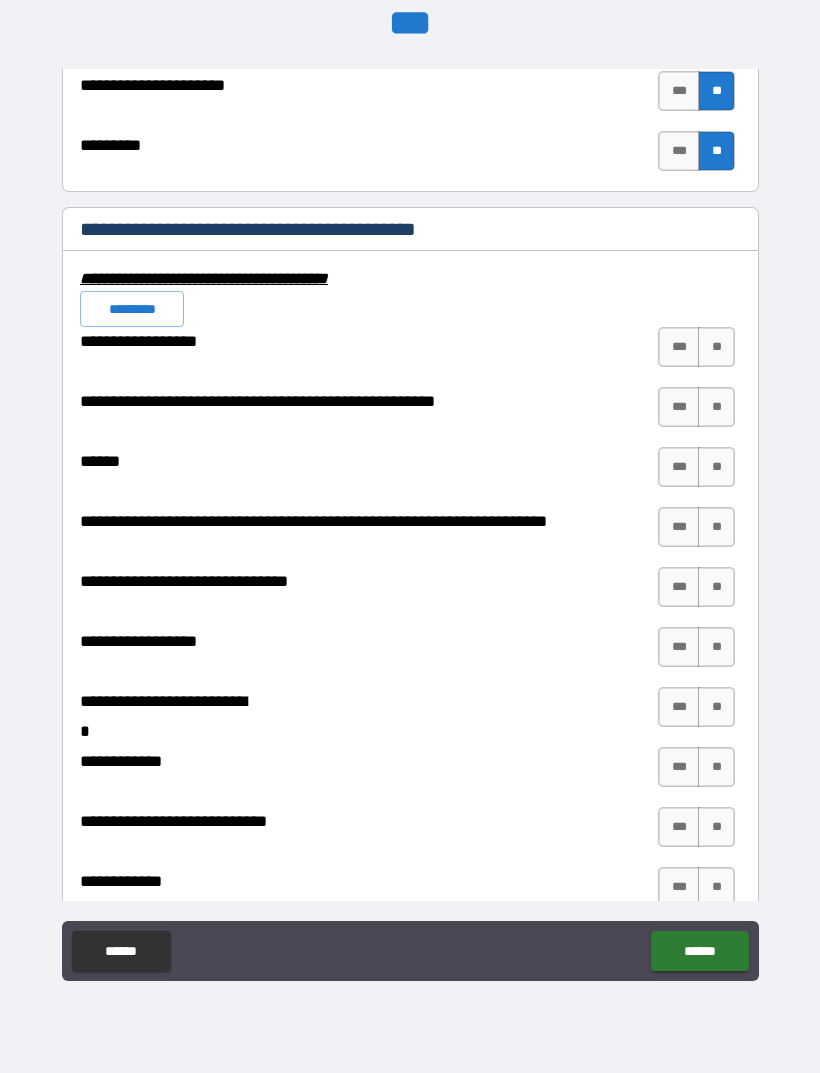 click on "**" at bounding box center [716, 347] 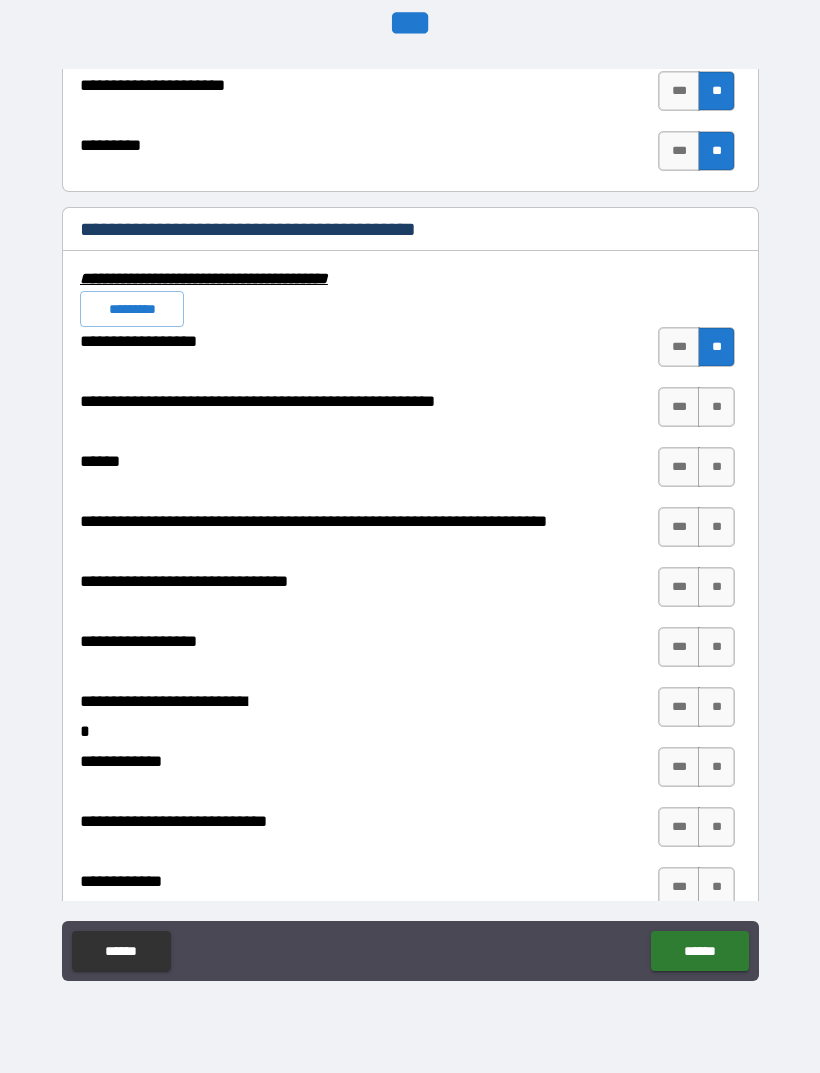 click on "**" at bounding box center (716, 407) 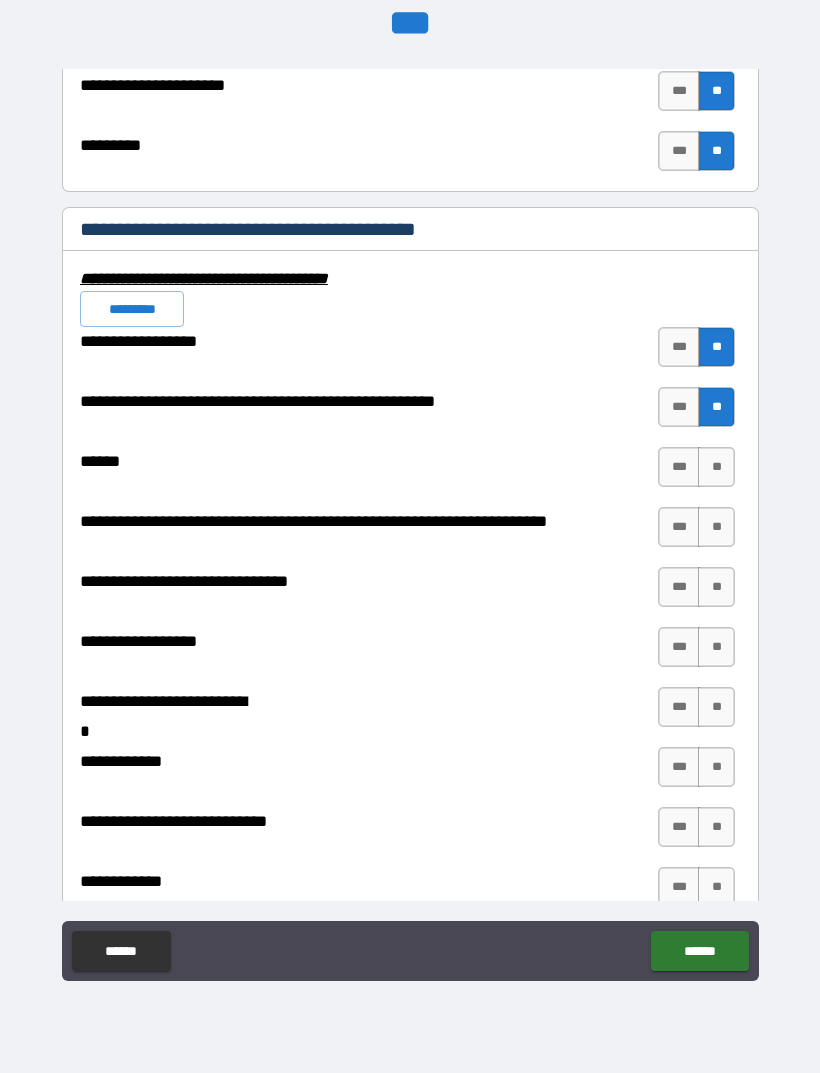 click on "**" at bounding box center (716, 467) 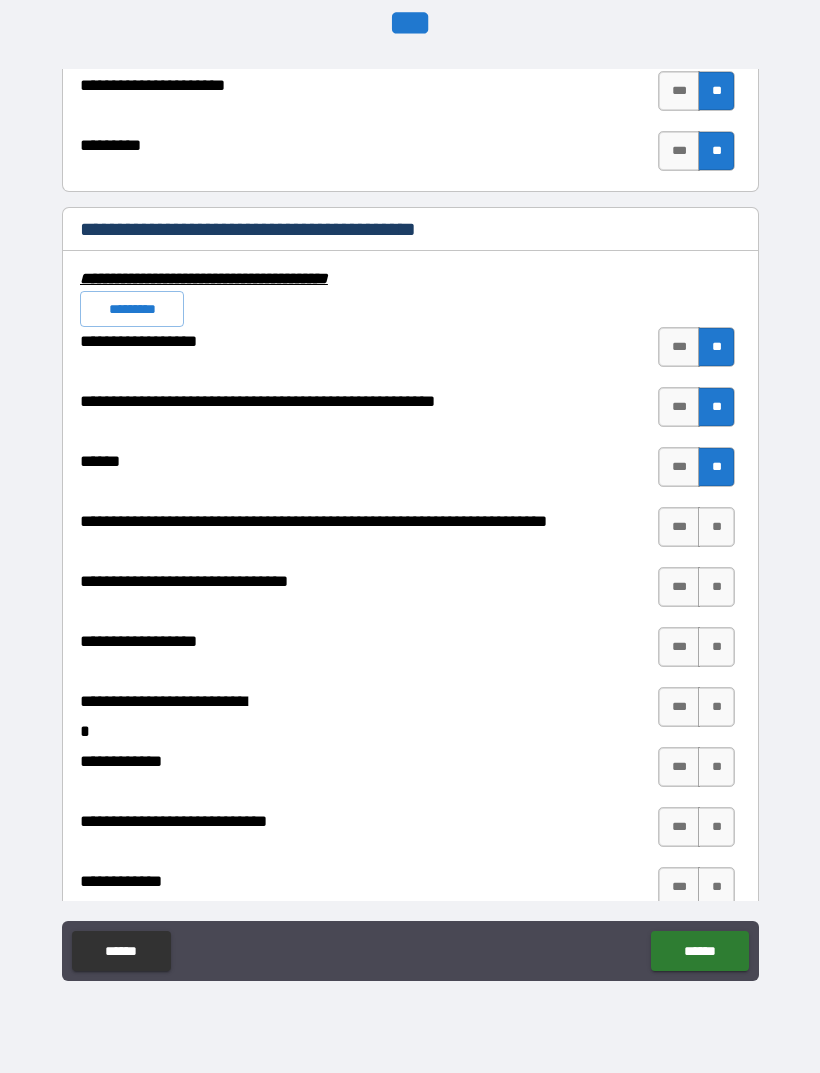 click on "**" at bounding box center (716, 527) 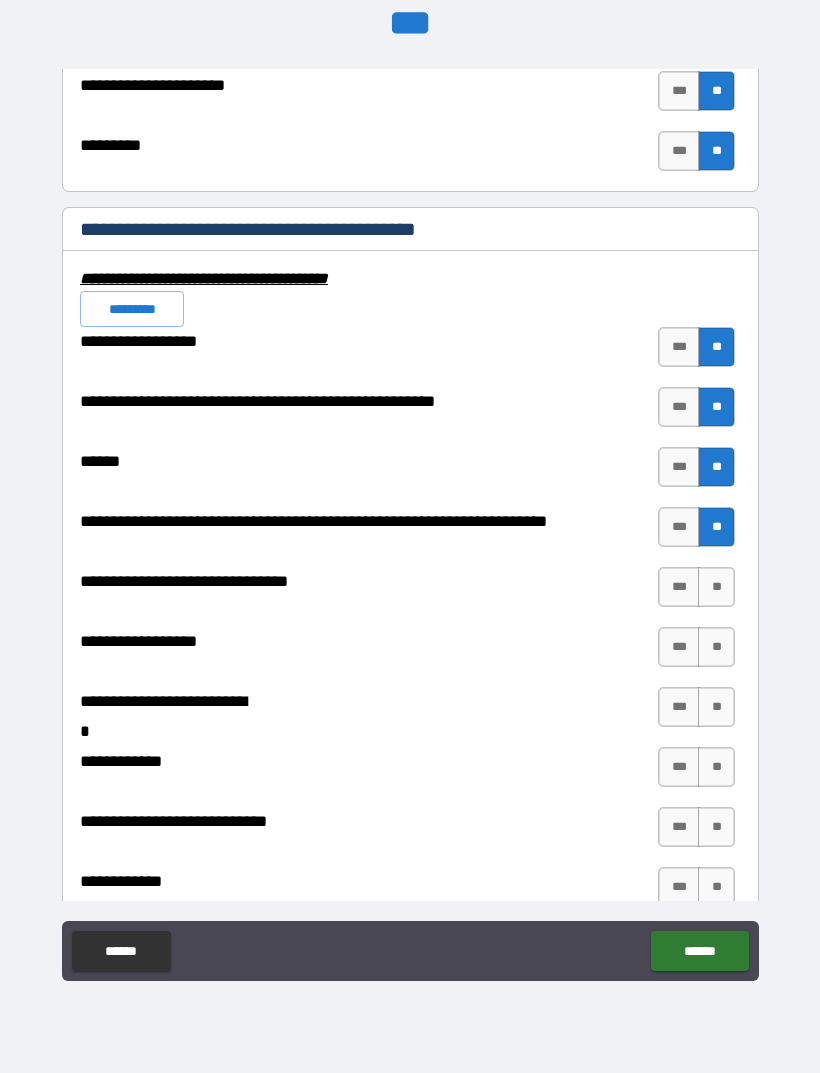 click on "**" at bounding box center (716, 587) 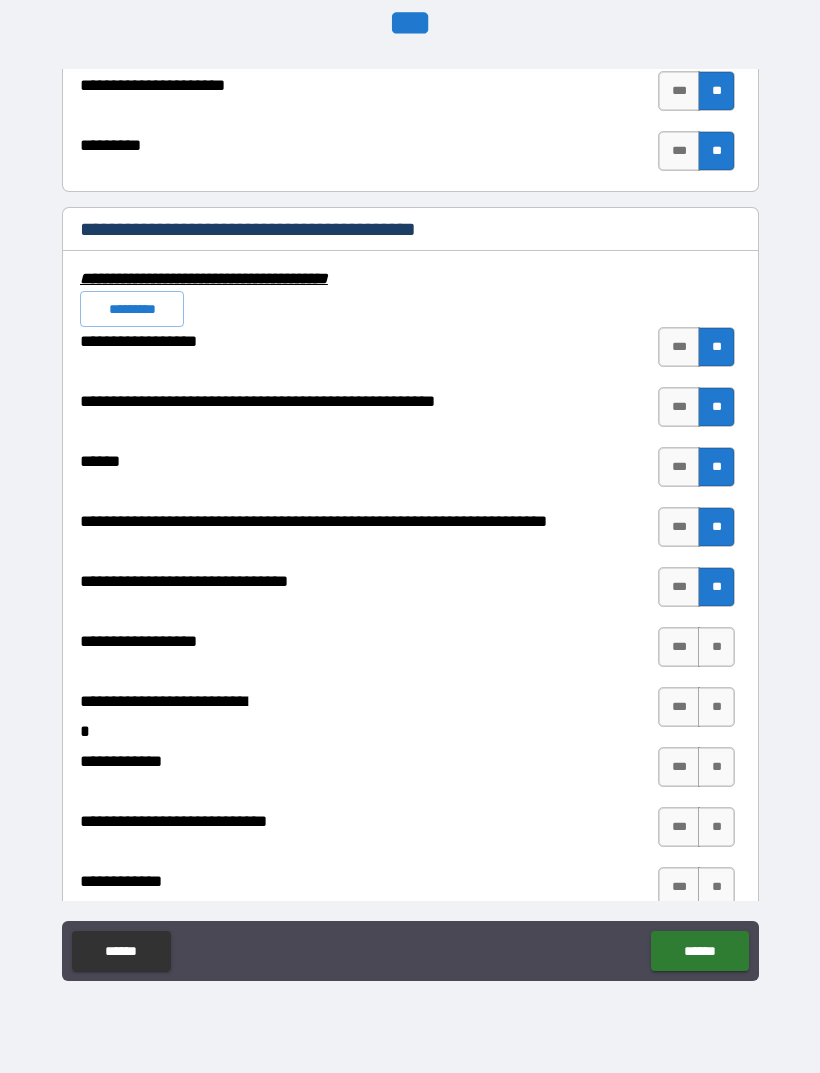 click on "**" at bounding box center (716, 647) 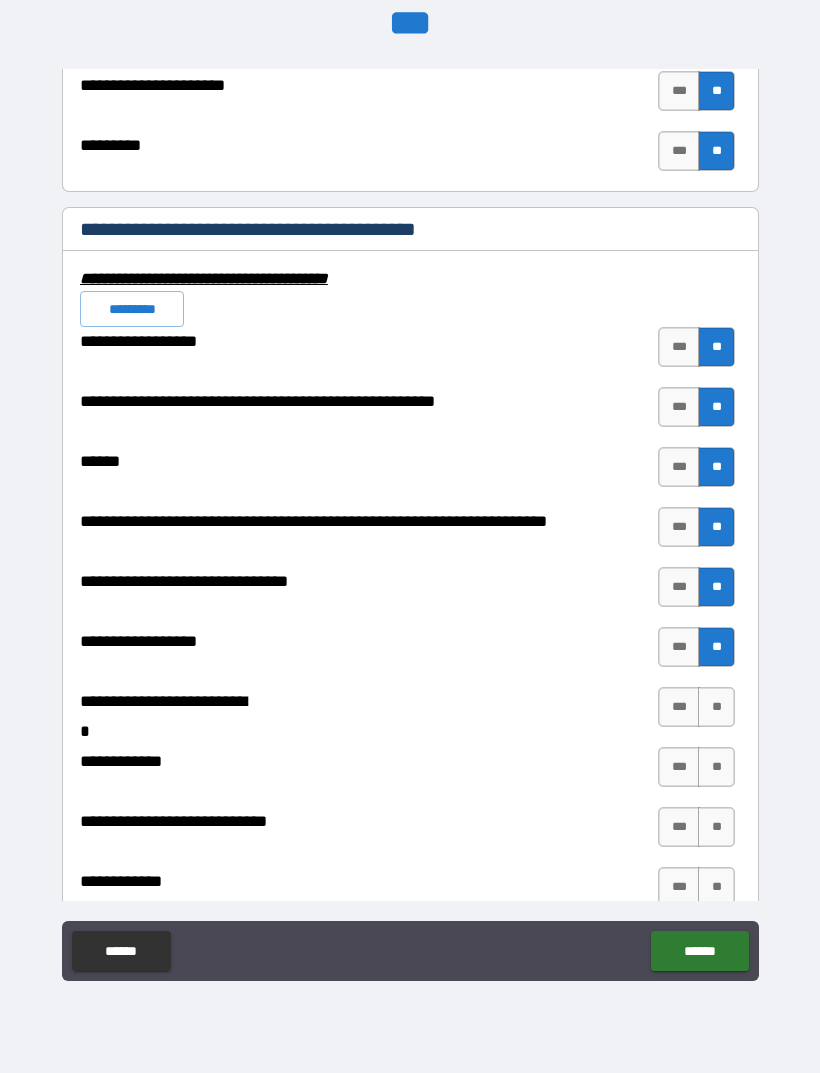 click on "**" at bounding box center [716, 707] 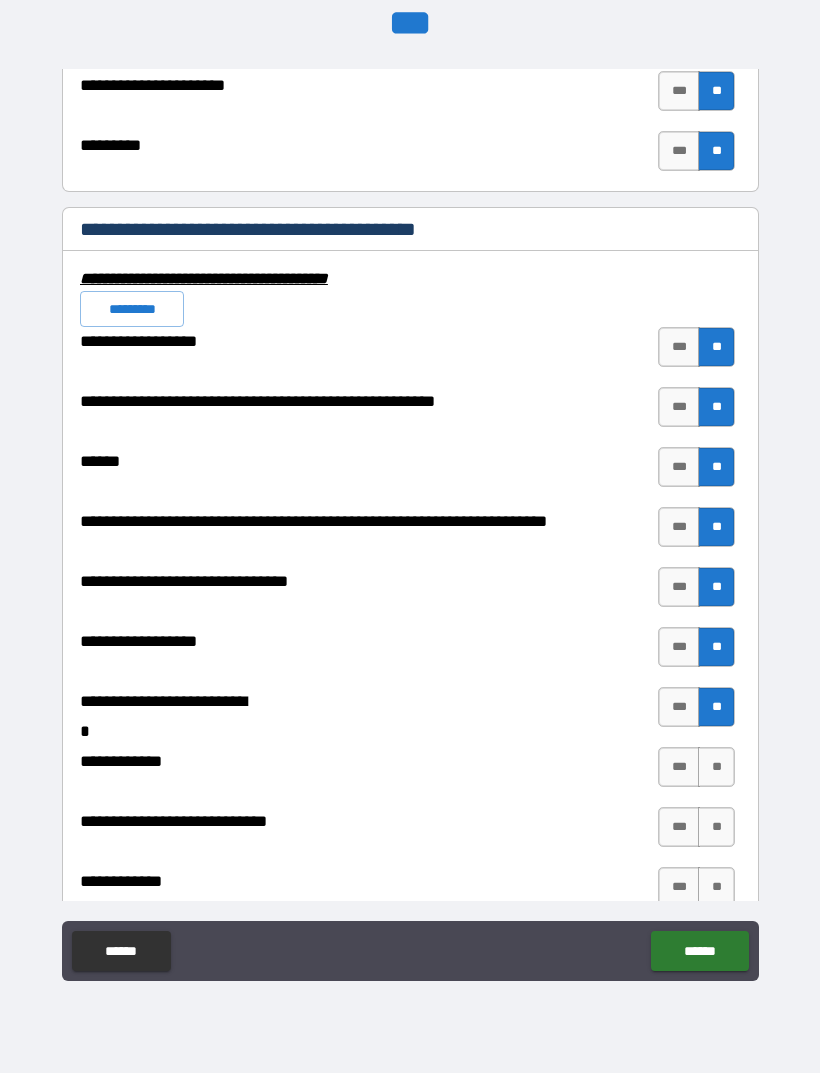 click on "**" at bounding box center (716, 767) 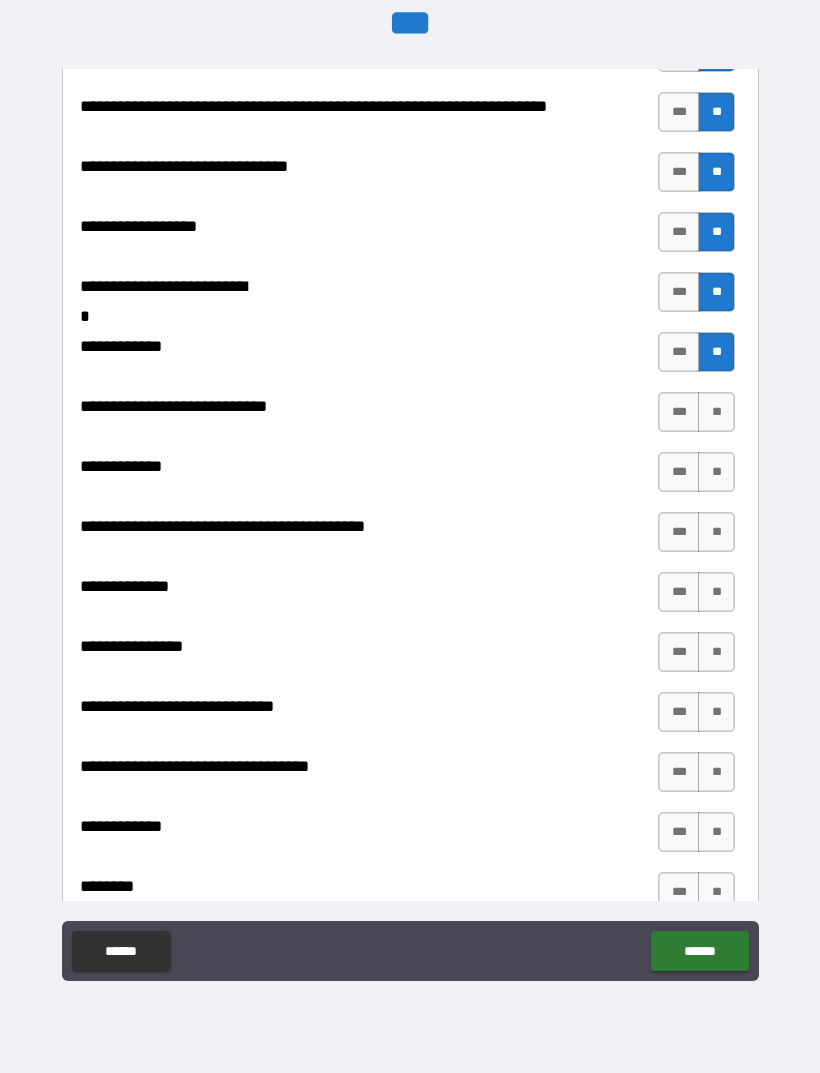 scroll, scrollTop: 8846, scrollLeft: 0, axis: vertical 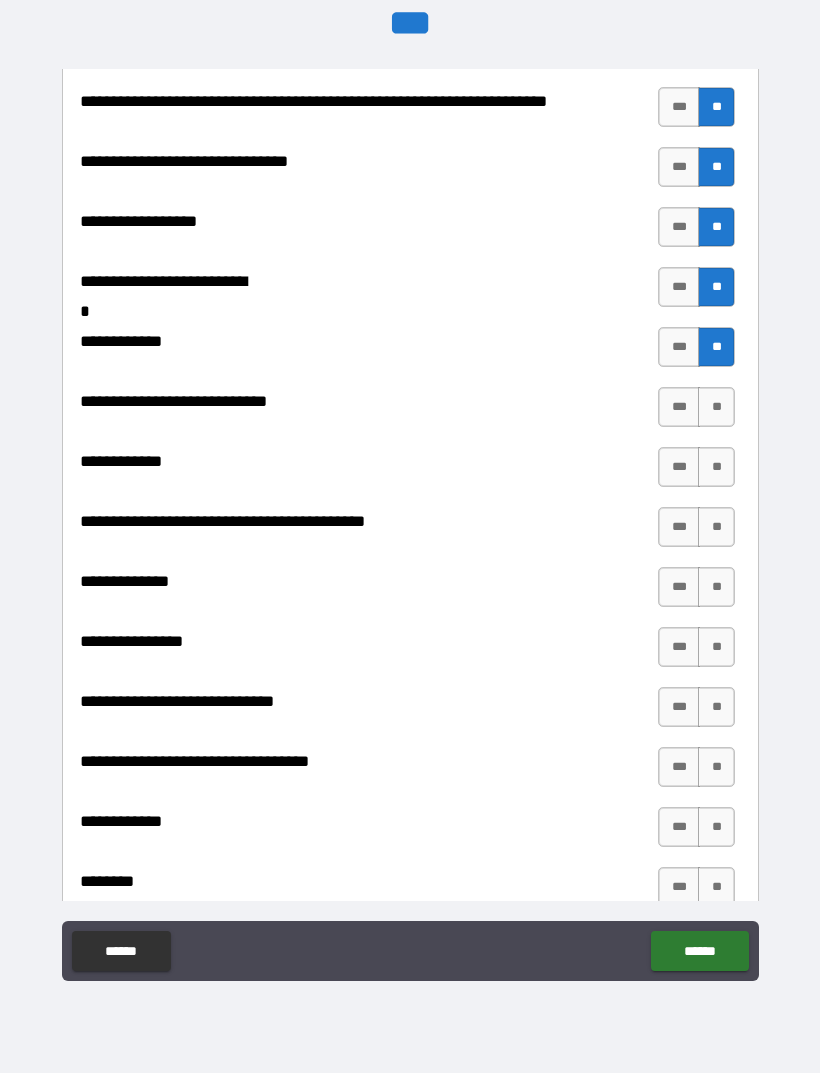 click on "**" at bounding box center (716, 407) 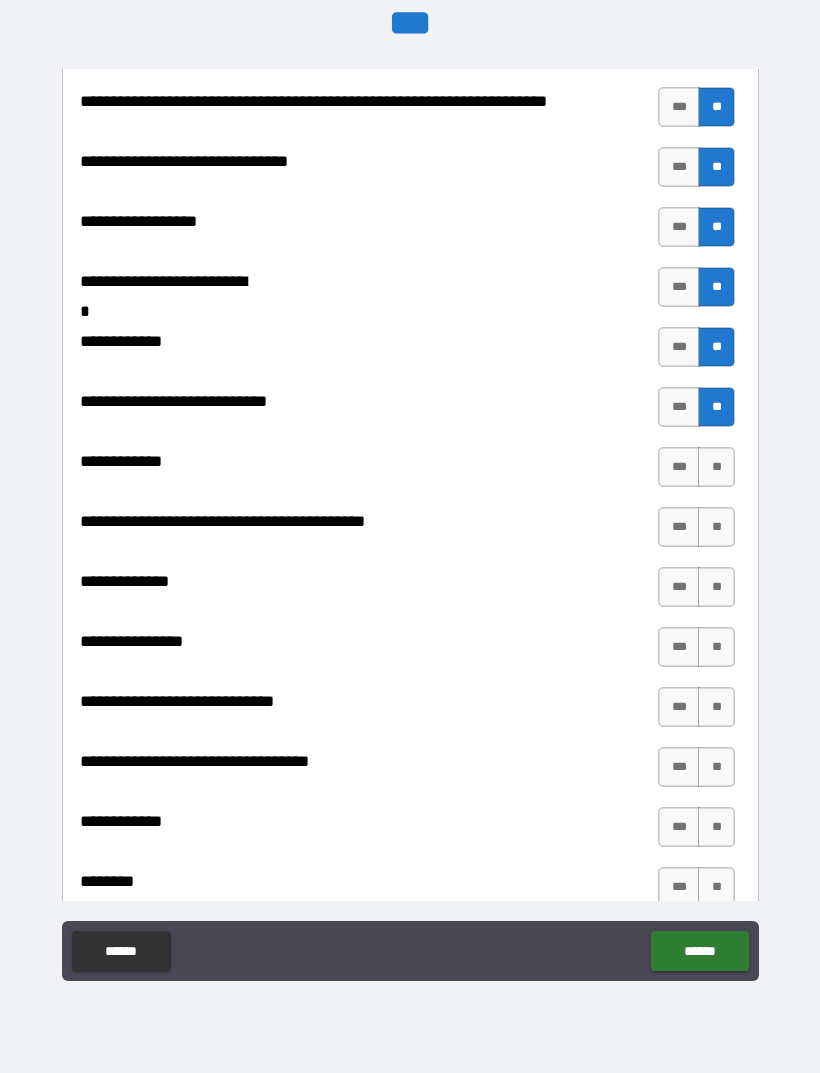 click on "**" at bounding box center [716, 467] 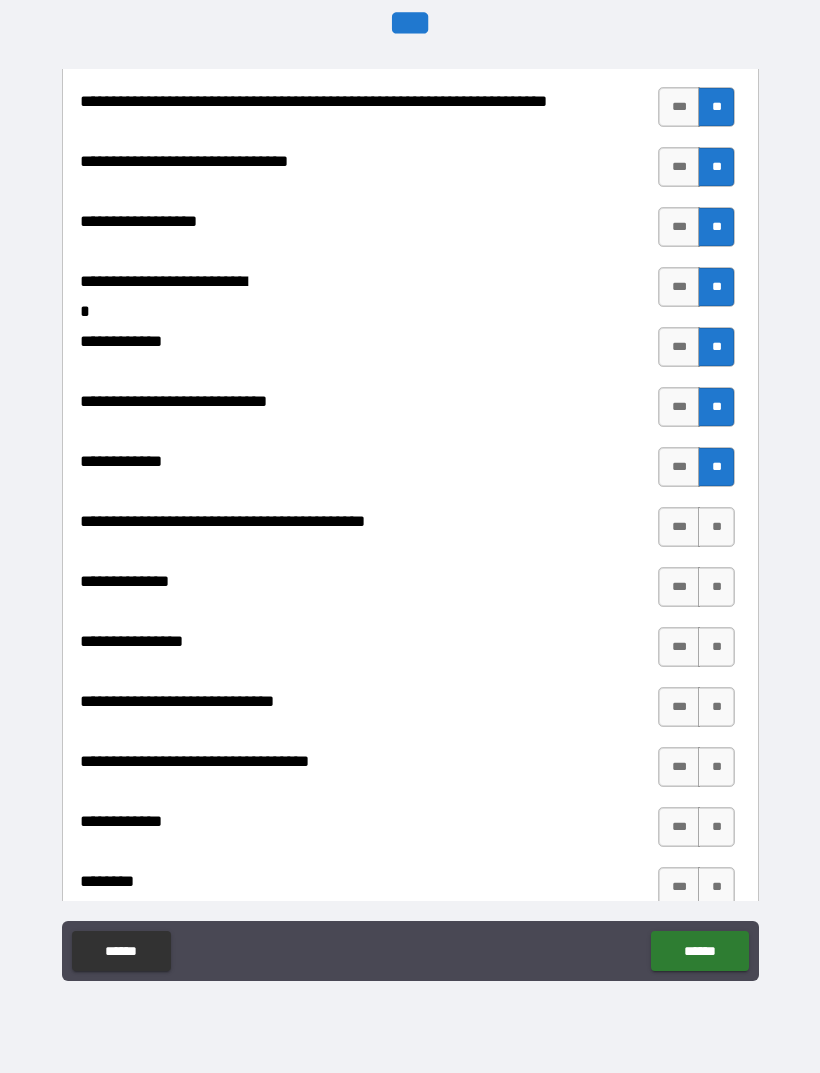 click on "**" at bounding box center [716, 527] 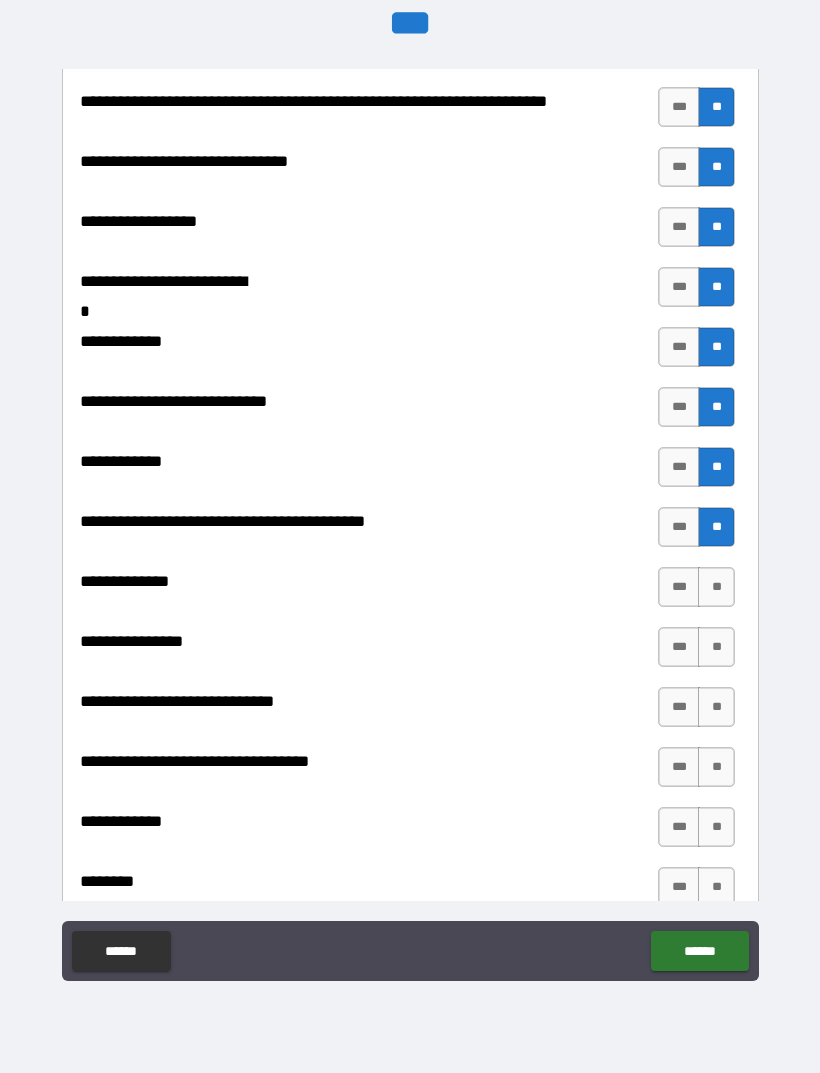 click on "**" at bounding box center (716, 587) 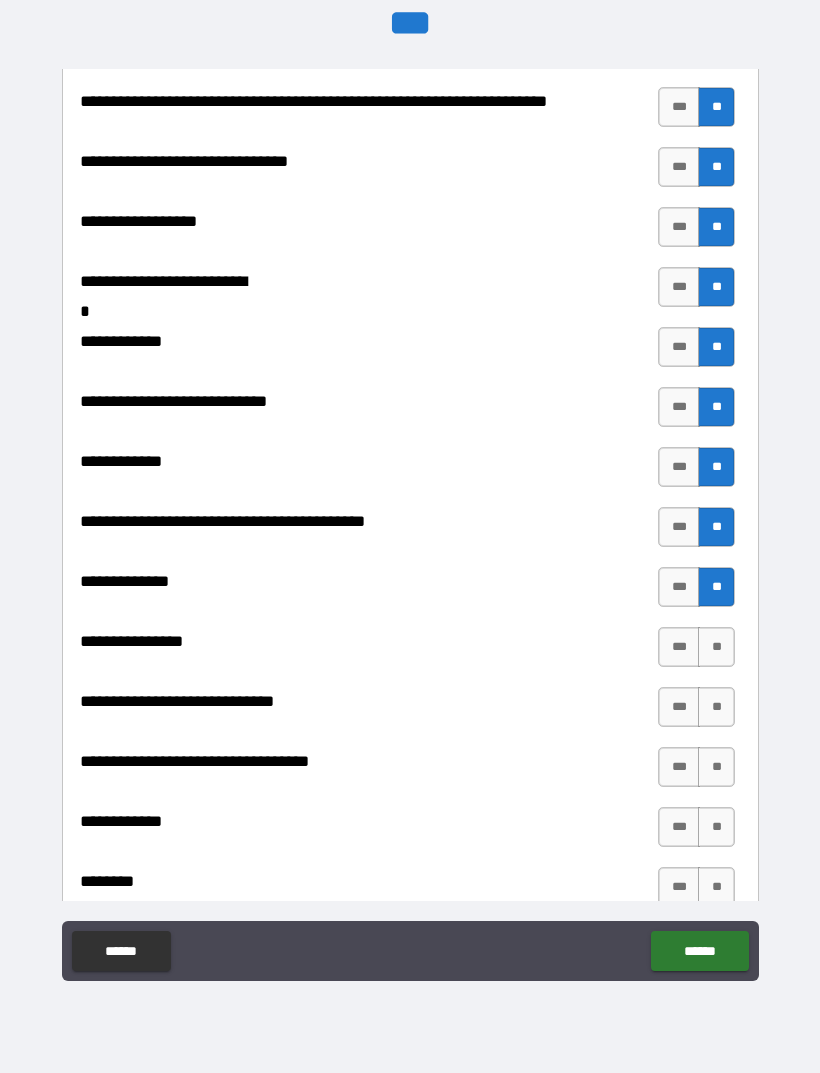 click on "**" at bounding box center [716, 647] 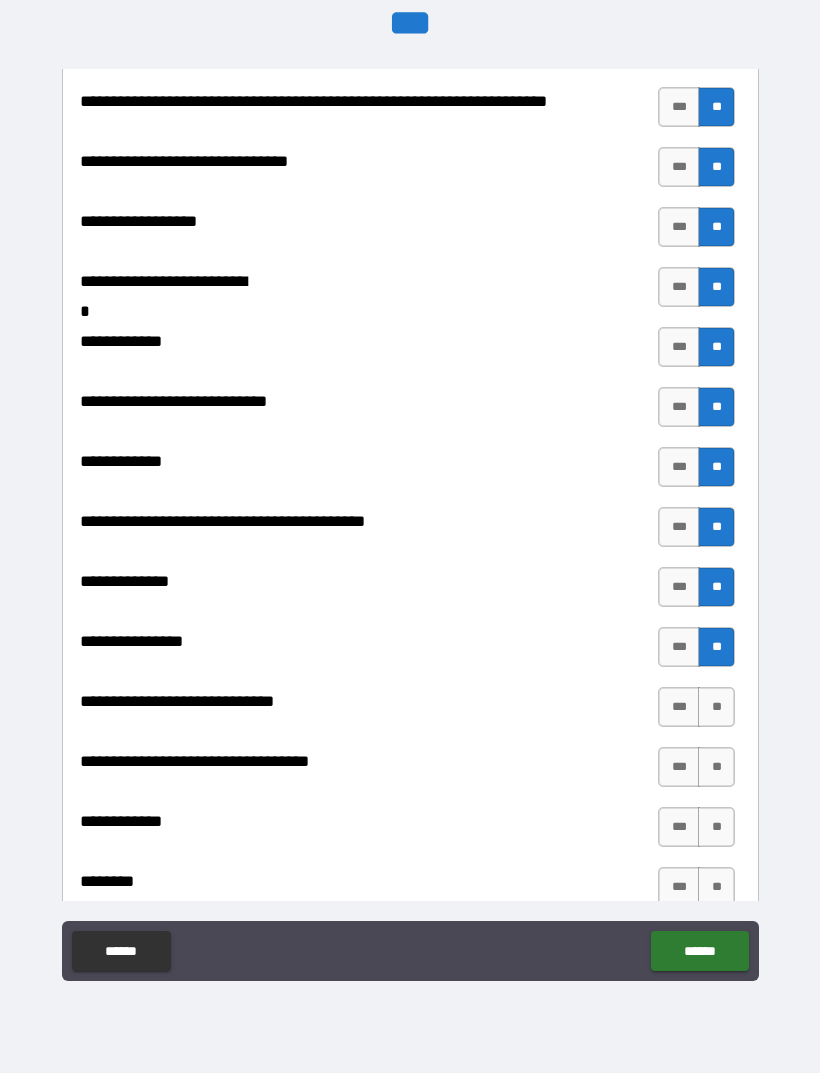click on "**" at bounding box center [716, 707] 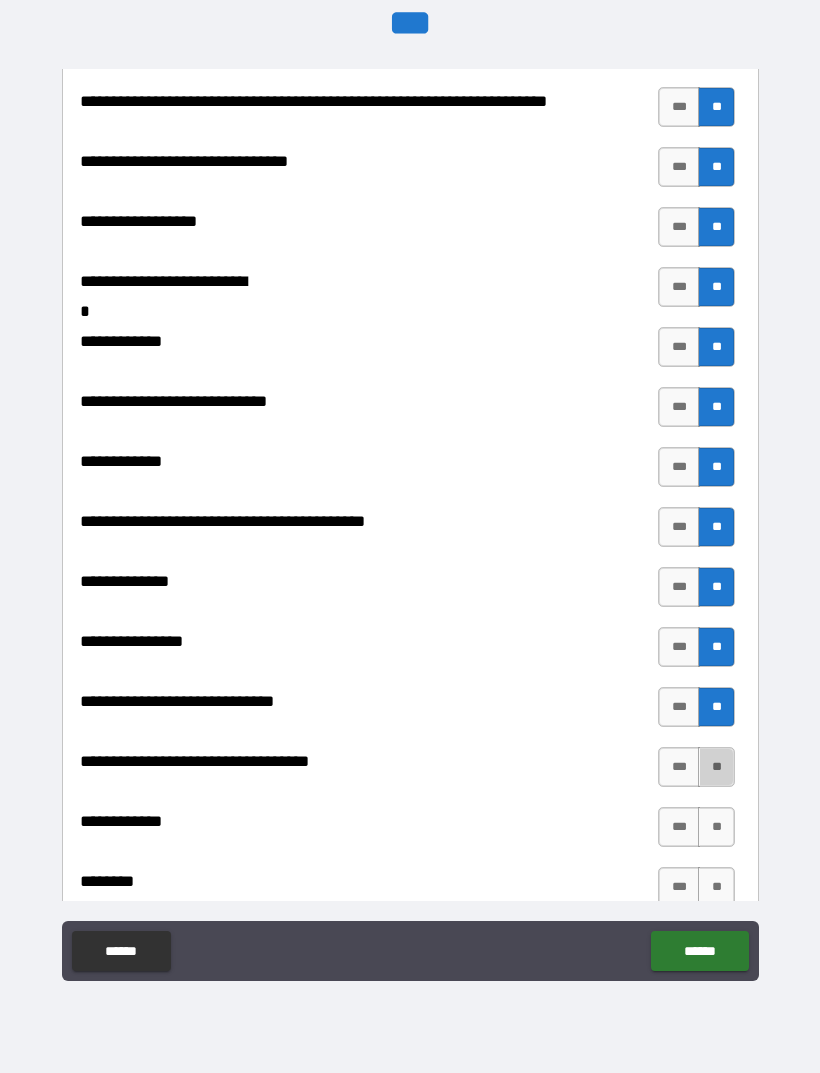 click on "**" at bounding box center [716, 767] 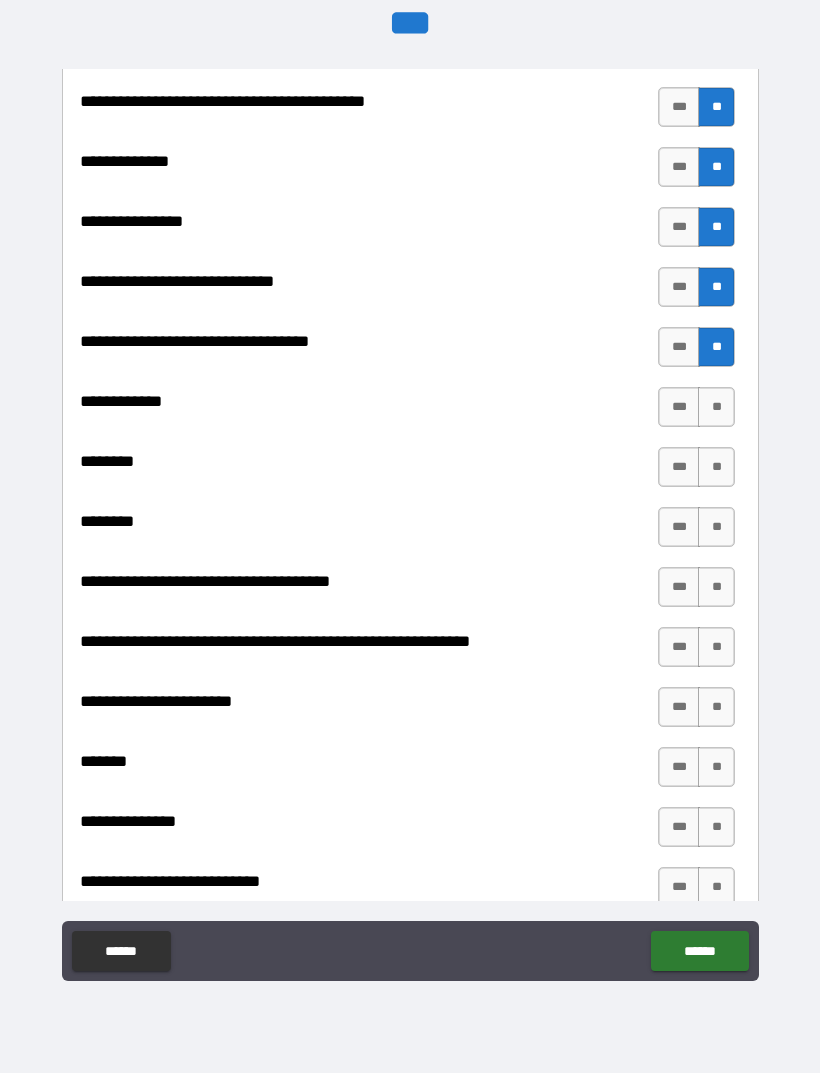 scroll, scrollTop: 9273, scrollLeft: 0, axis: vertical 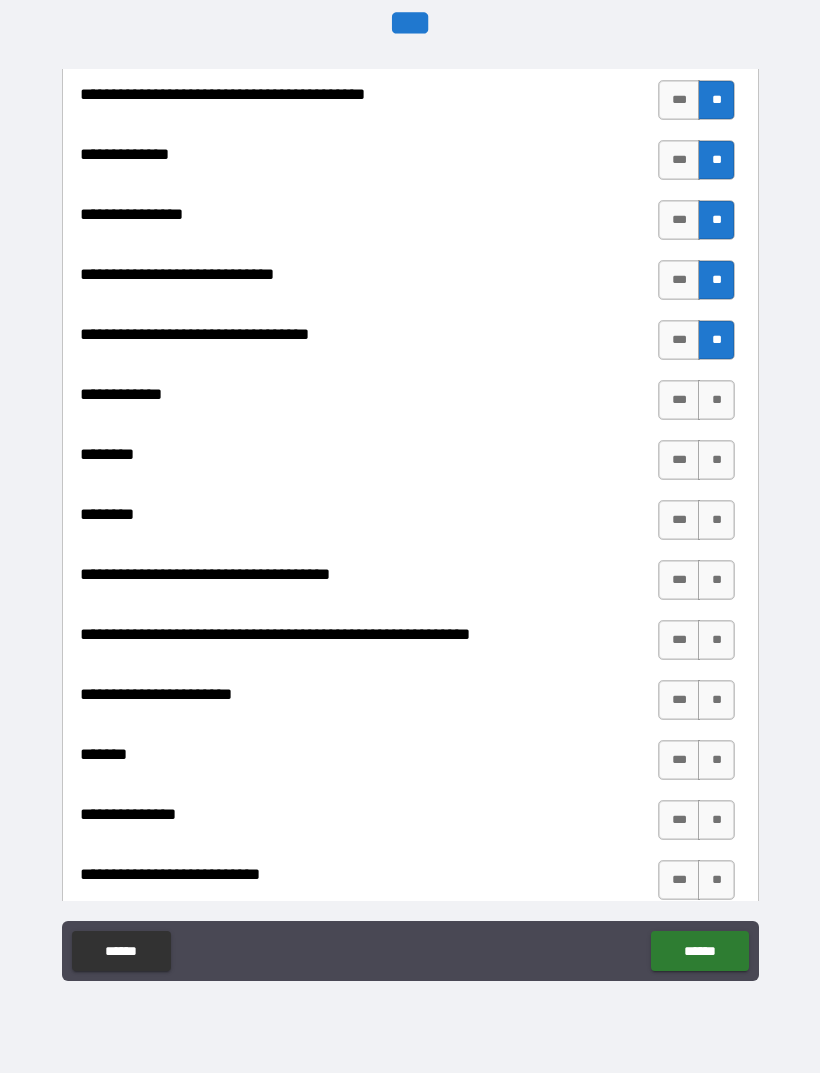 click on "**" at bounding box center [716, 400] 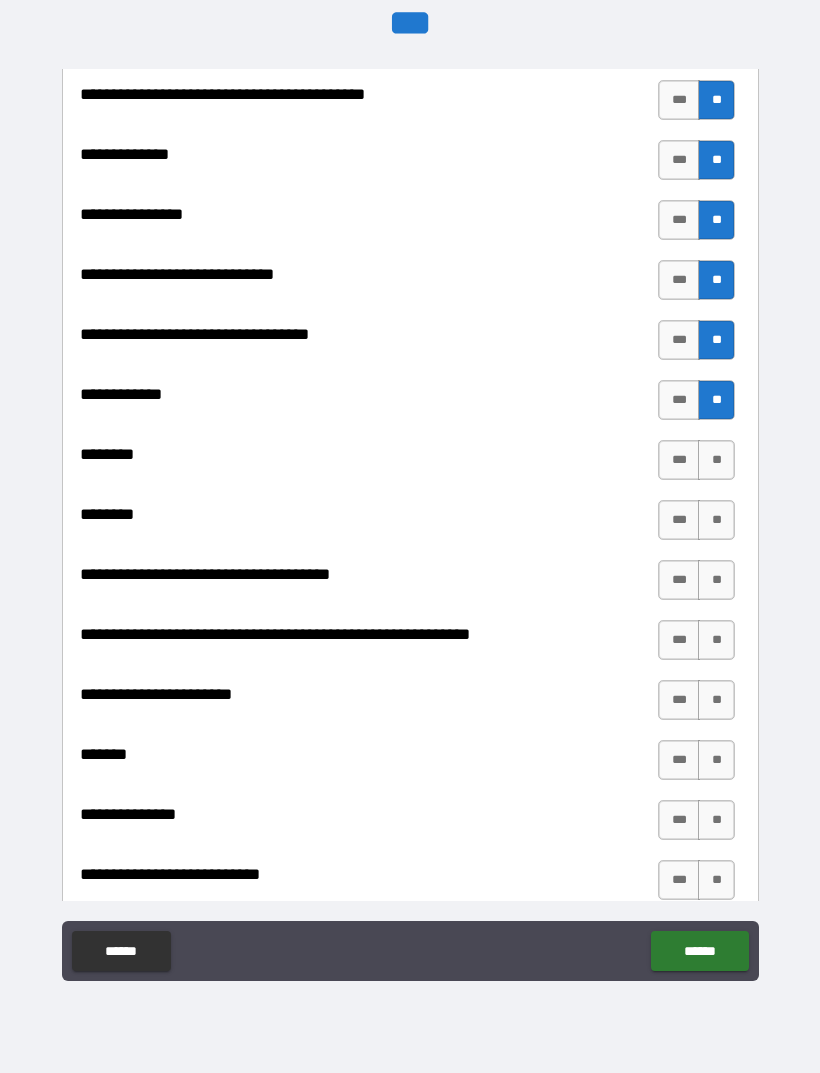 click on "**" at bounding box center [716, 460] 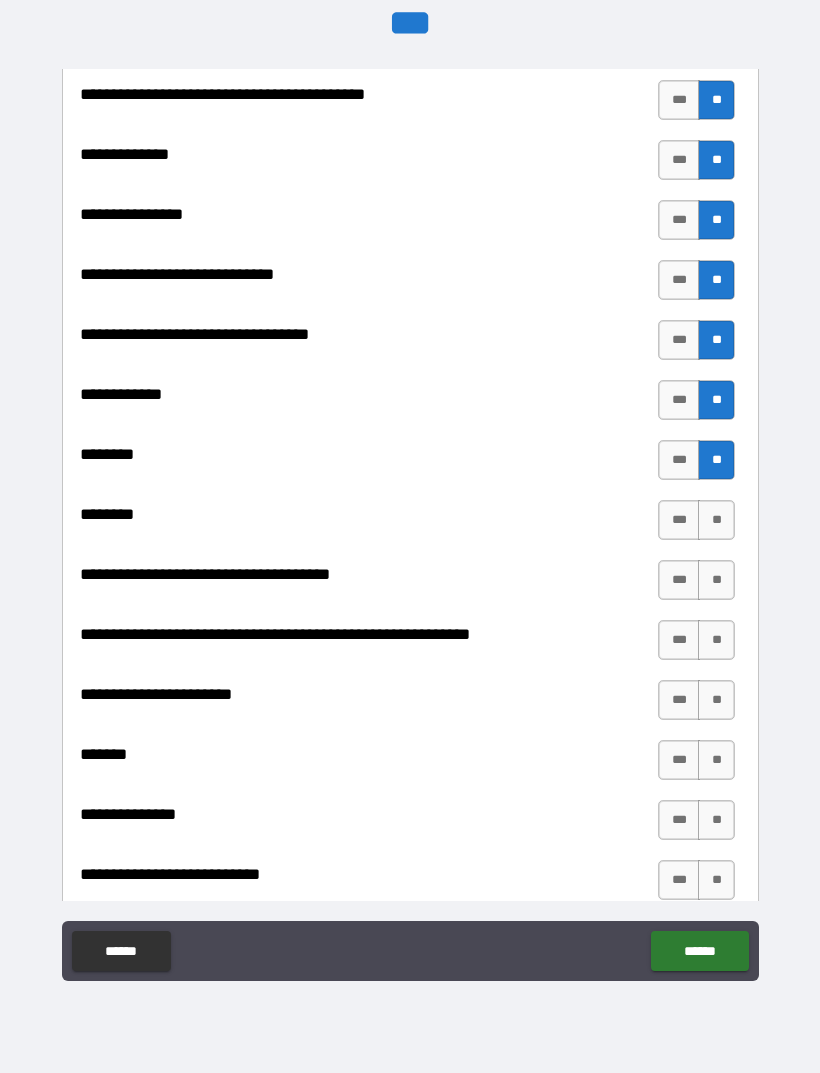 click on "**" at bounding box center (716, 520) 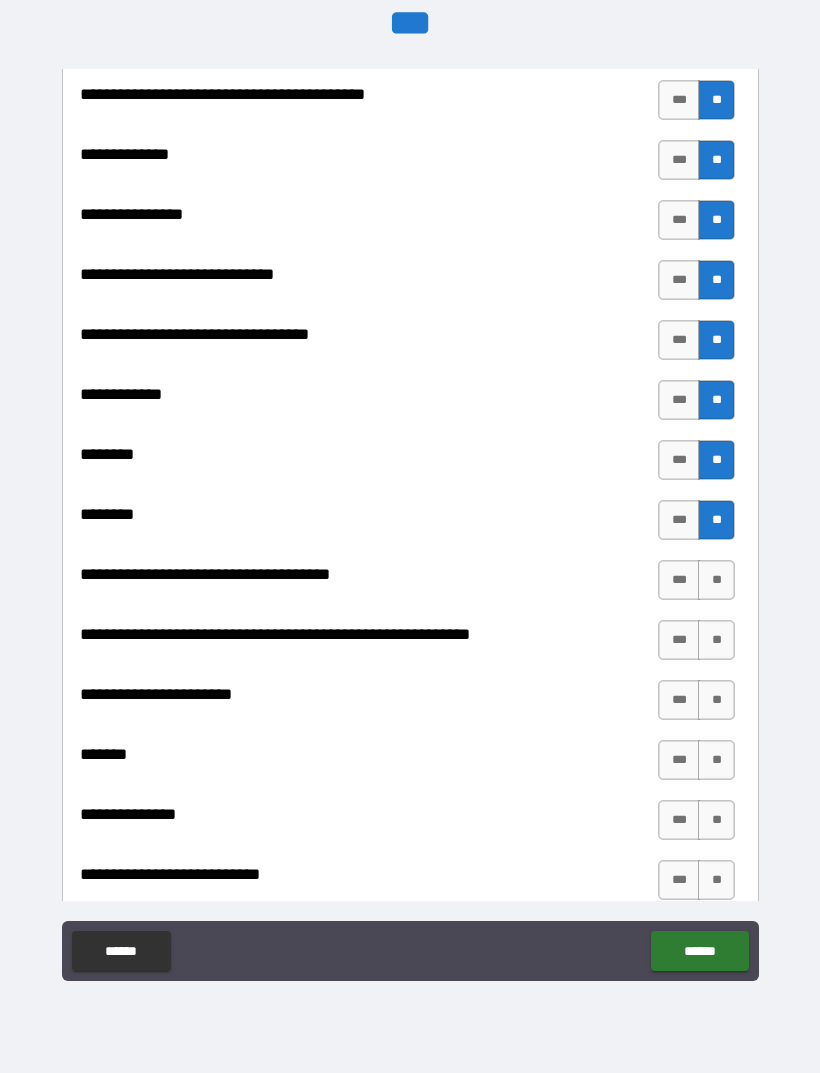 click on "**" at bounding box center [716, 580] 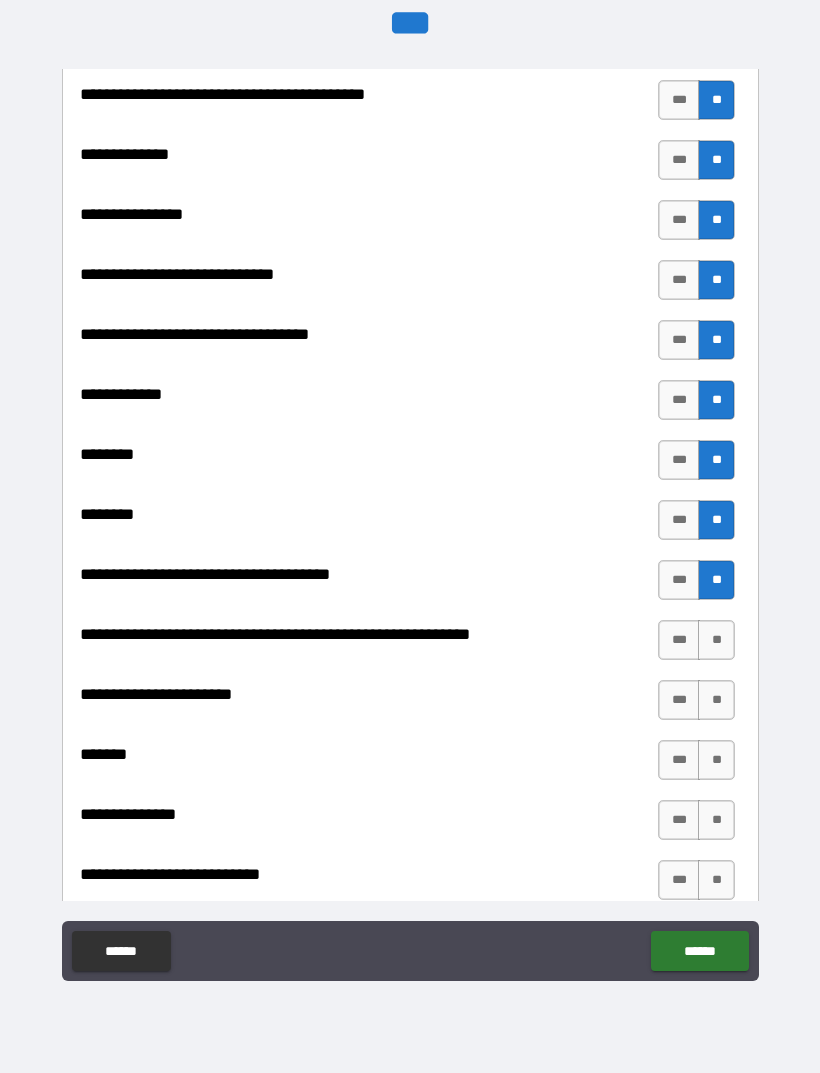 click on "**" at bounding box center (716, 640) 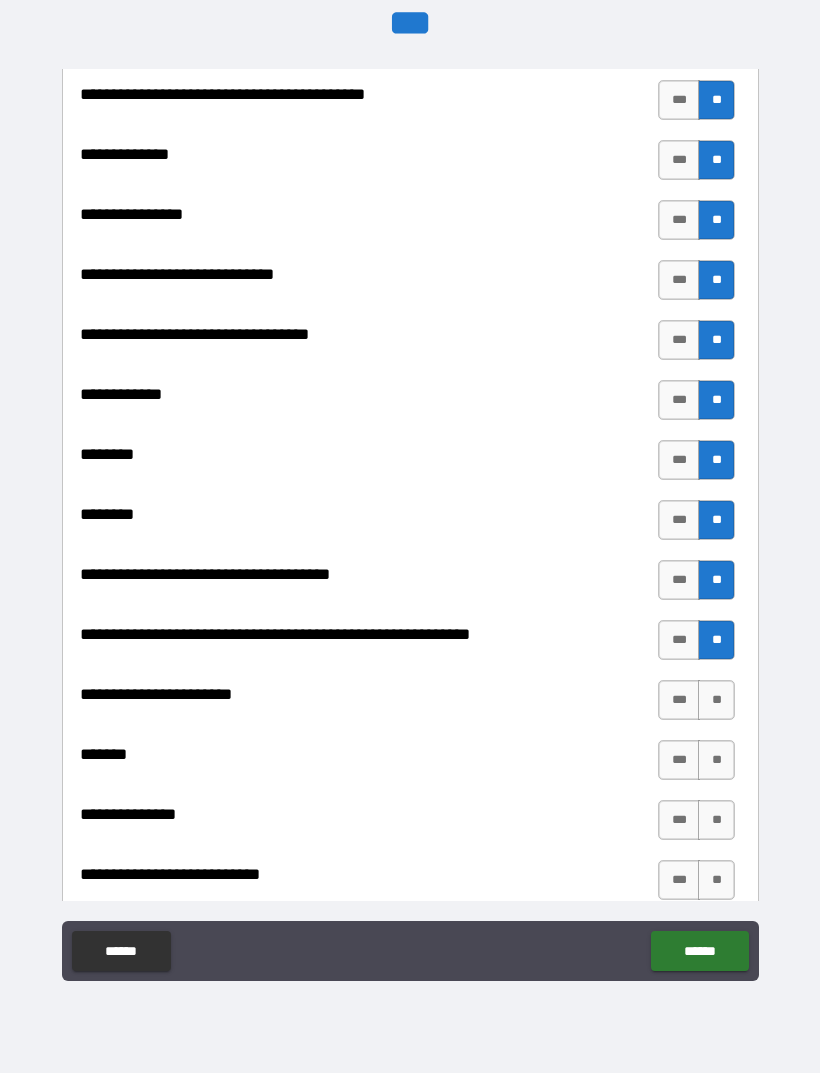 click on "**" at bounding box center [716, 700] 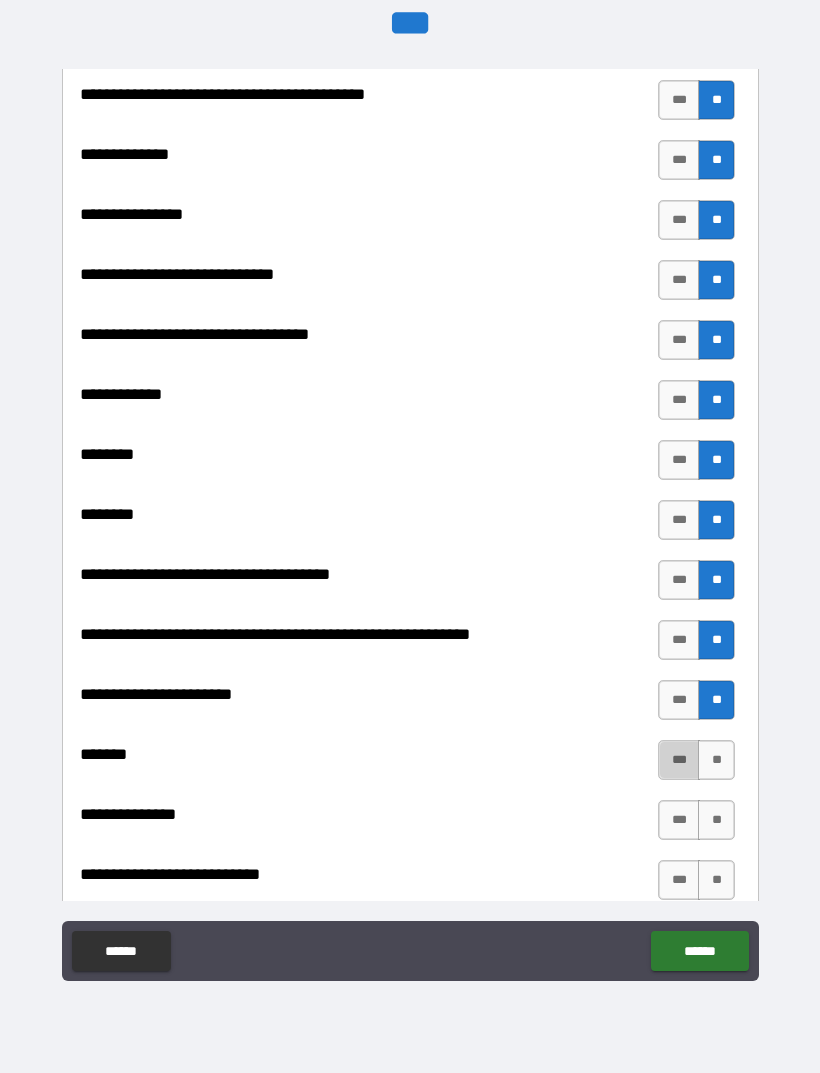 click on "***" at bounding box center [679, 760] 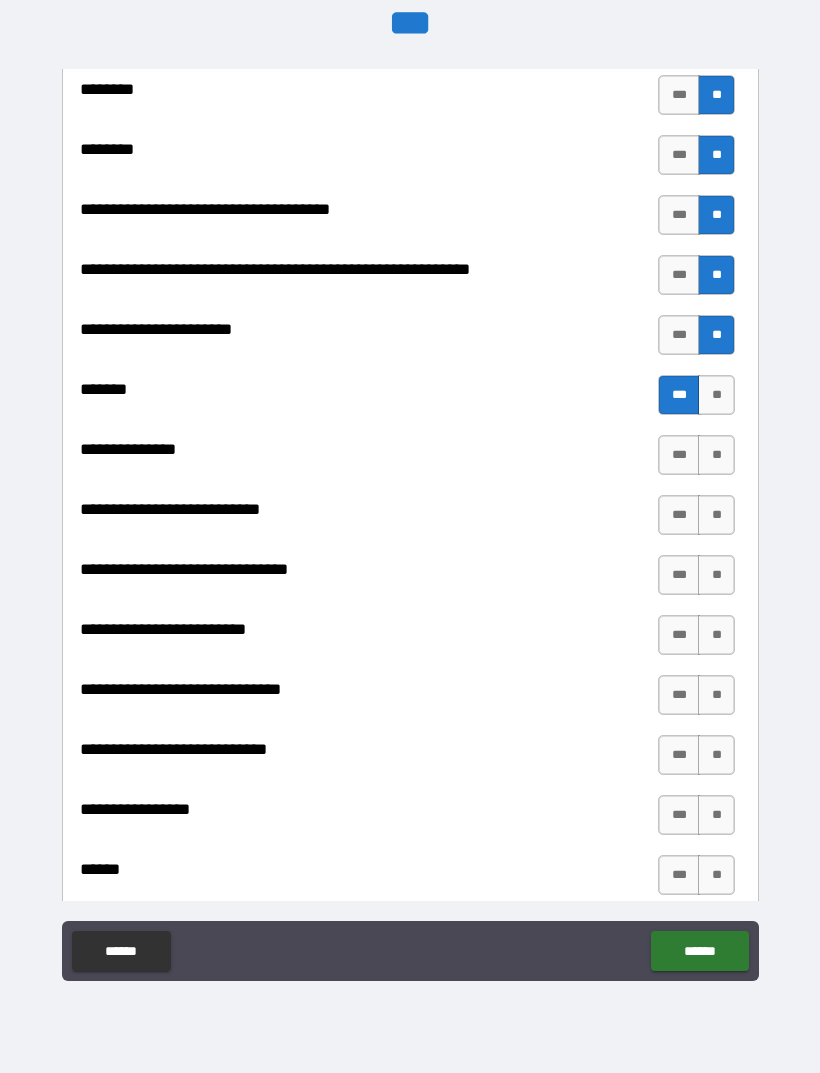 scroll, scrollTop: 9634, scrollLeft: 0, axis: vertical 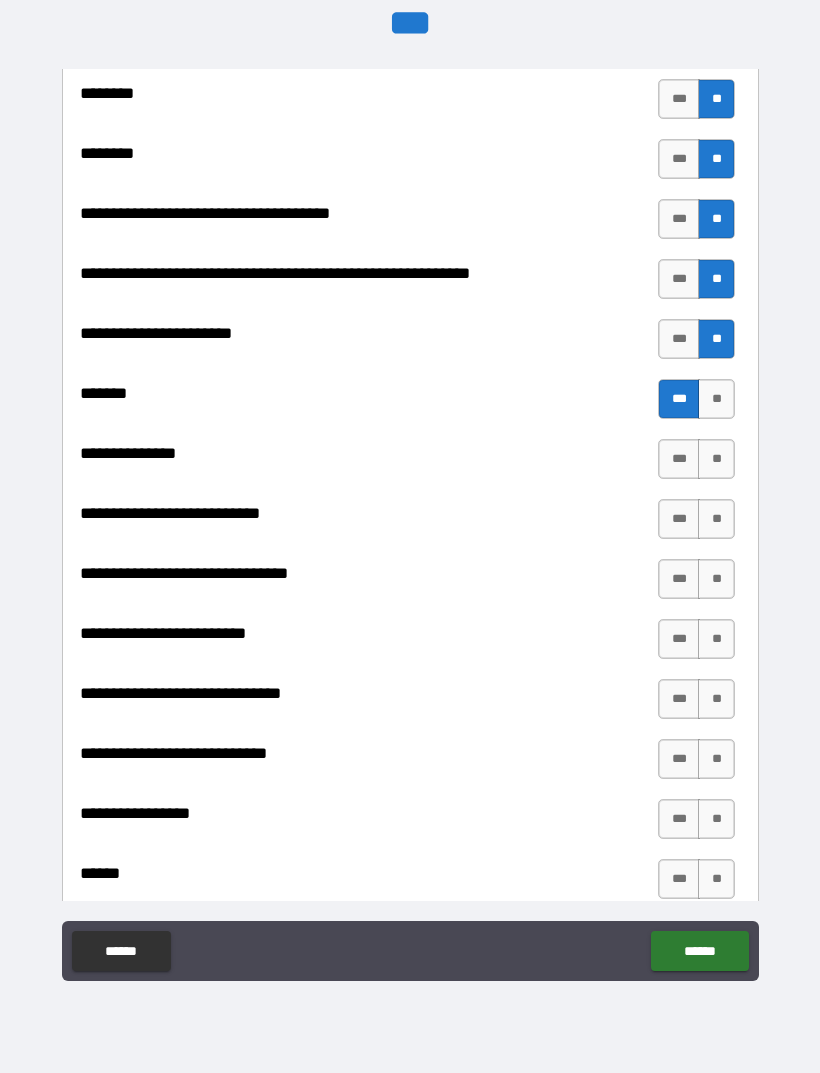 click on "***" at bounding box center (679, 459) 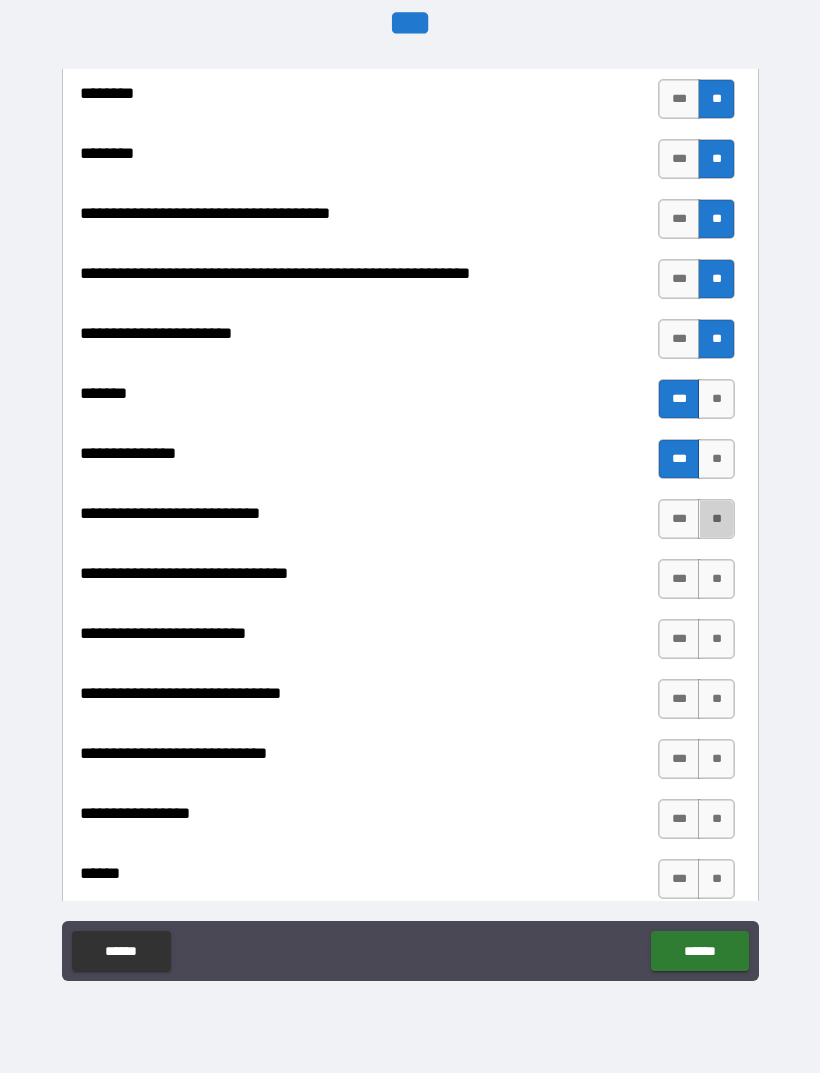 click on "**" at bounding box center (716, 519) 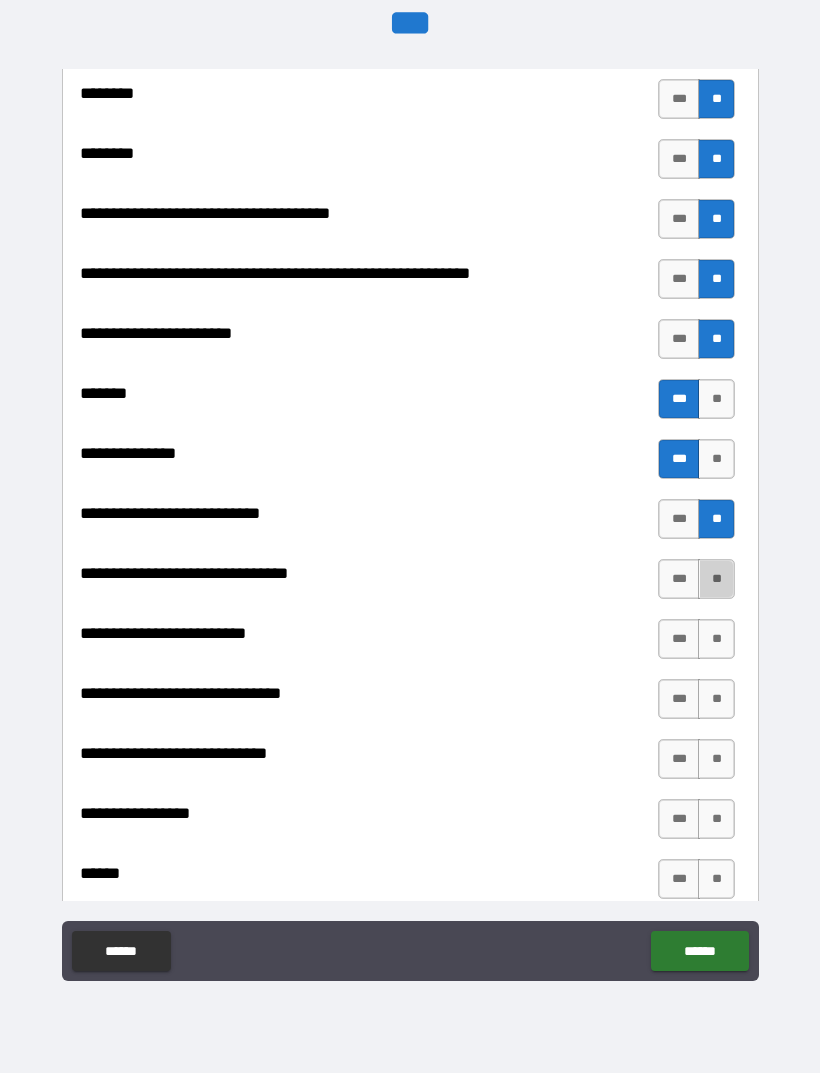 click on "**" at bounding box center [716, 579] 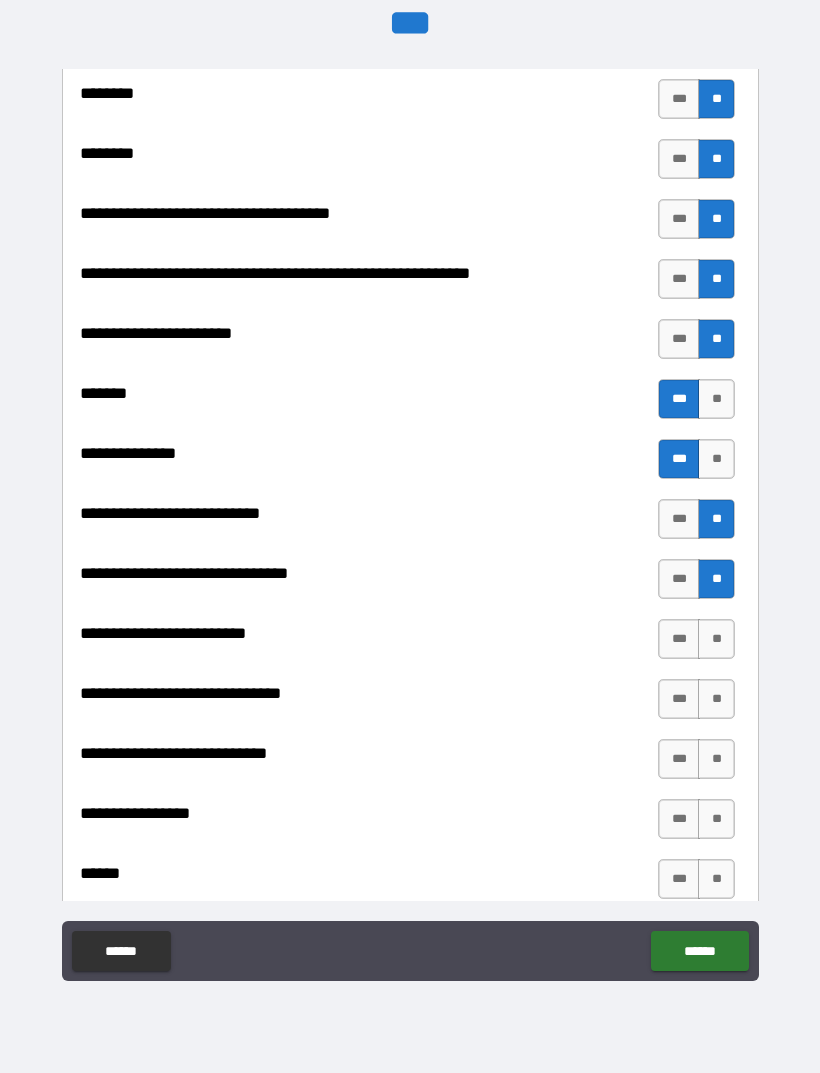 click on "**" at bounding box center [716, 639] 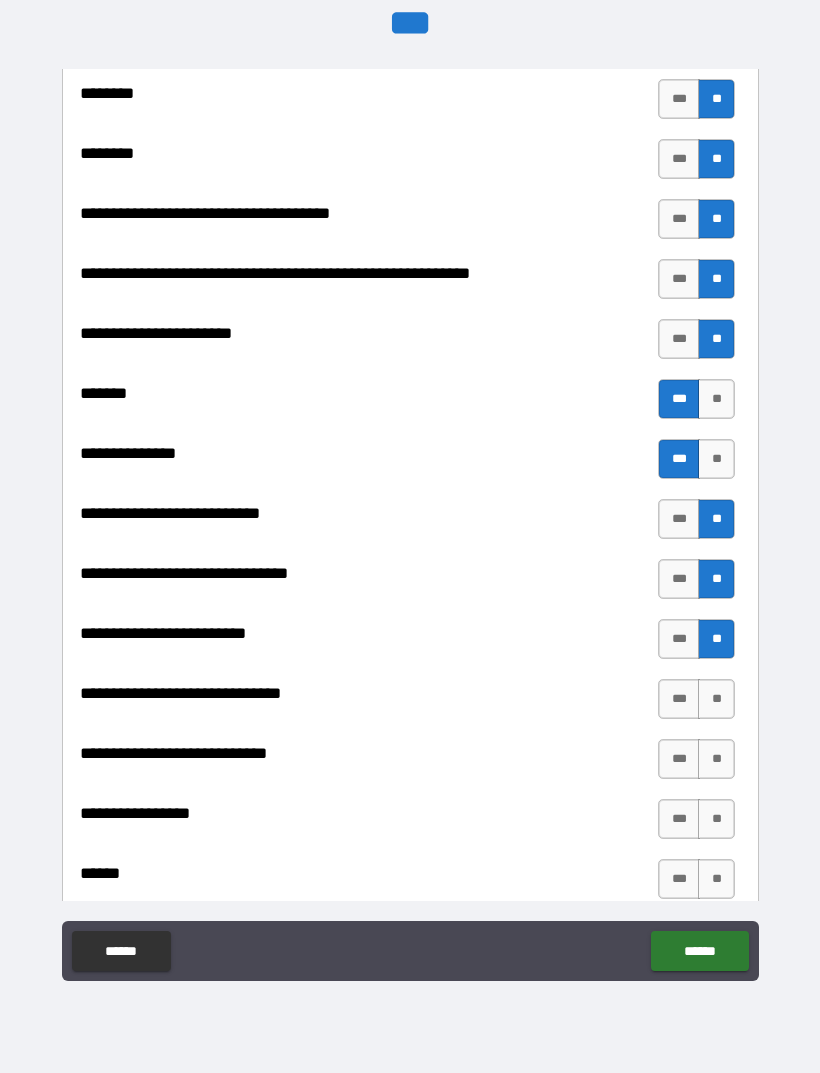click on "**" at bounding box center (716, 699) 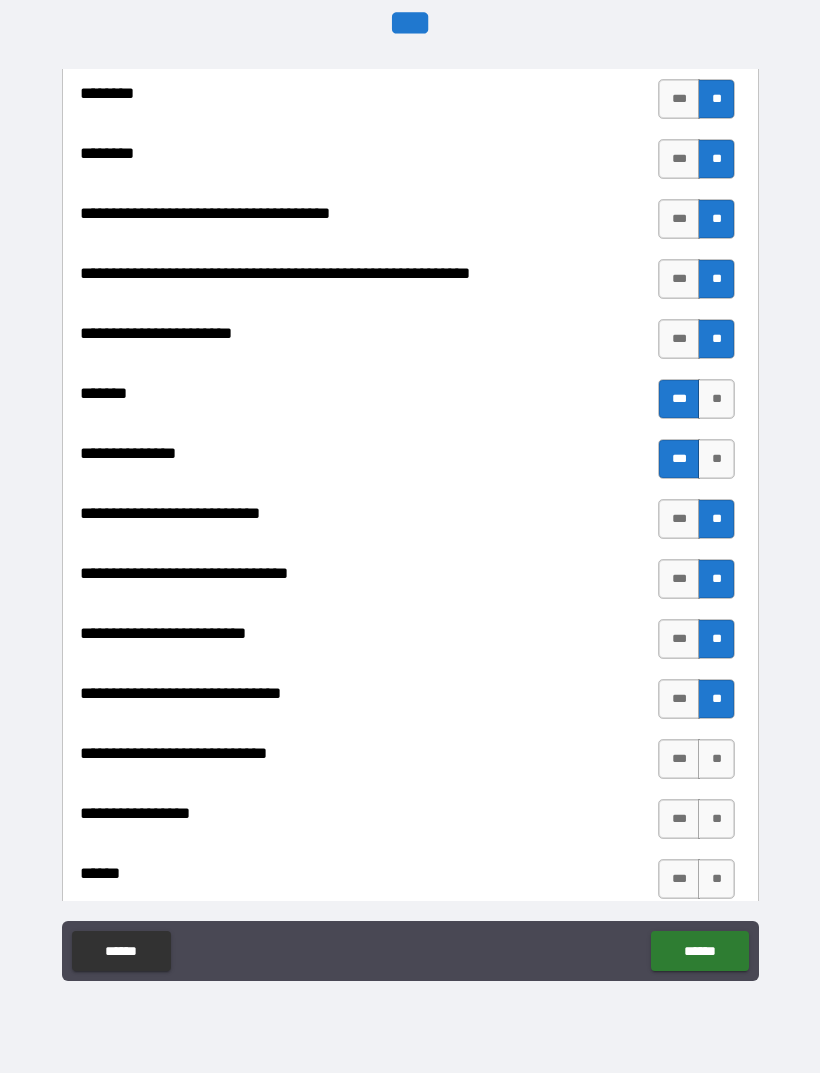 click on "**" at bounding box center (716, 759) 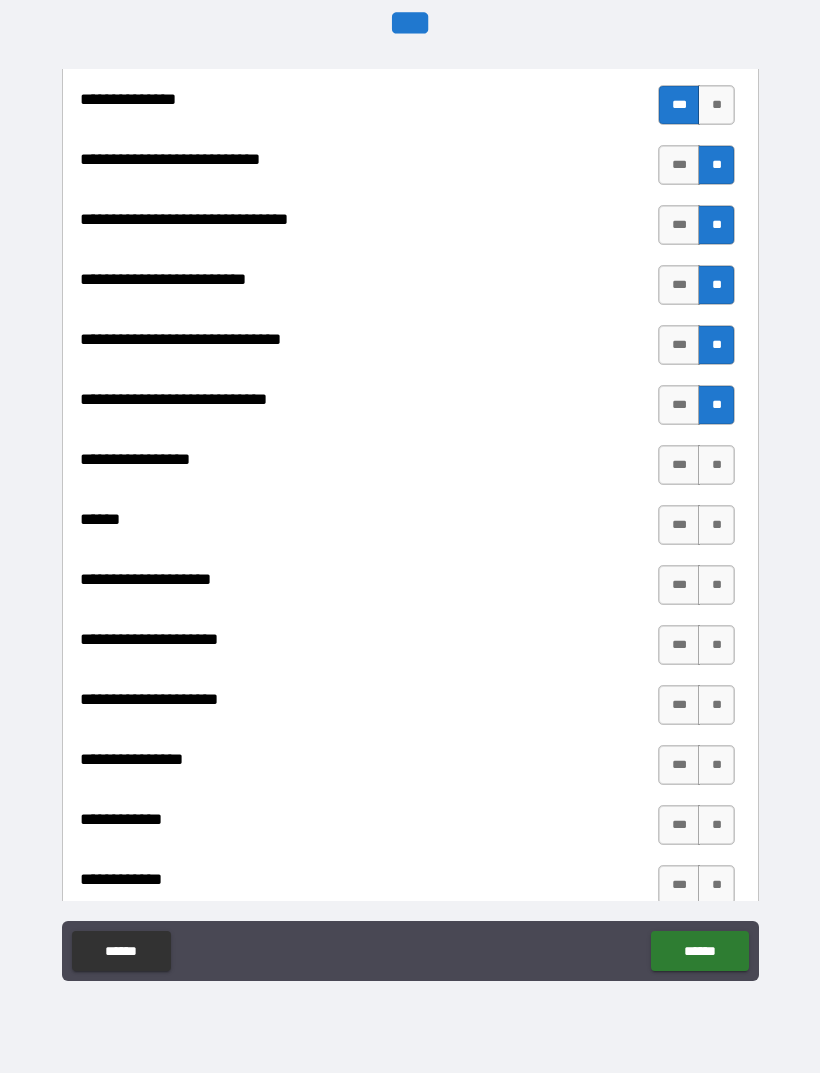 scroll, scrollTop: 10022, scrollLeft: 0, axis: vertical 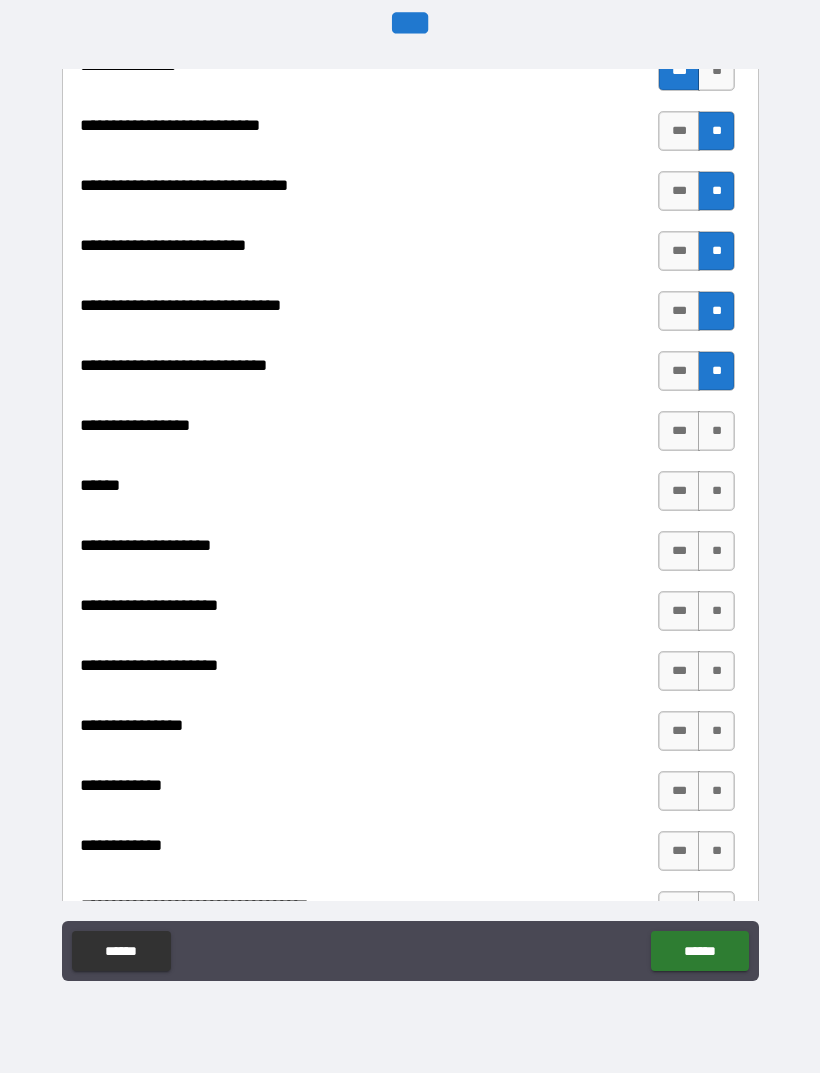click on "**" at bounding box center [716, 431] 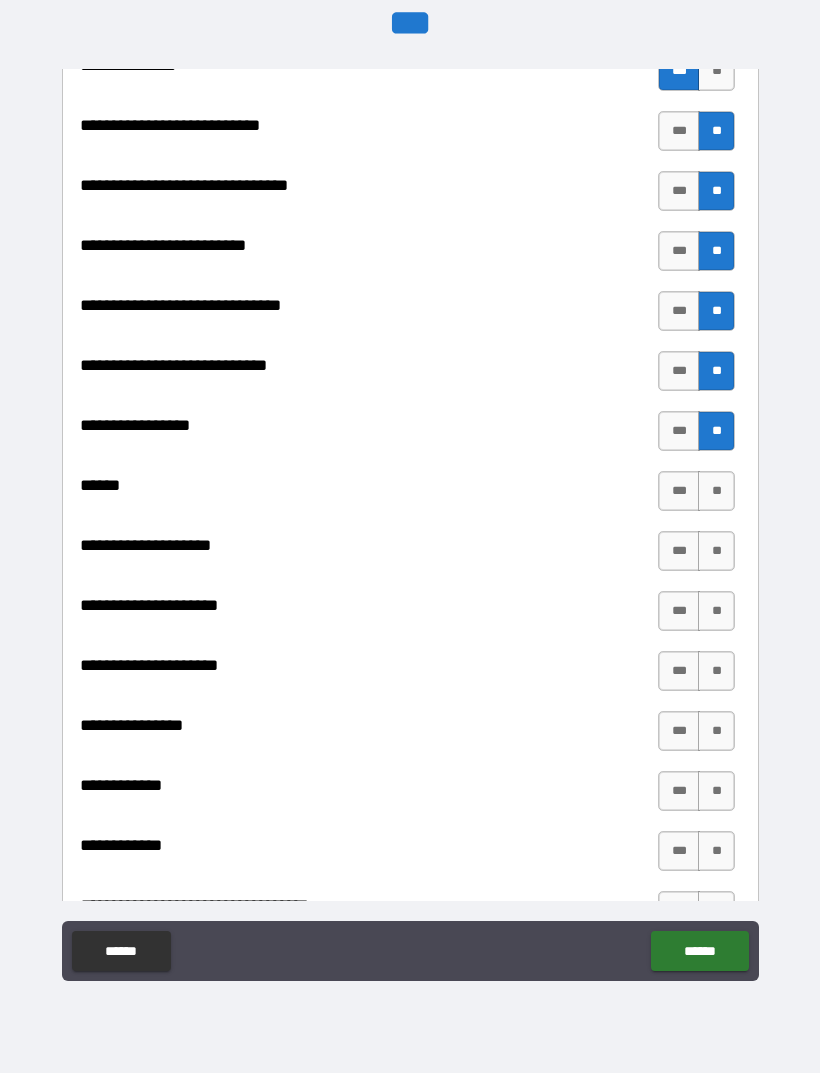 click on "**" at bounding box center (716, 491) 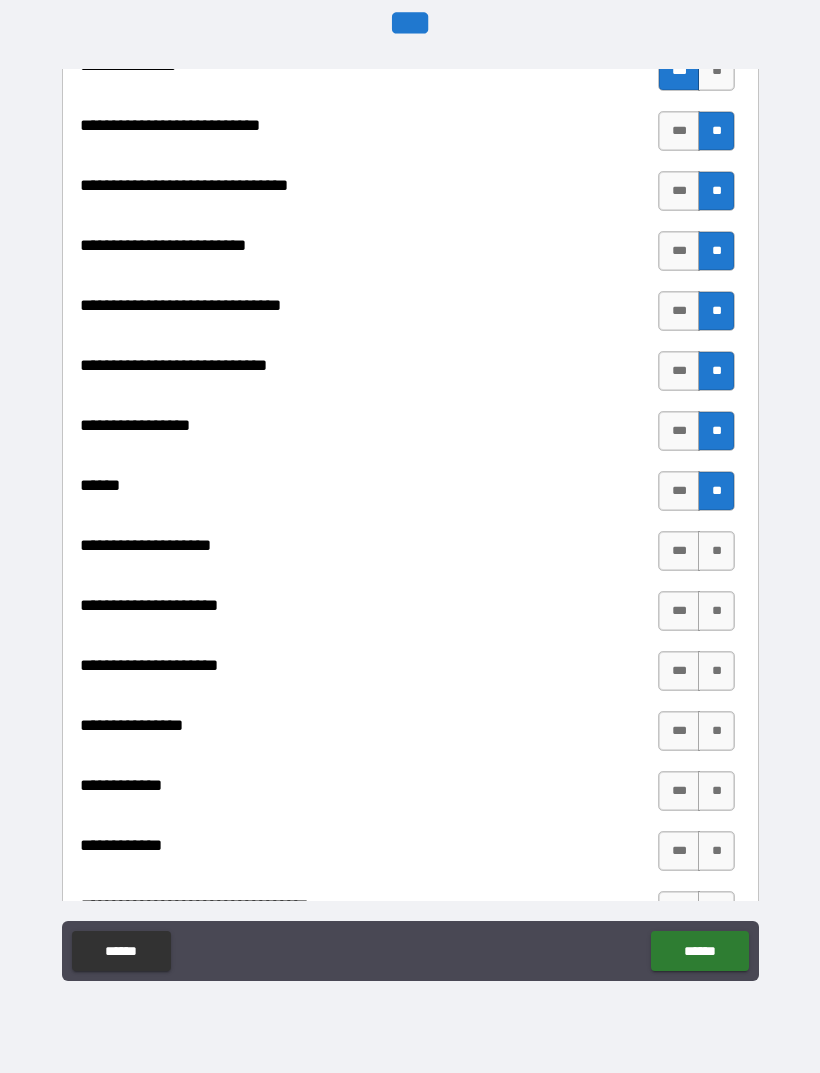 click on "**" at bounding box center [716, 551] 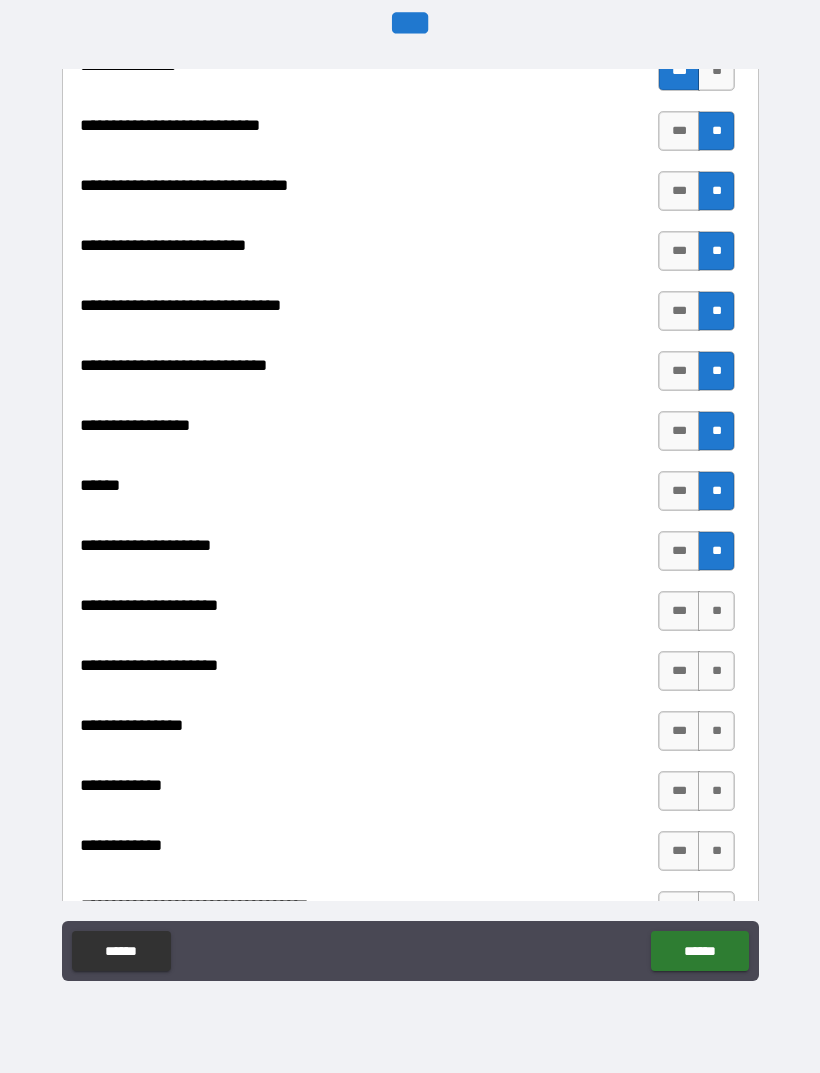 click on "**" at bounding box center [716, 611] 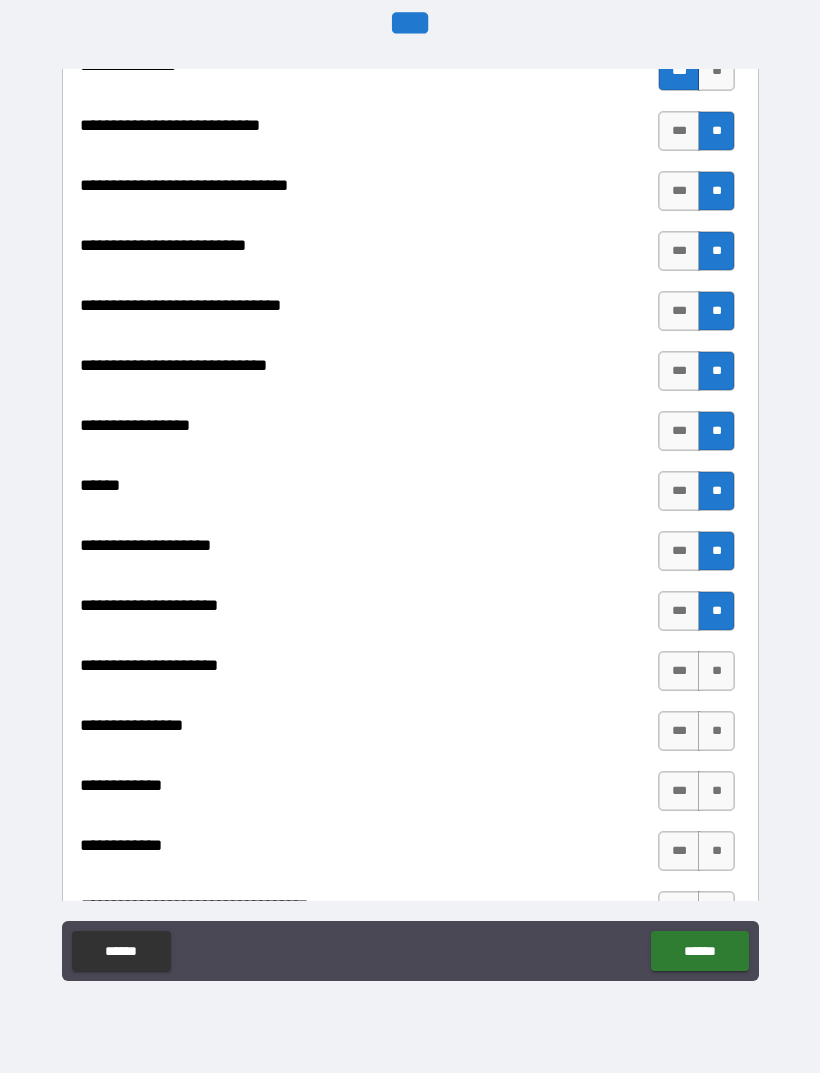 click on "**" at bounding box center (716, 671) 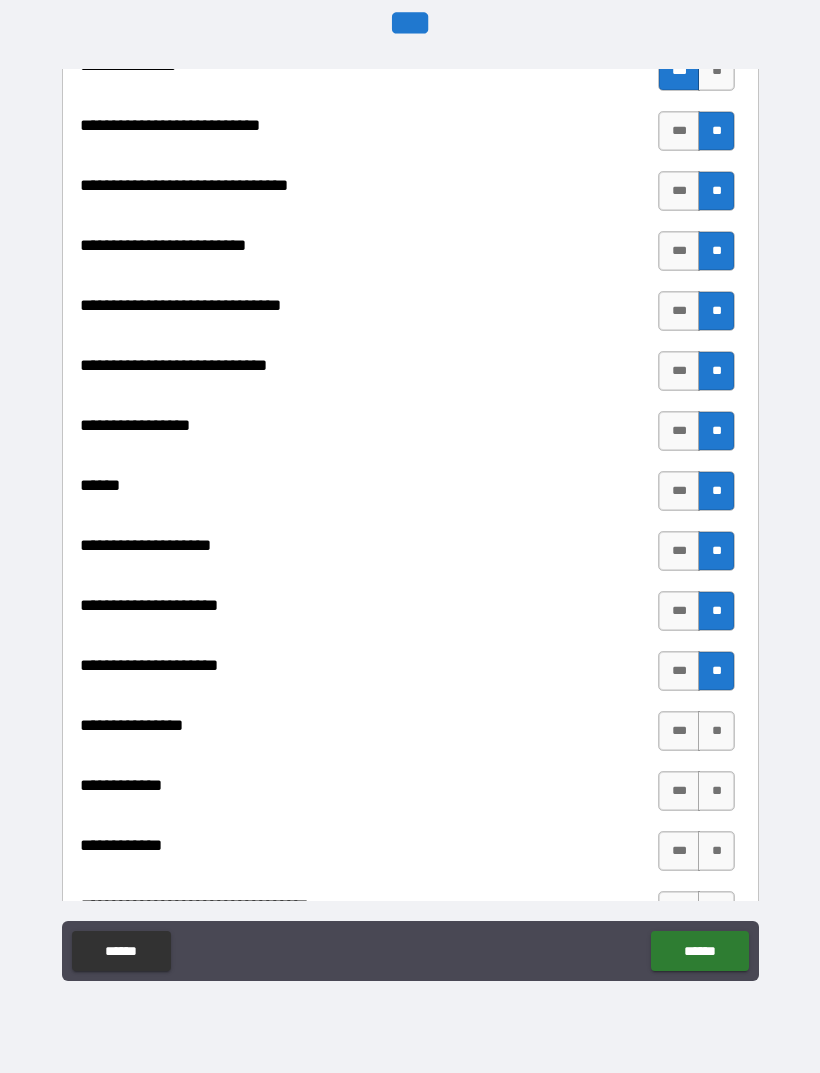 click on "**" at bounding box center (716, 731) 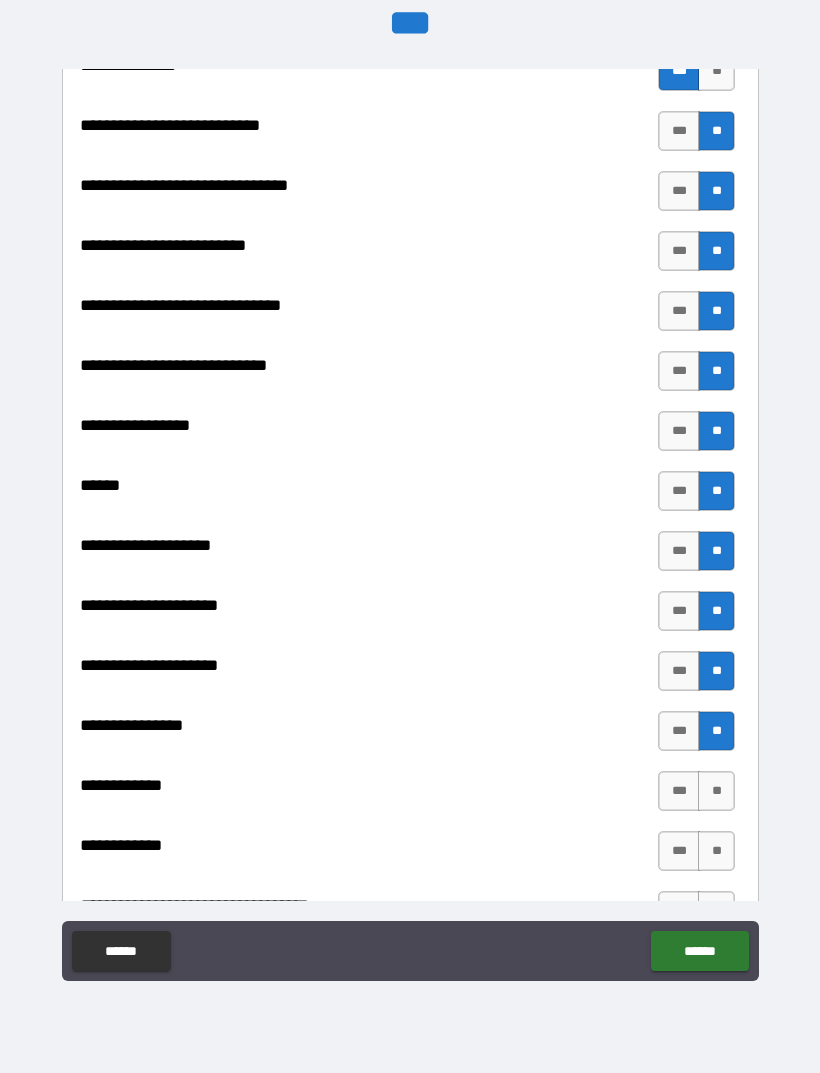 click on "**" at bounding box center [716, 791] 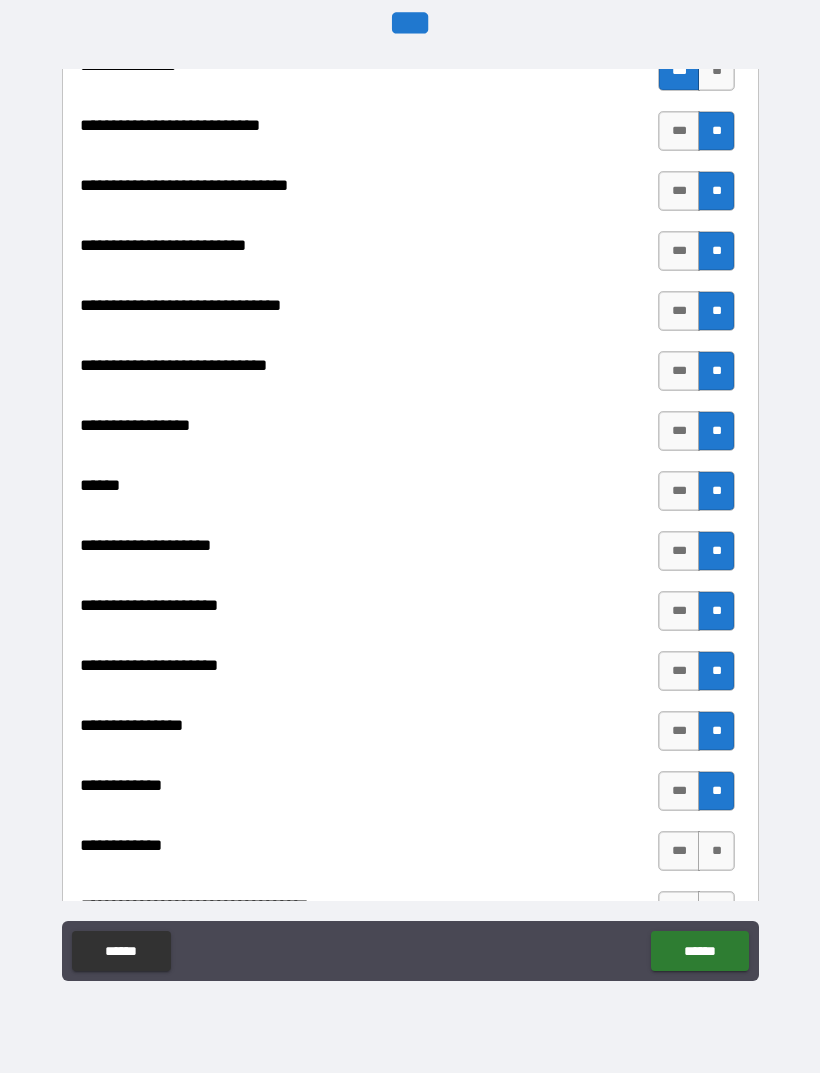 click on "**" at bounding box center (716, 851) 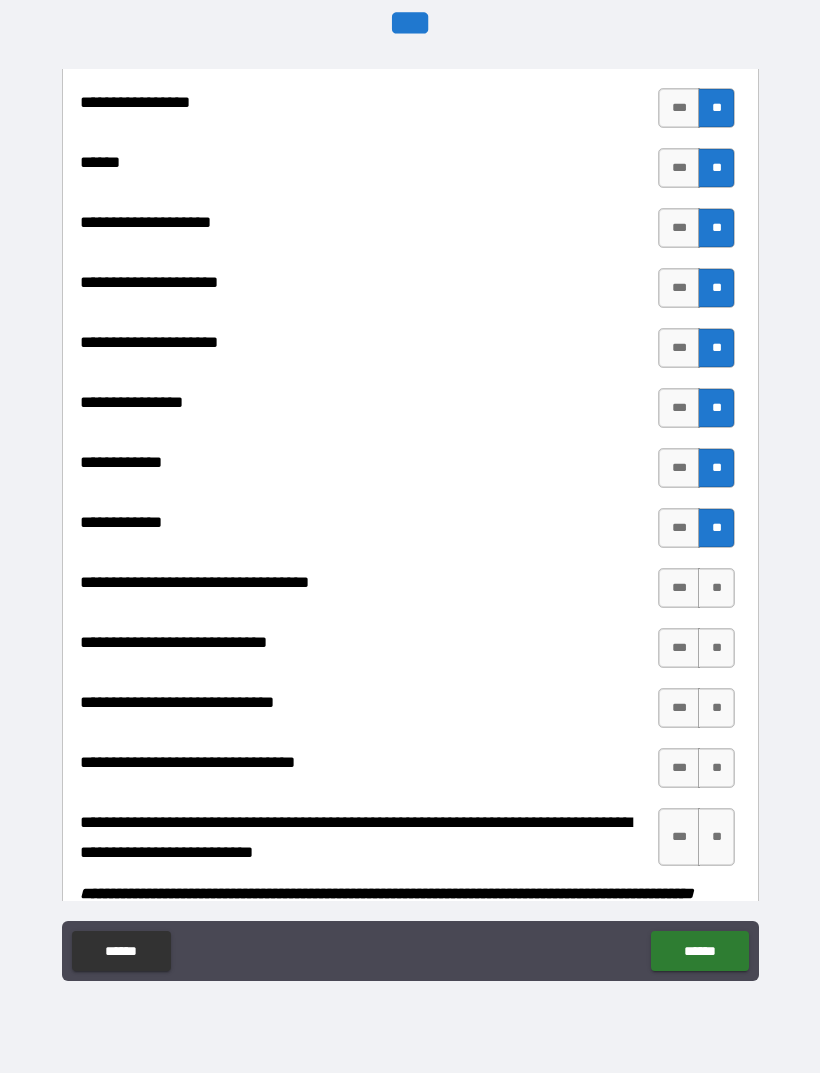 scroll, scrollTop: 10365, scrollLeft: 0, axis: vertical 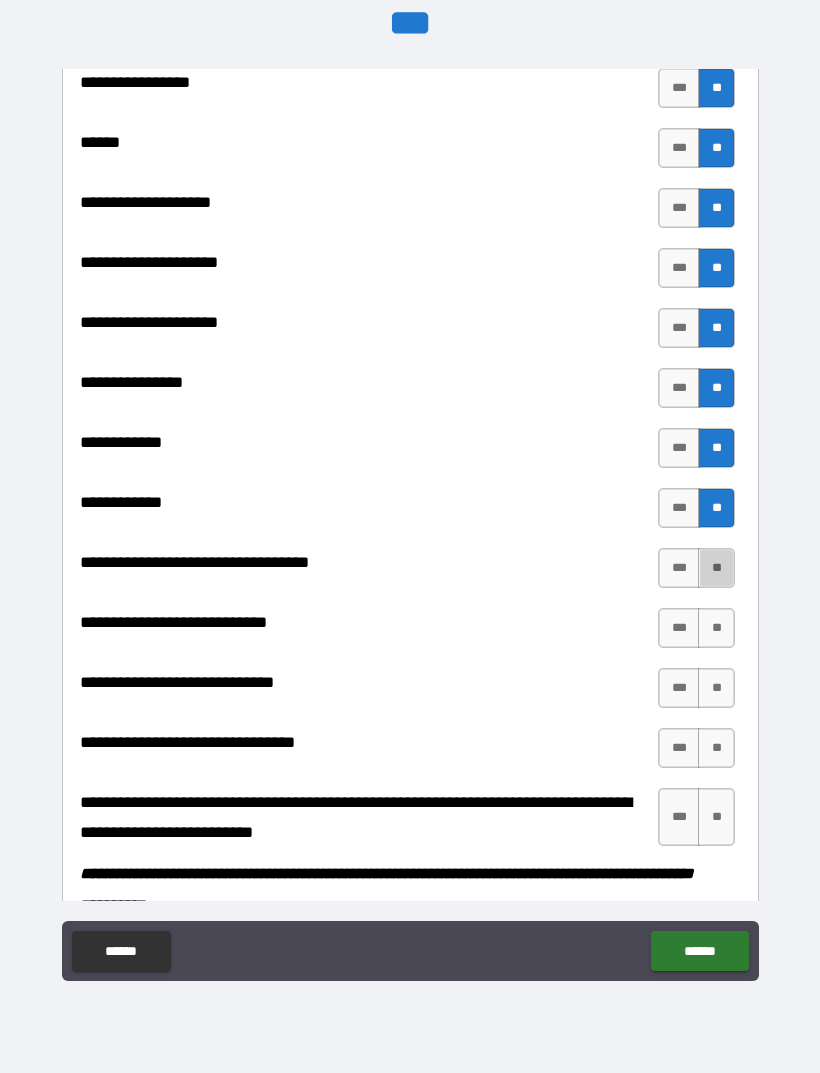 click on "**" at bounding box center [716, 568] 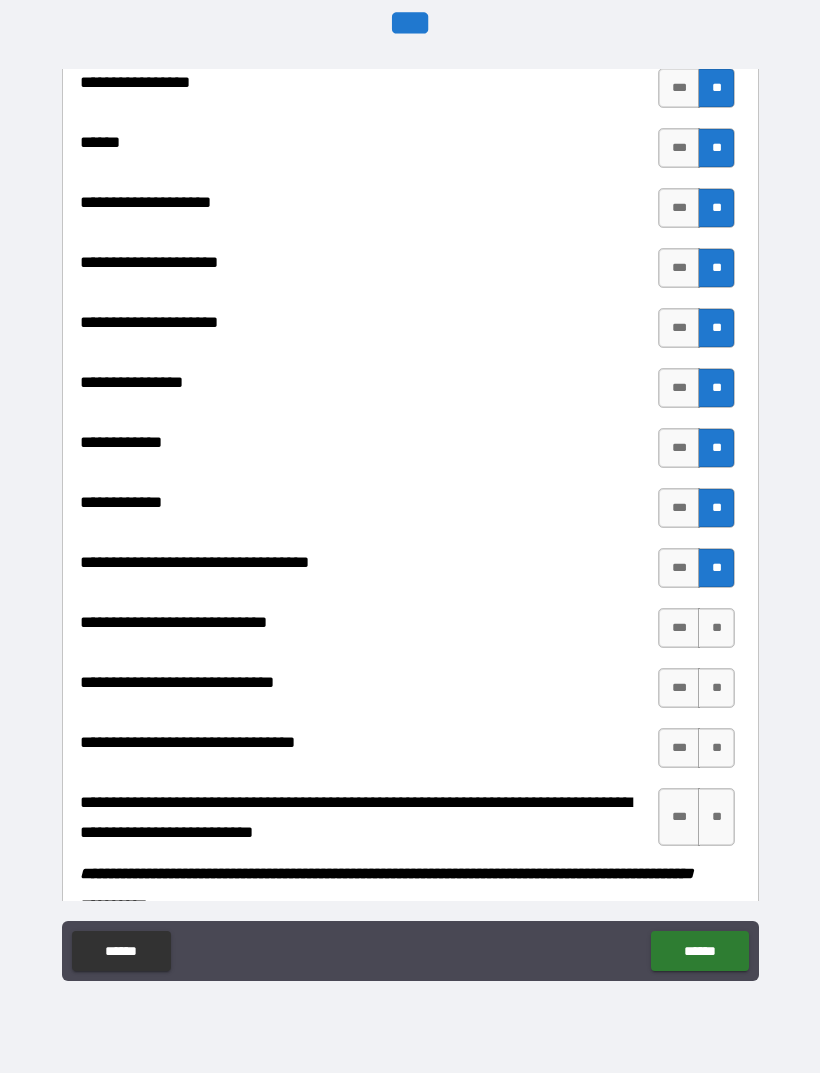 click on "**" at bounding box center (716, 628) 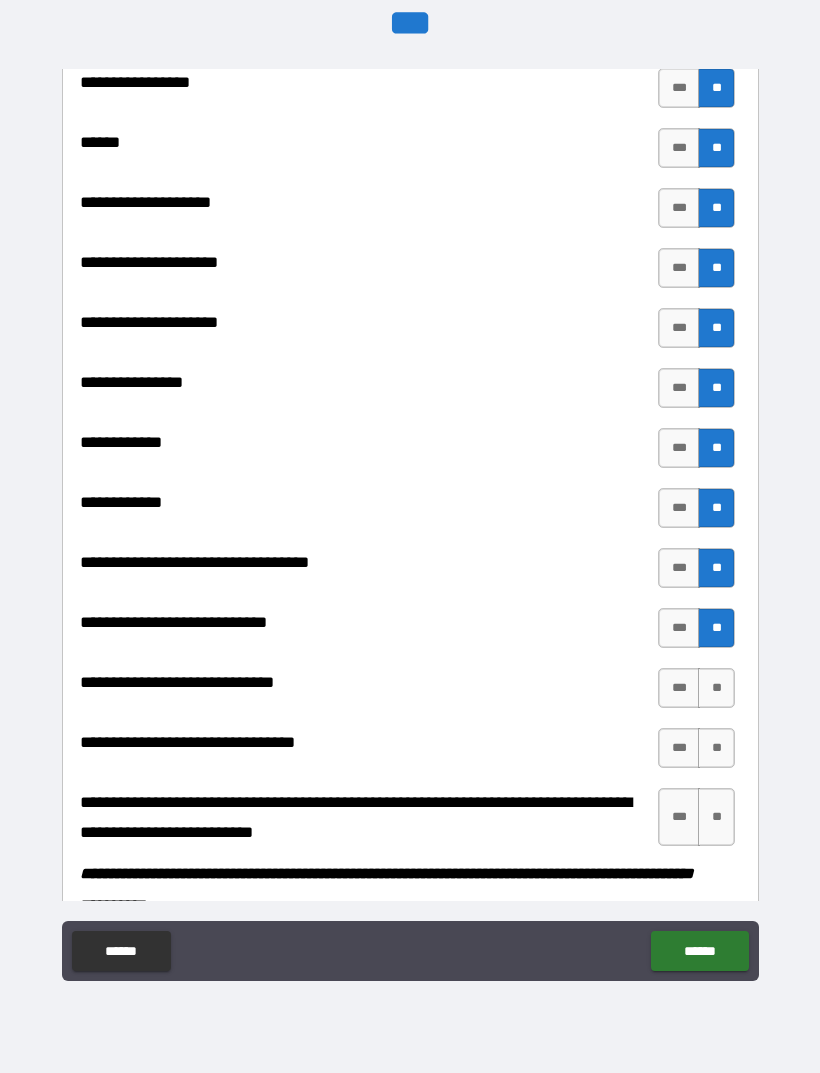click on "**" at bounding box center [716, 688] 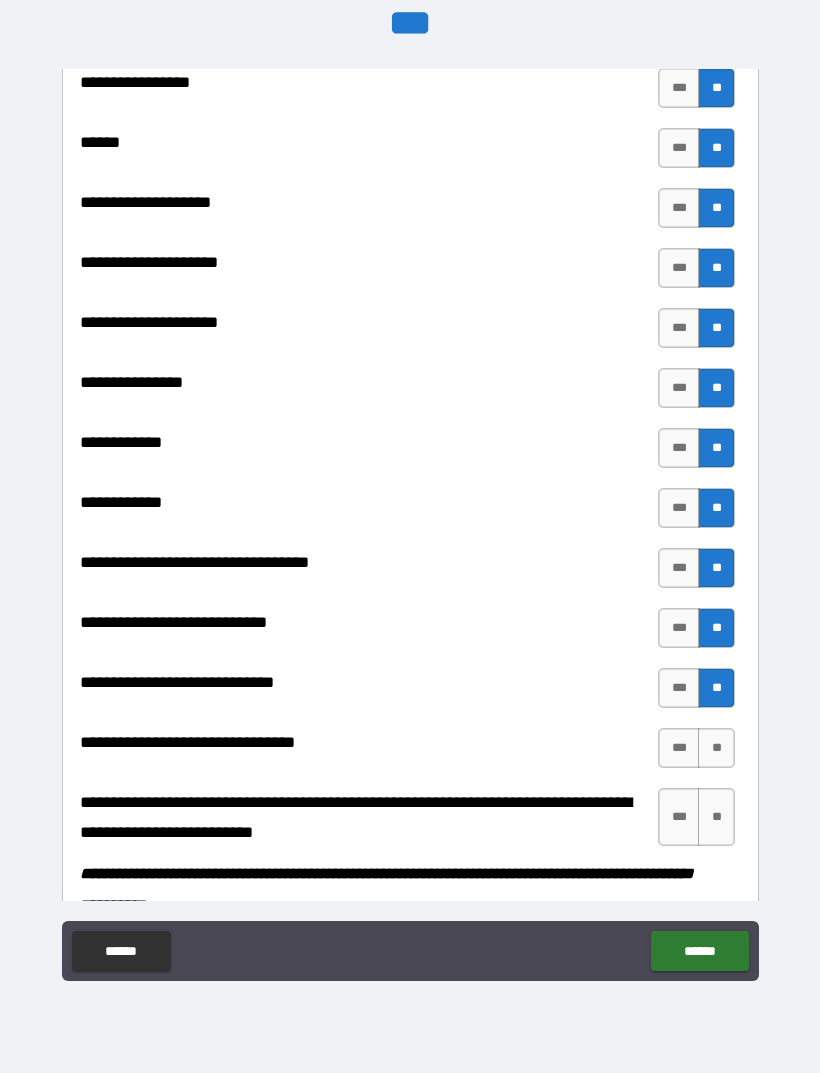 click on "**" at bounding box center [716, 748] 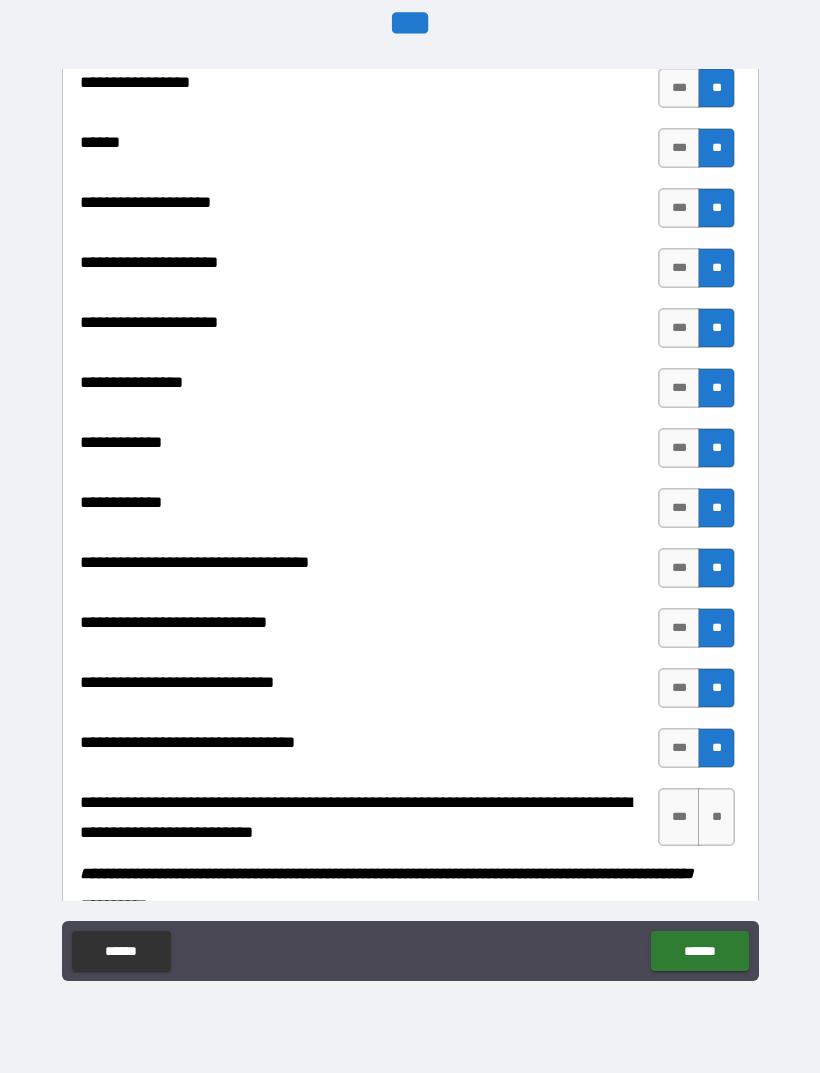 click on "**" at bounding box center (716, 817) 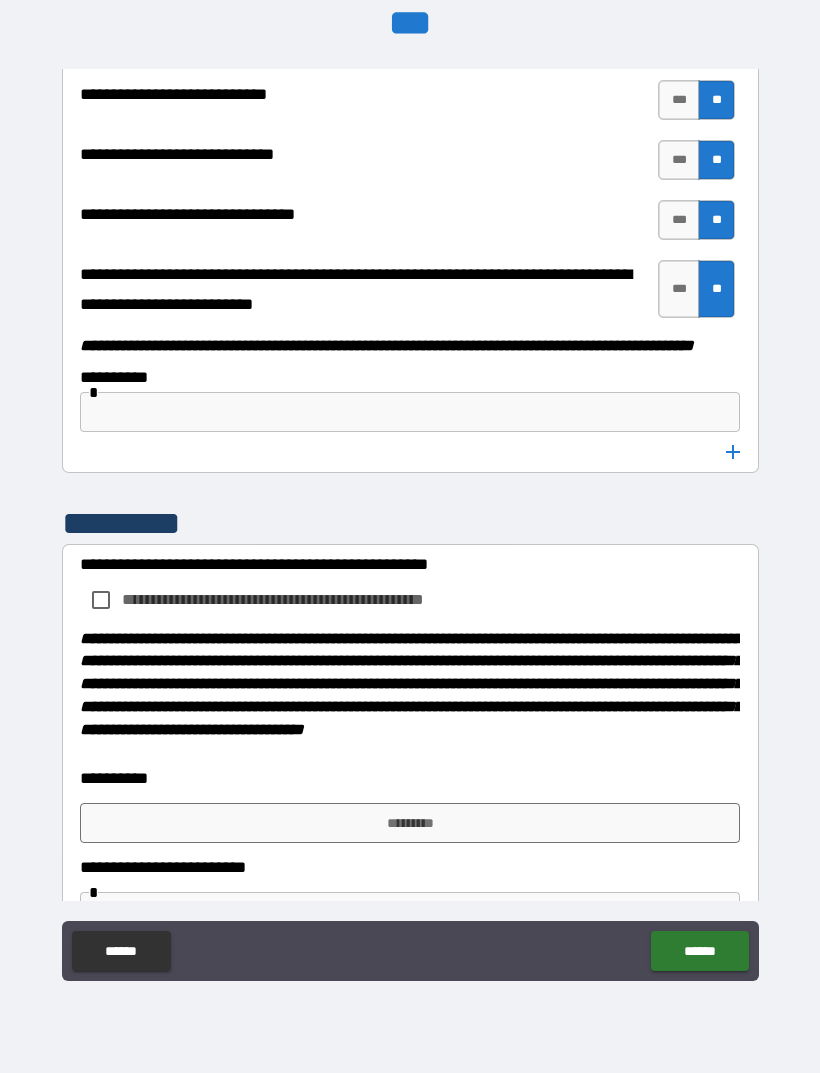 scroll, scrollTop: 10894, scrollLeft: 0, axis: vertical 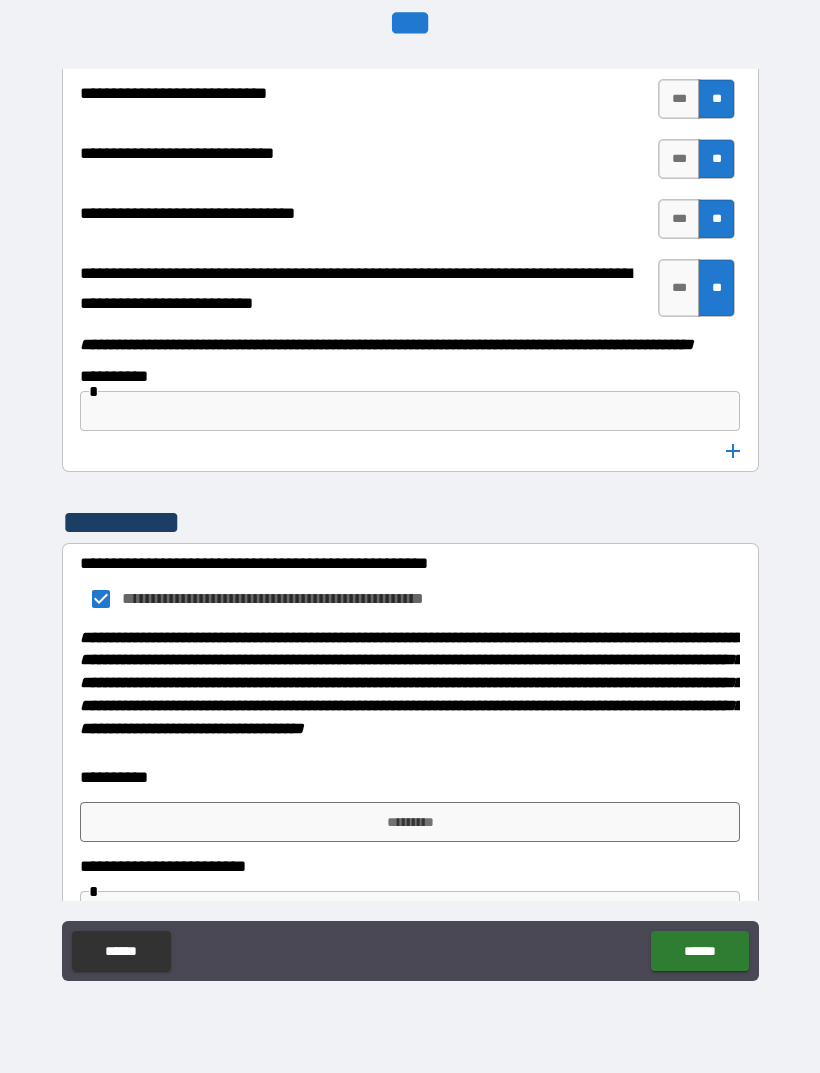 click on "*********" at bounding box center (410, 822) 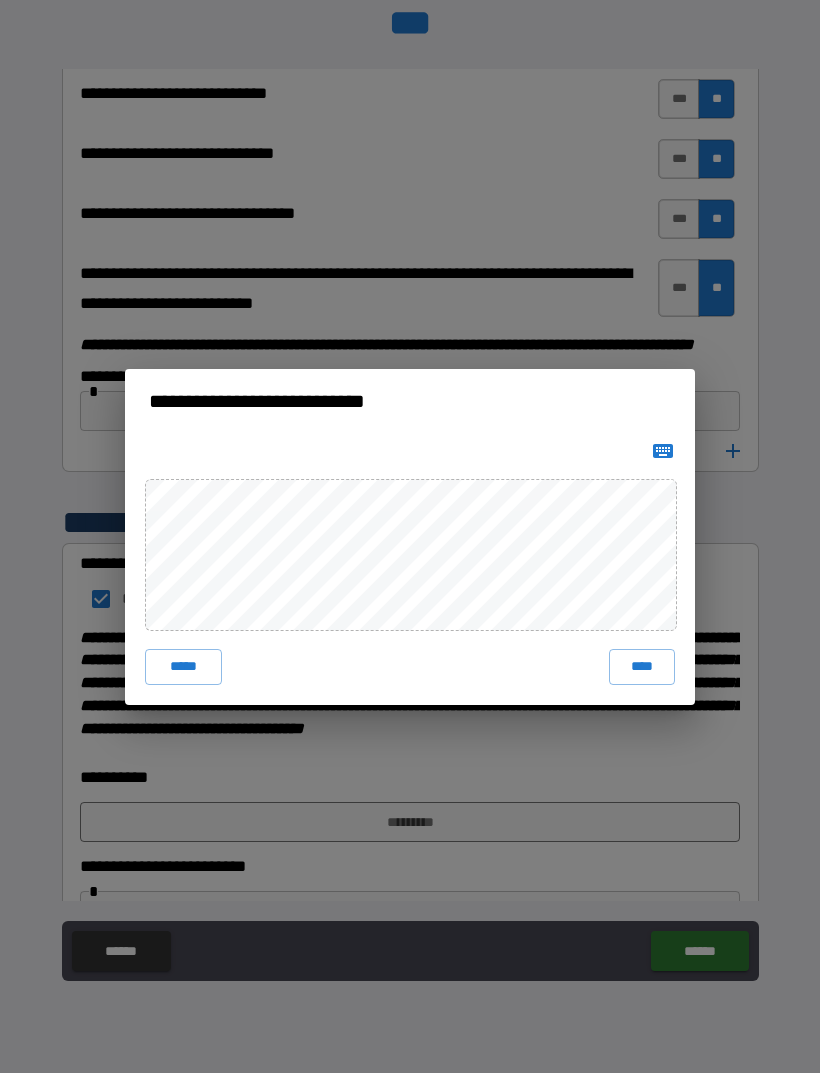 click on "****" at bounding box center (642, 667) 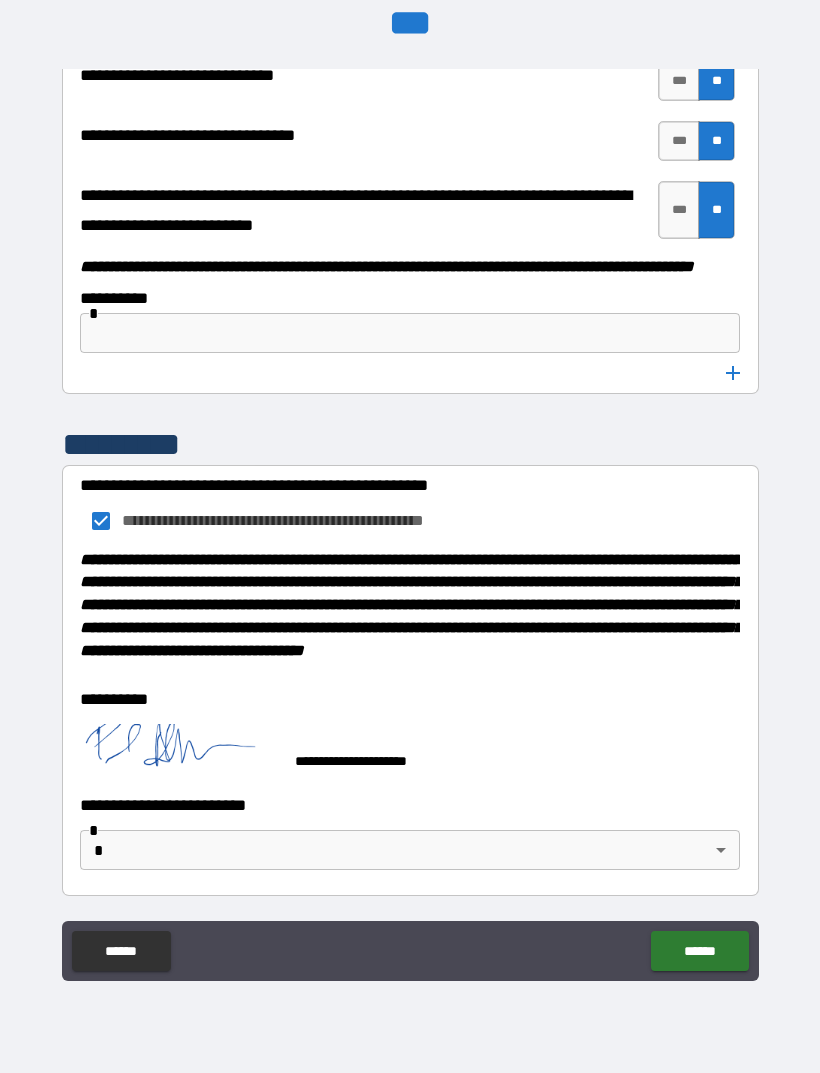scroll, scrollTop: 11025, scrollLeft: 0, axis: vertical 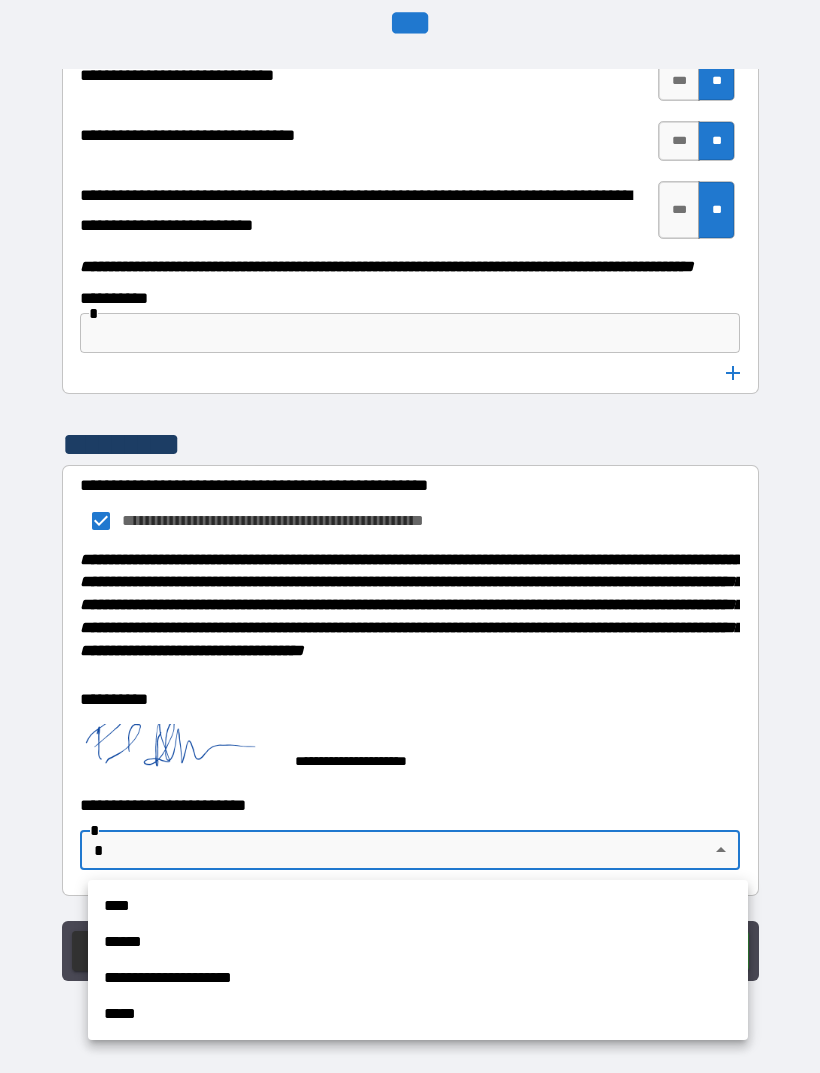 click on "****" at bounding box center (418, 906) 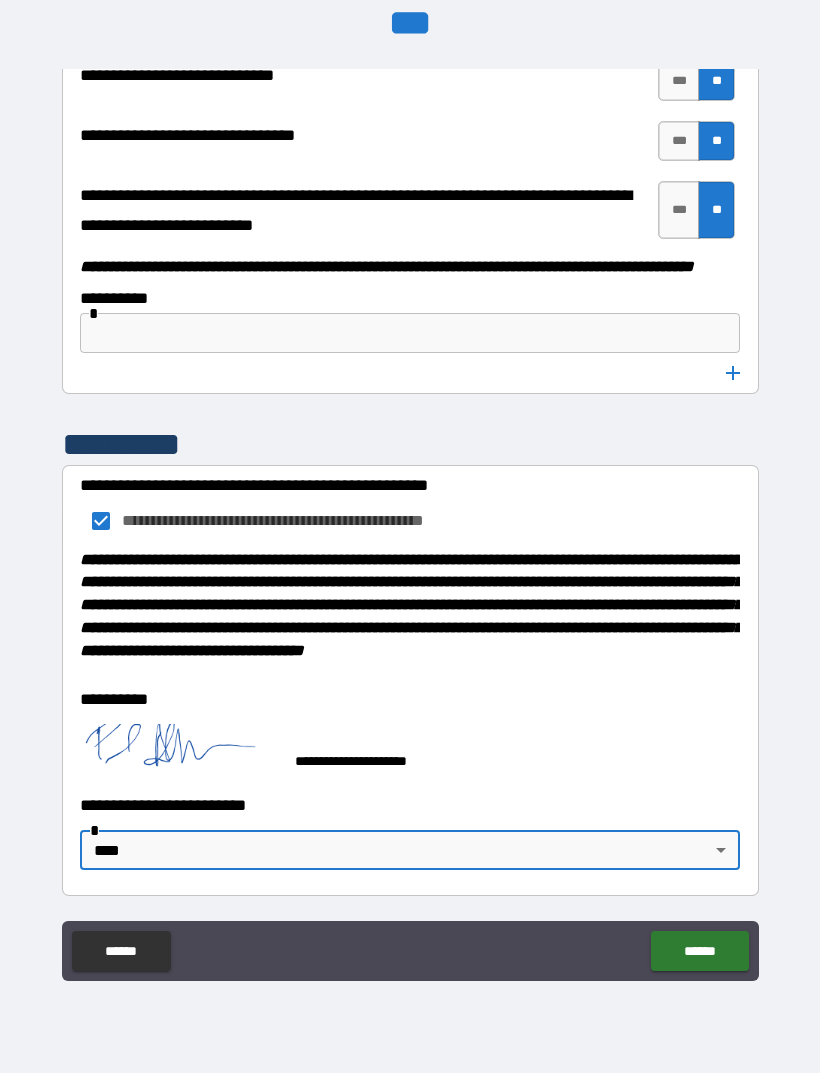 click on "******" at bounding box center (699, 951) 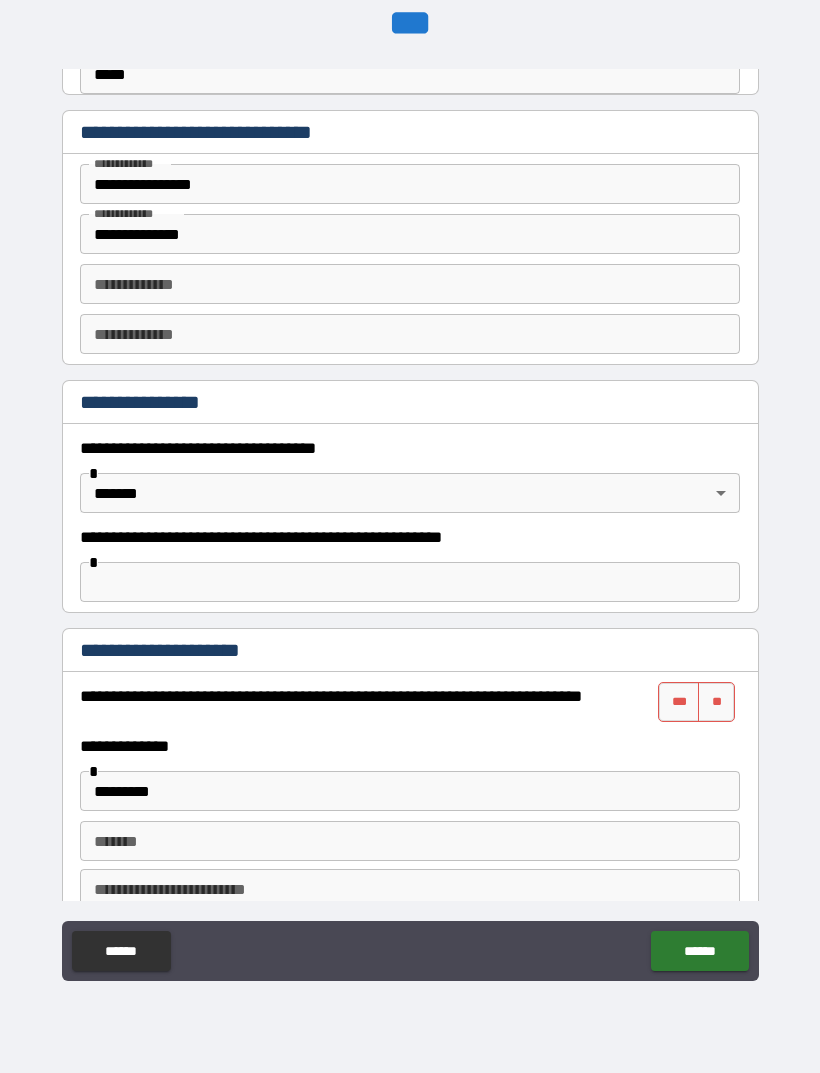 scroll, scrollTop: 945, scrollLeft: 0, axis: vertical 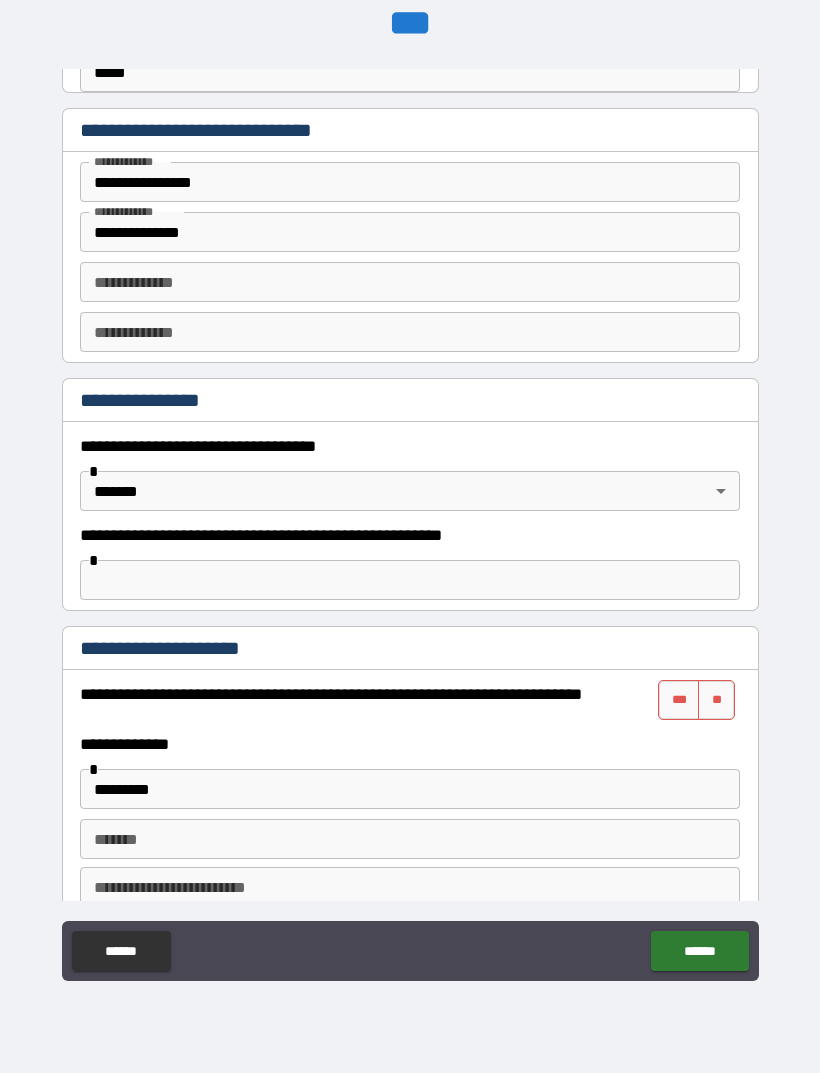 click on "***" at bounding box center [679, 700] 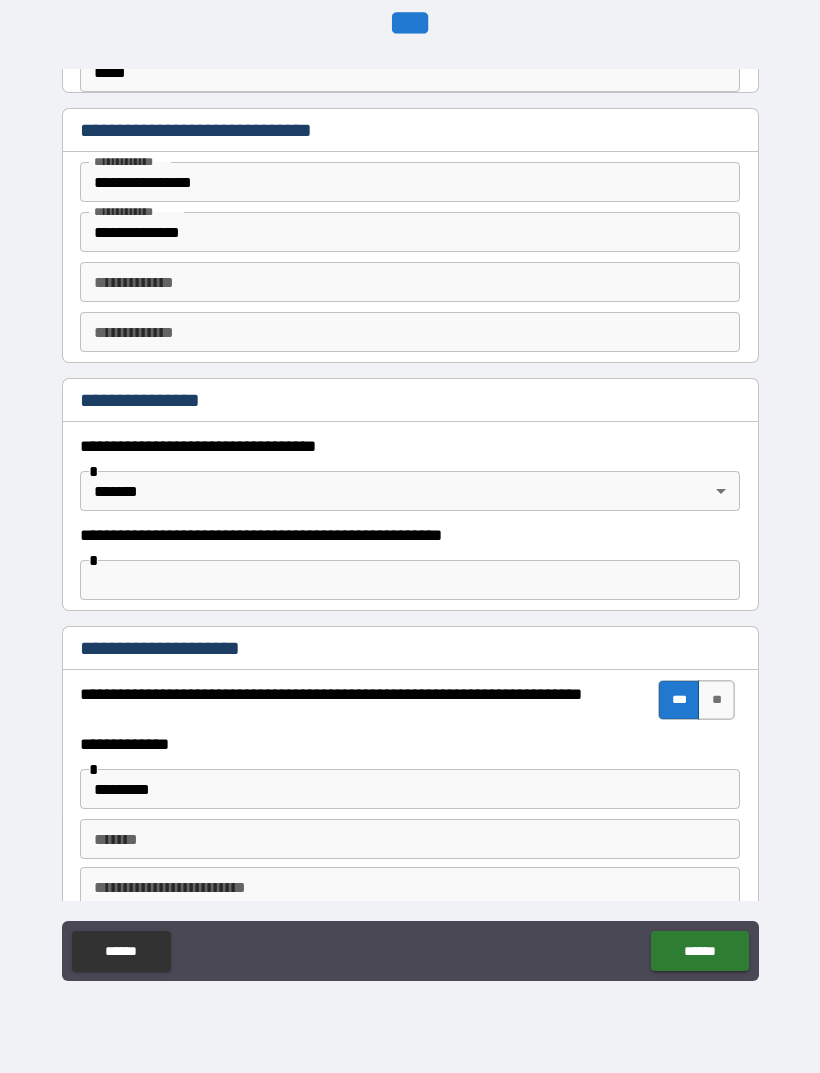click on "******" at bounding box center [699, 951] 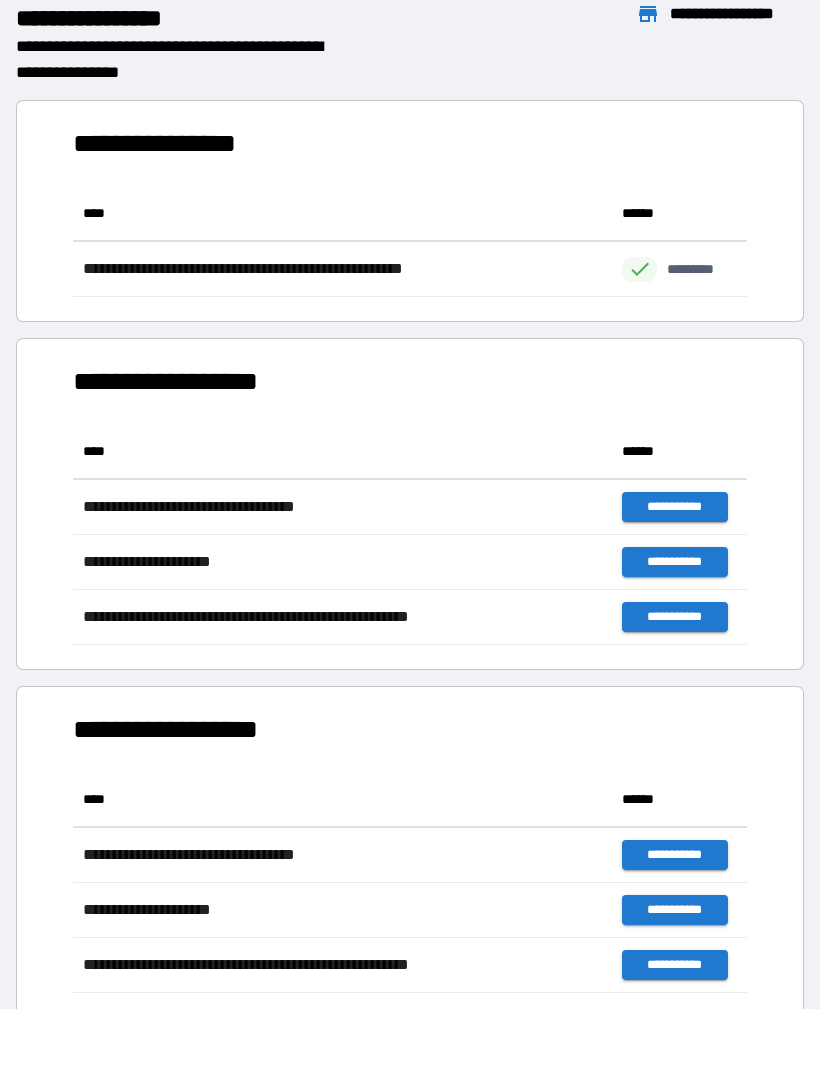 scroll, scrollTop: 1, scrollLeft: 1, axis: both 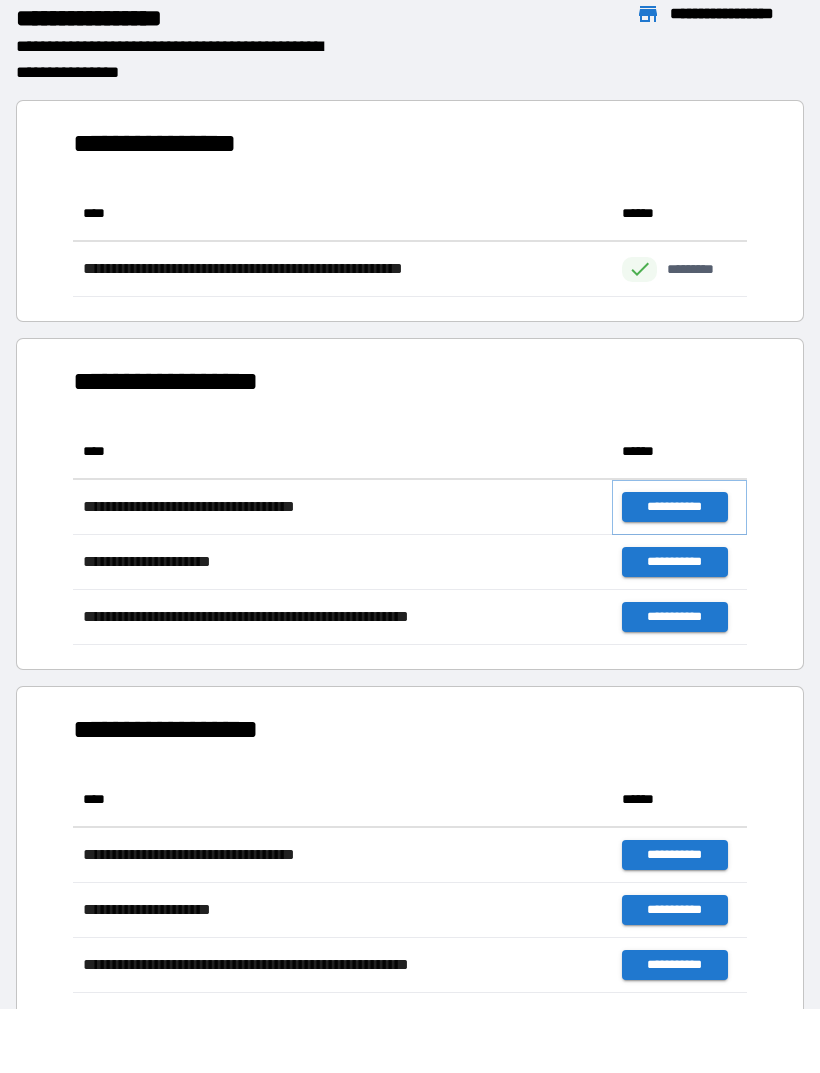 click on "**********" at bounding box center [674, 507] 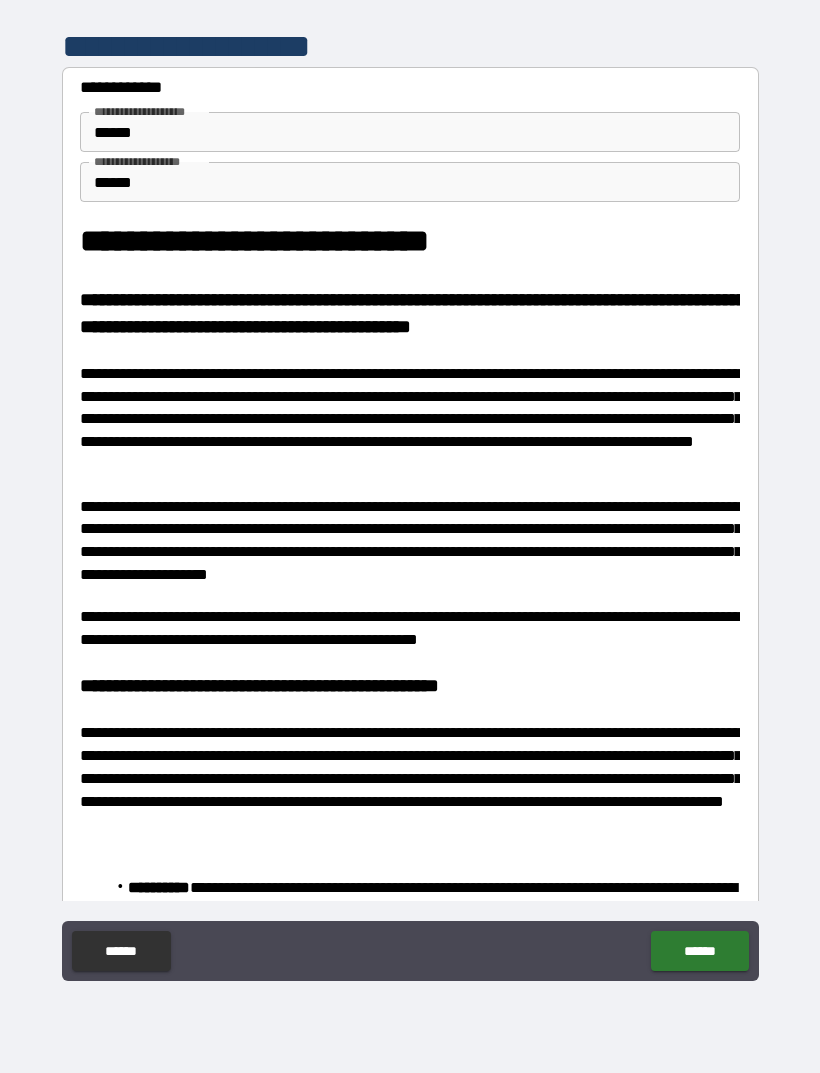 click on "******" at bounding box center [699, 951] 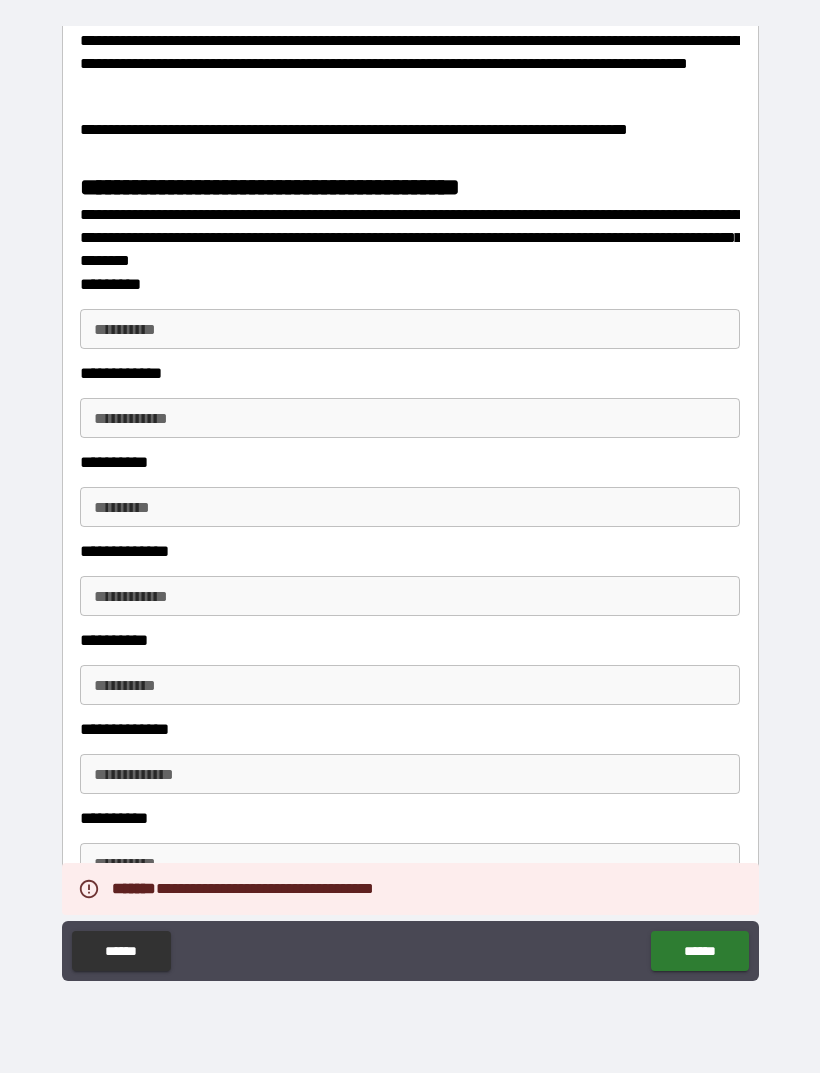 scroll, scrollTop: 2458, scrollLeft: 0, axis: vertical 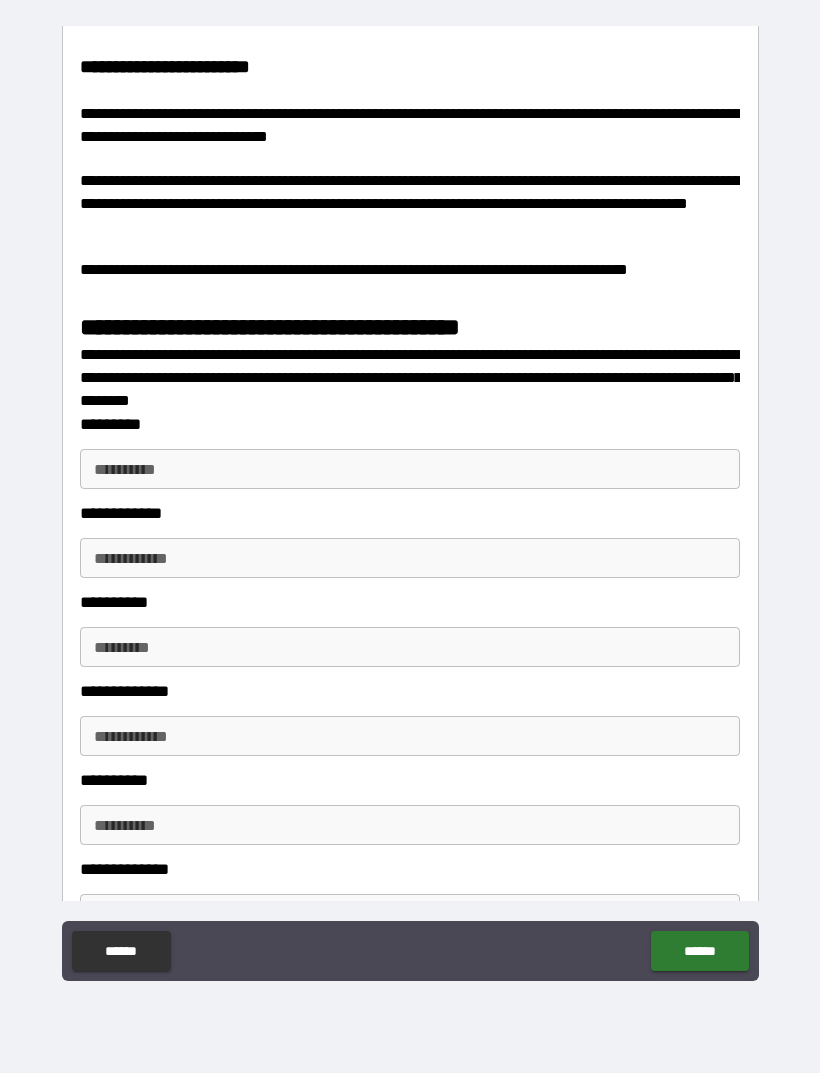 click on "**********" at bounding box center (410, 469) 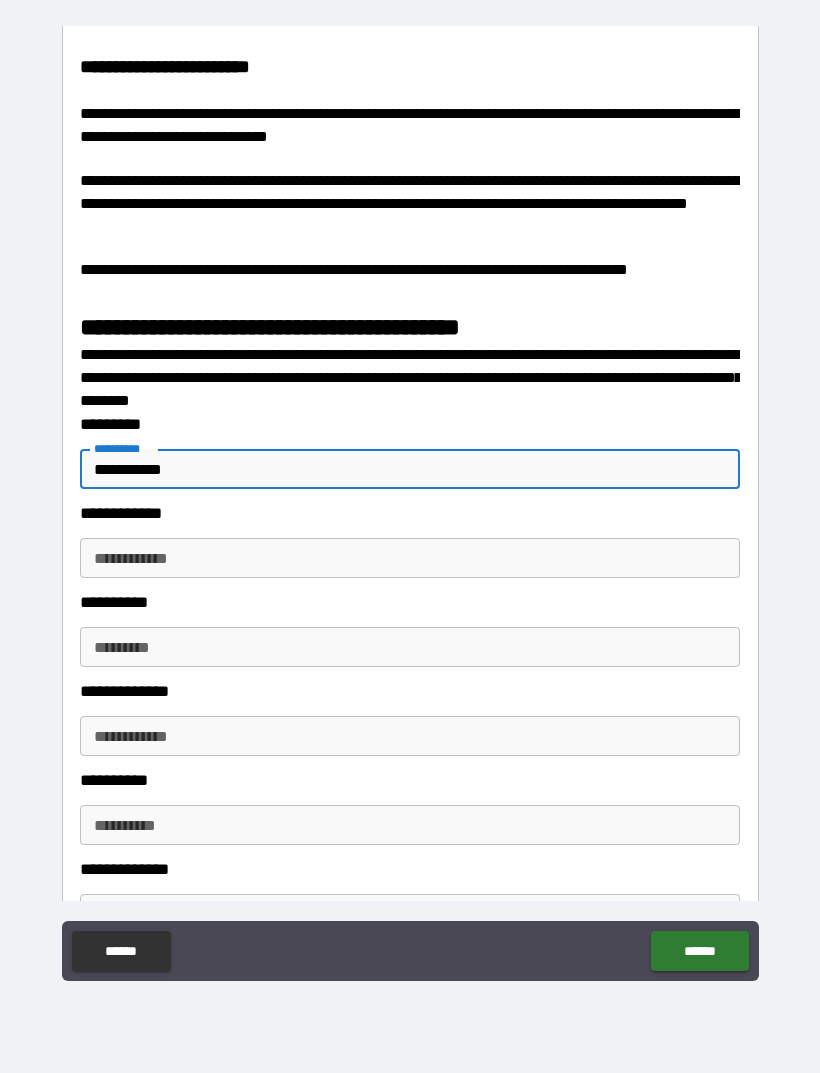 type on "**********" 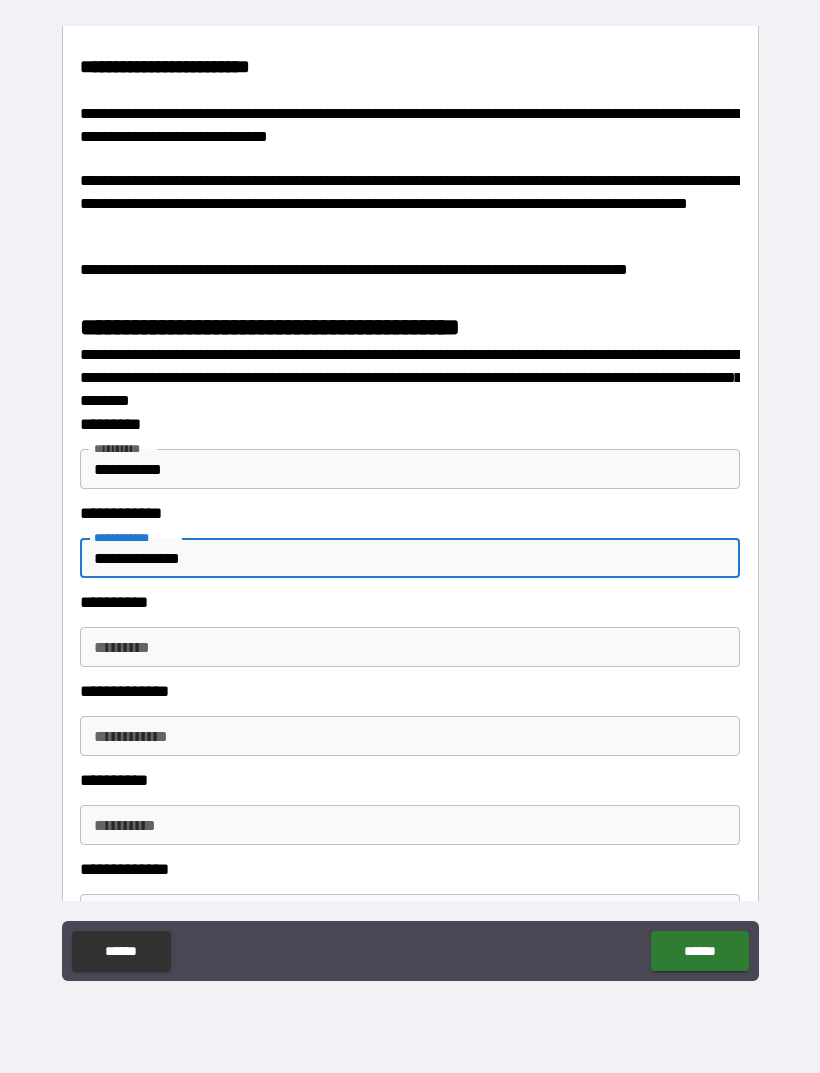 type on "**********" 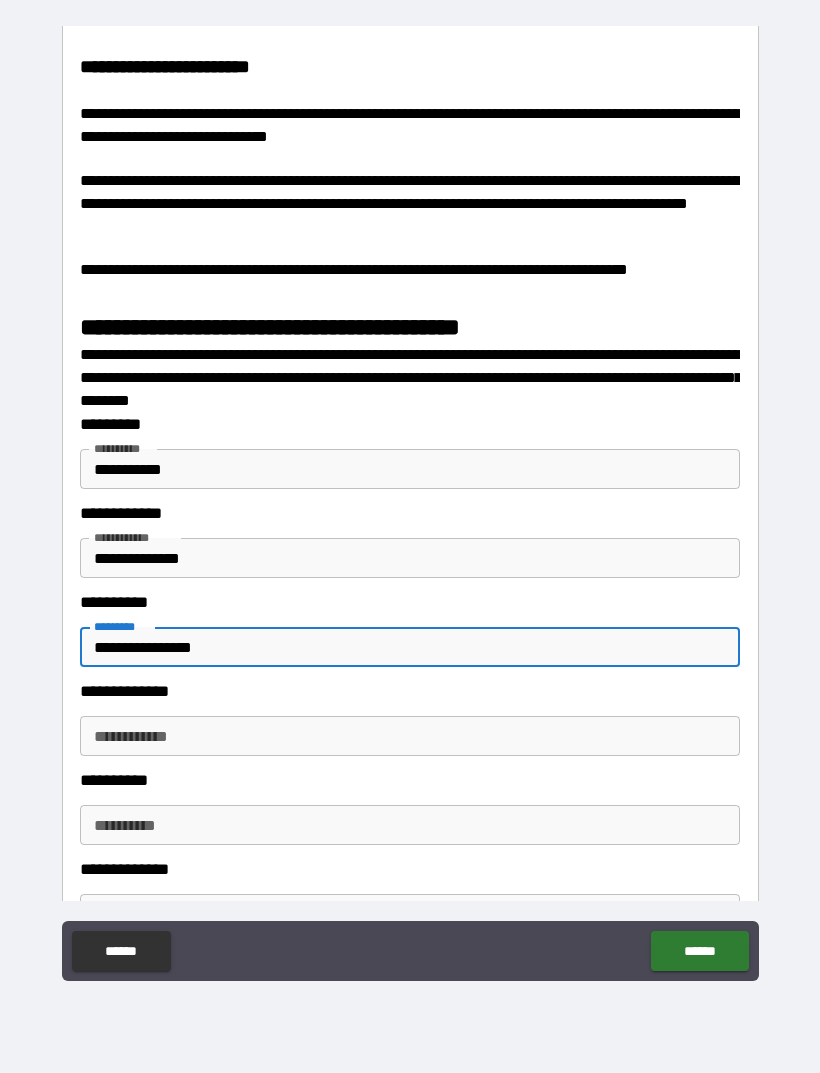 type on "**********" 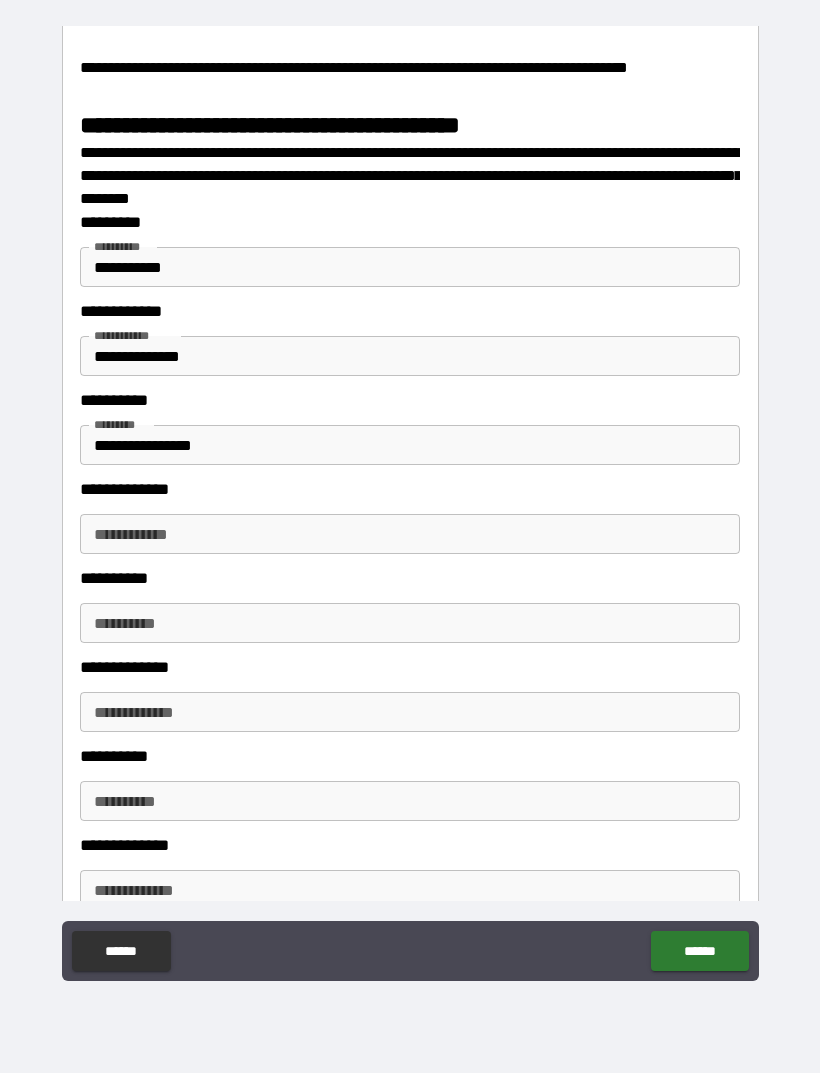 scroll, scrollTop: 2648, scrollLeft: 0, axis: vertical 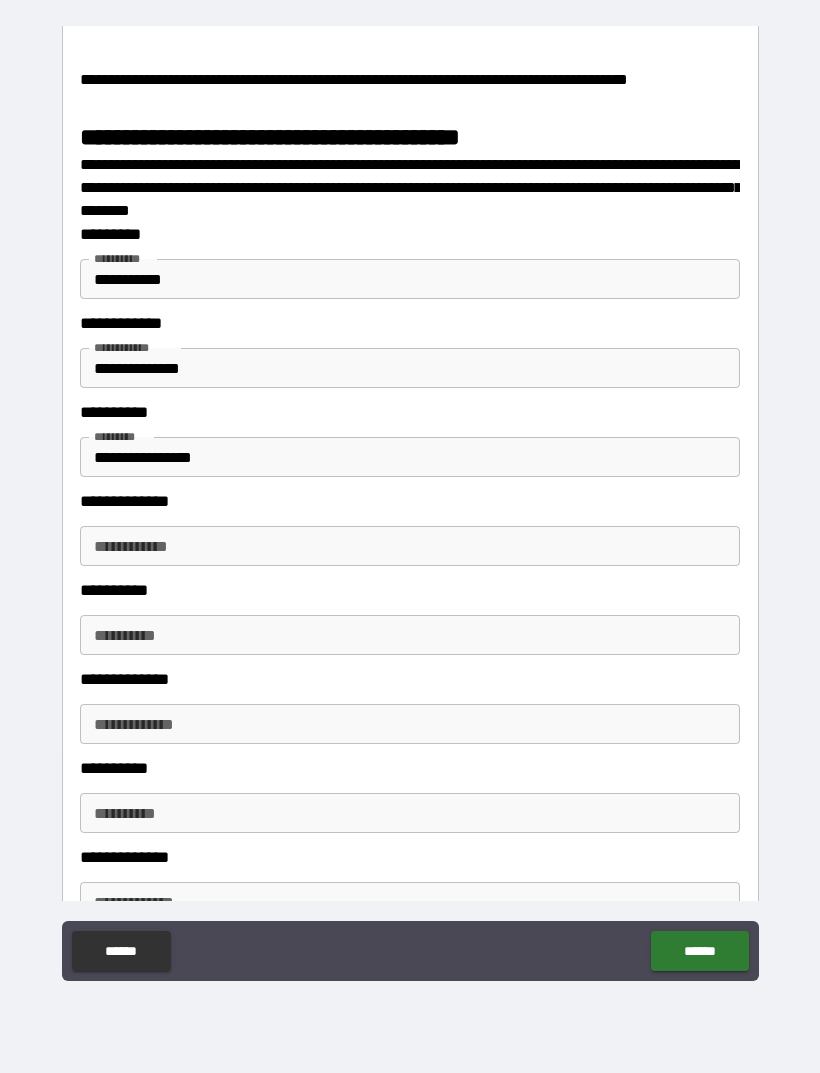 click on "**********" at bounding box center (410, 546) 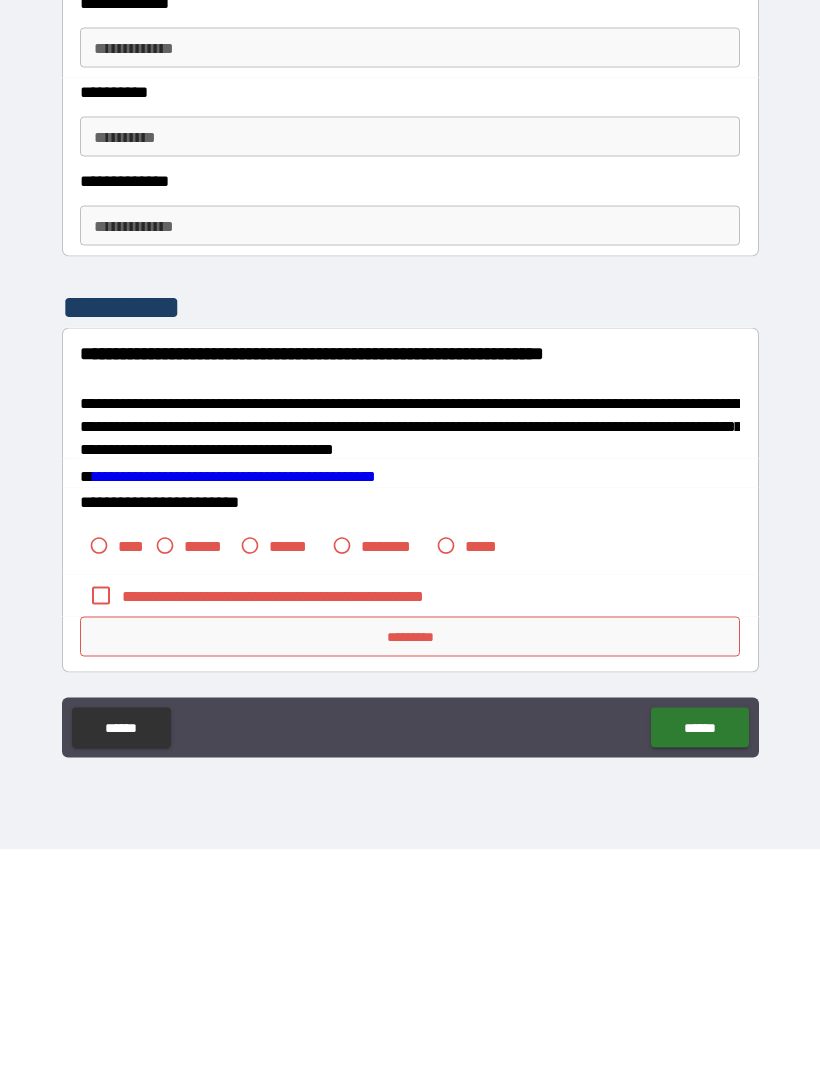 scroll, scrollTop: 3114, scrollLeft: 0, axis: vertical 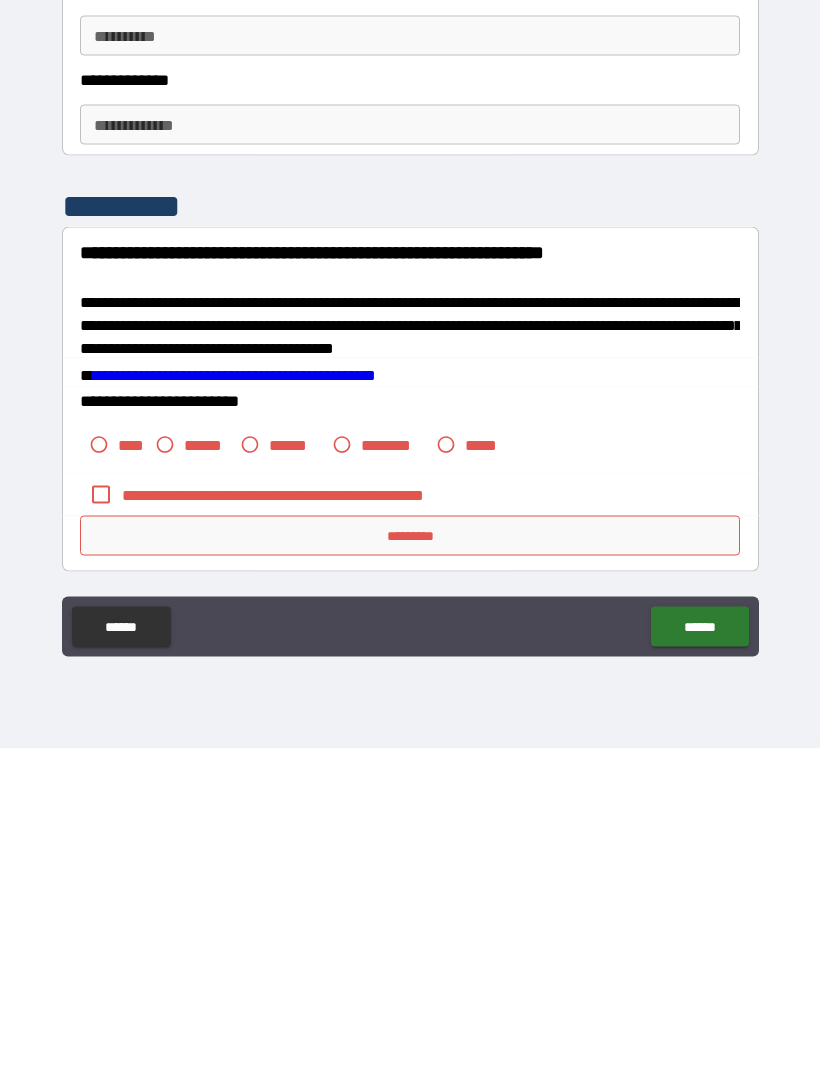 type on "**********" 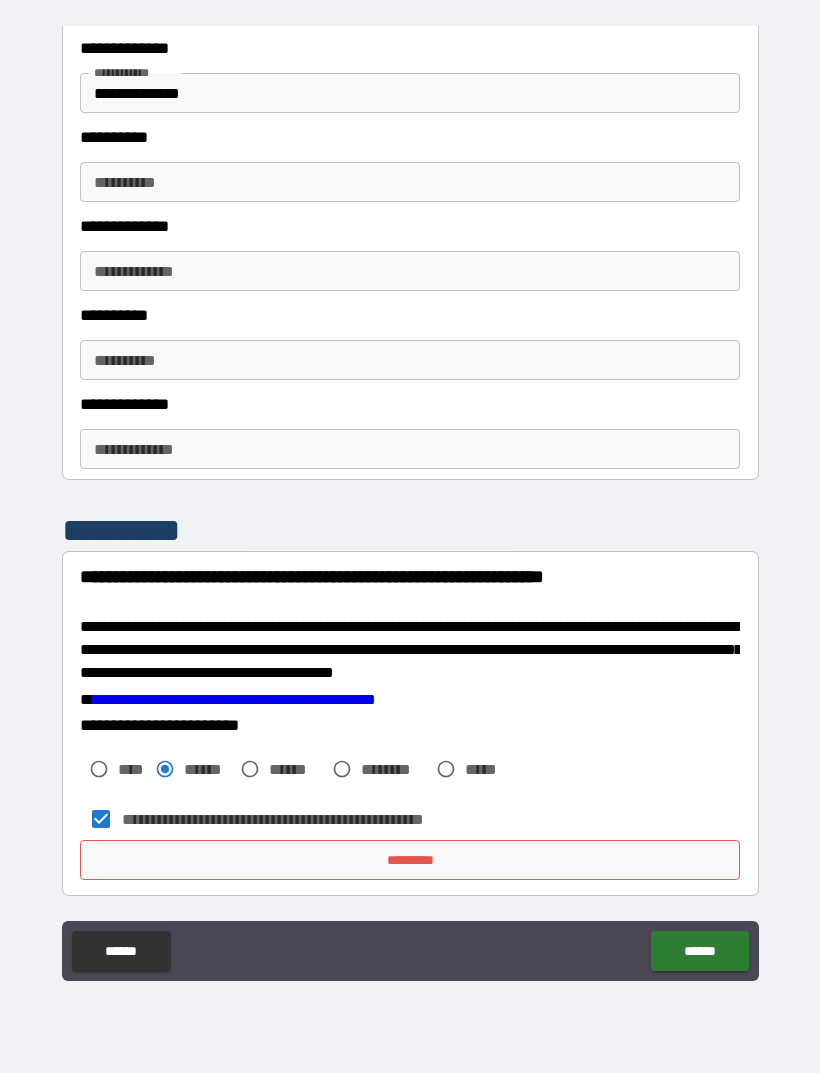 click on "*********" at bounding box center [410, 860] 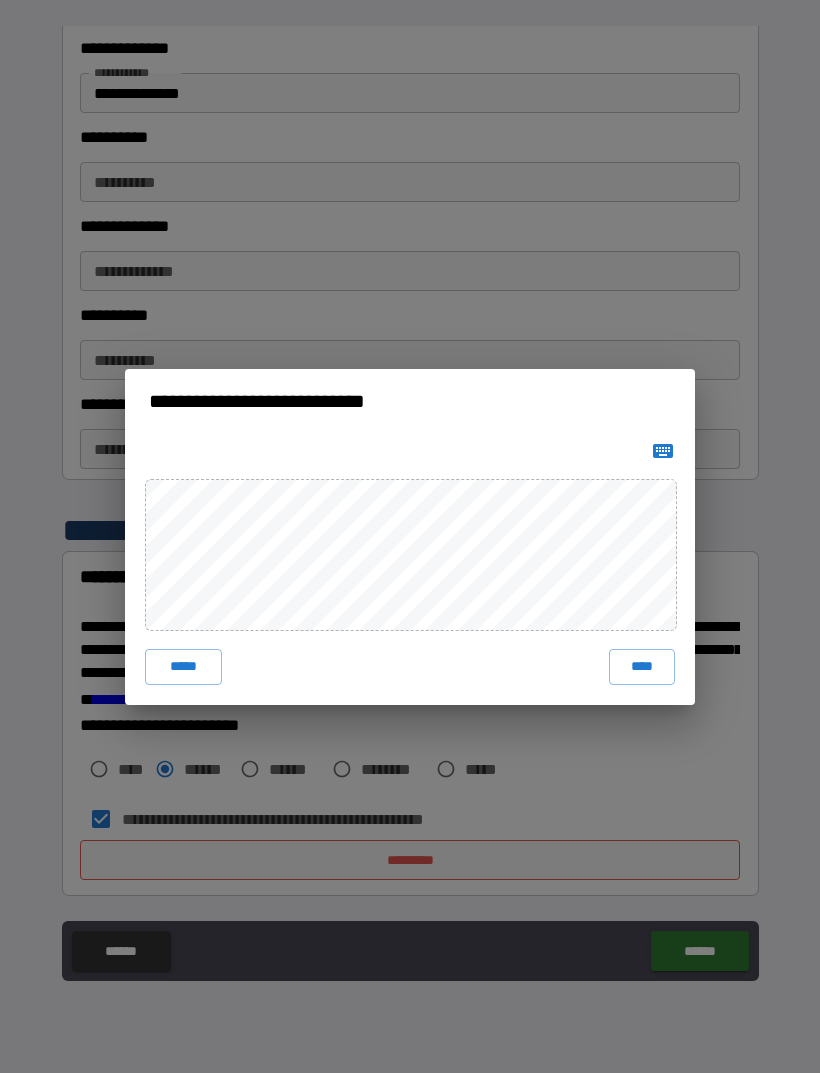 click on "****" at bounding box center [642, 667] 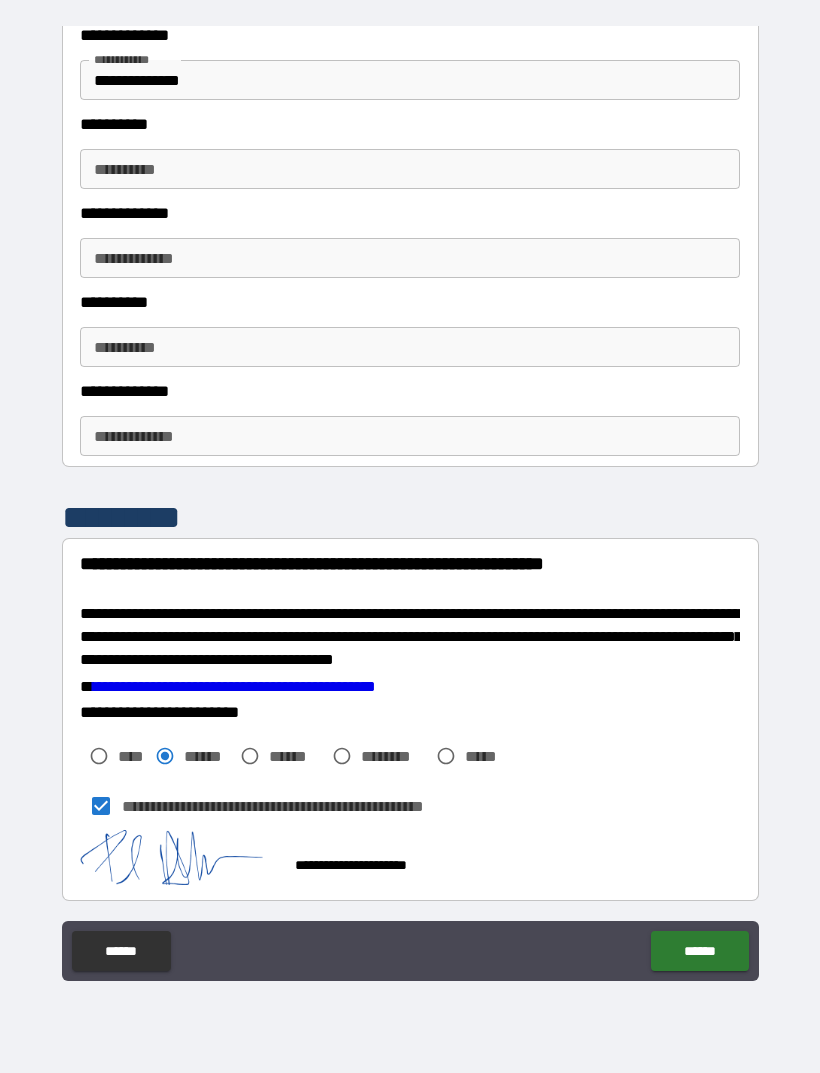 scroll, scrollTop: 3104, scrollLeft: 0, axis: vertical 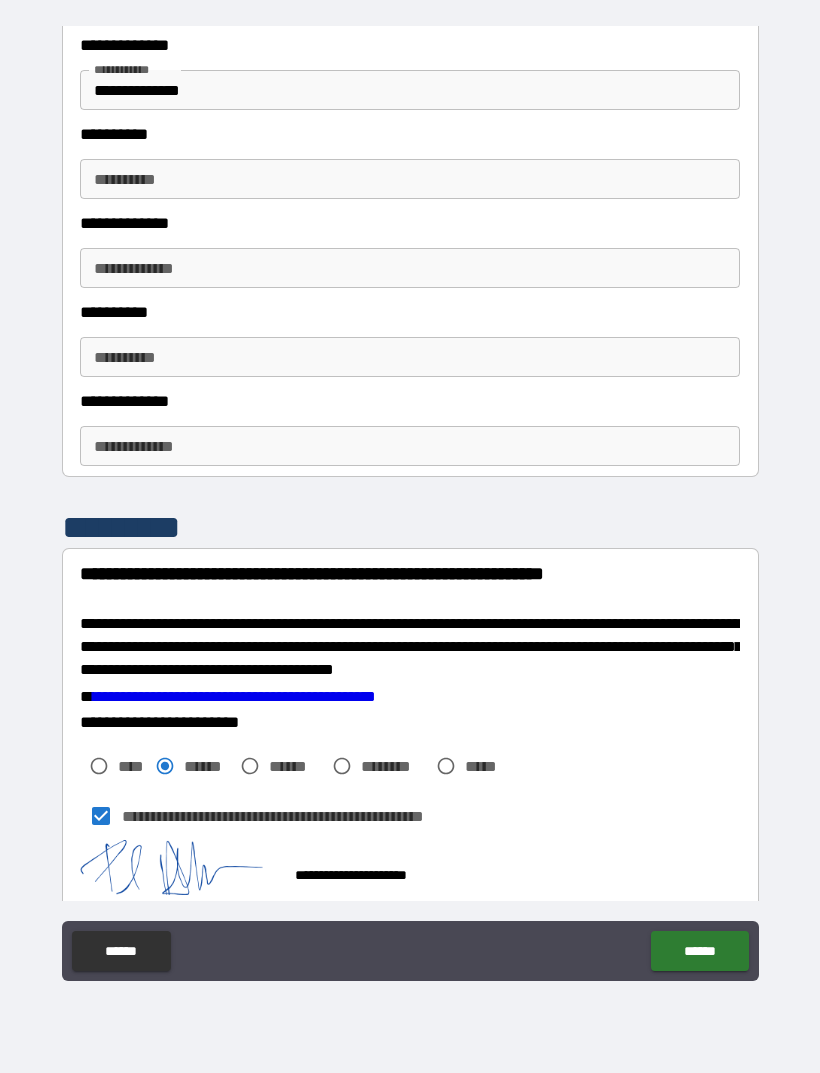 click on "******" at bounding box center [699, 951] 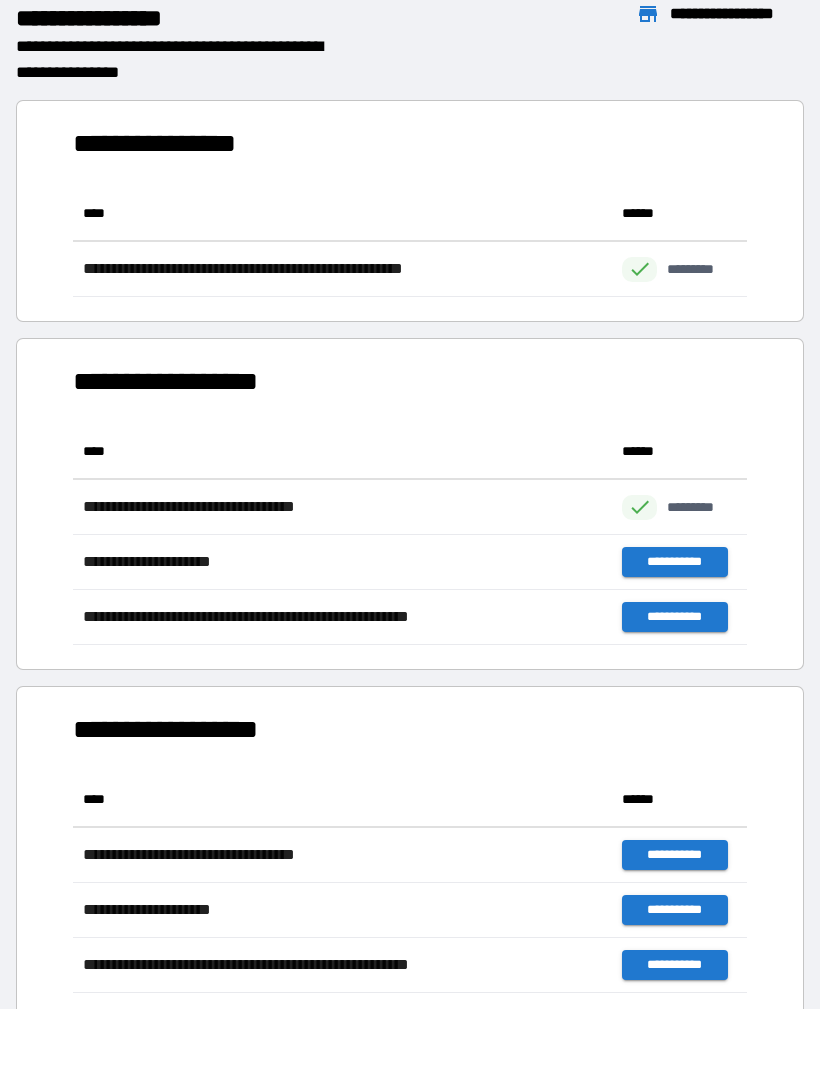 scroll, scrollTop: 111, scrollLeft: 674, axis: both 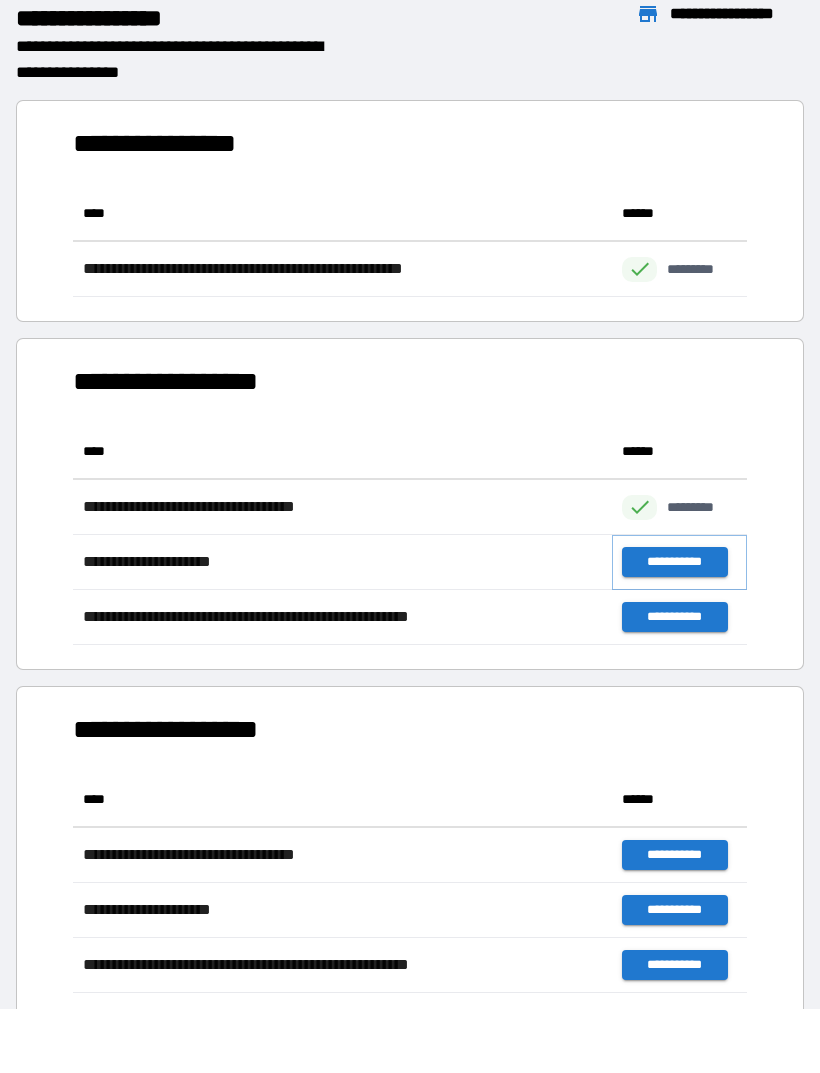 click on "**********" at bounding box center [674, 562] 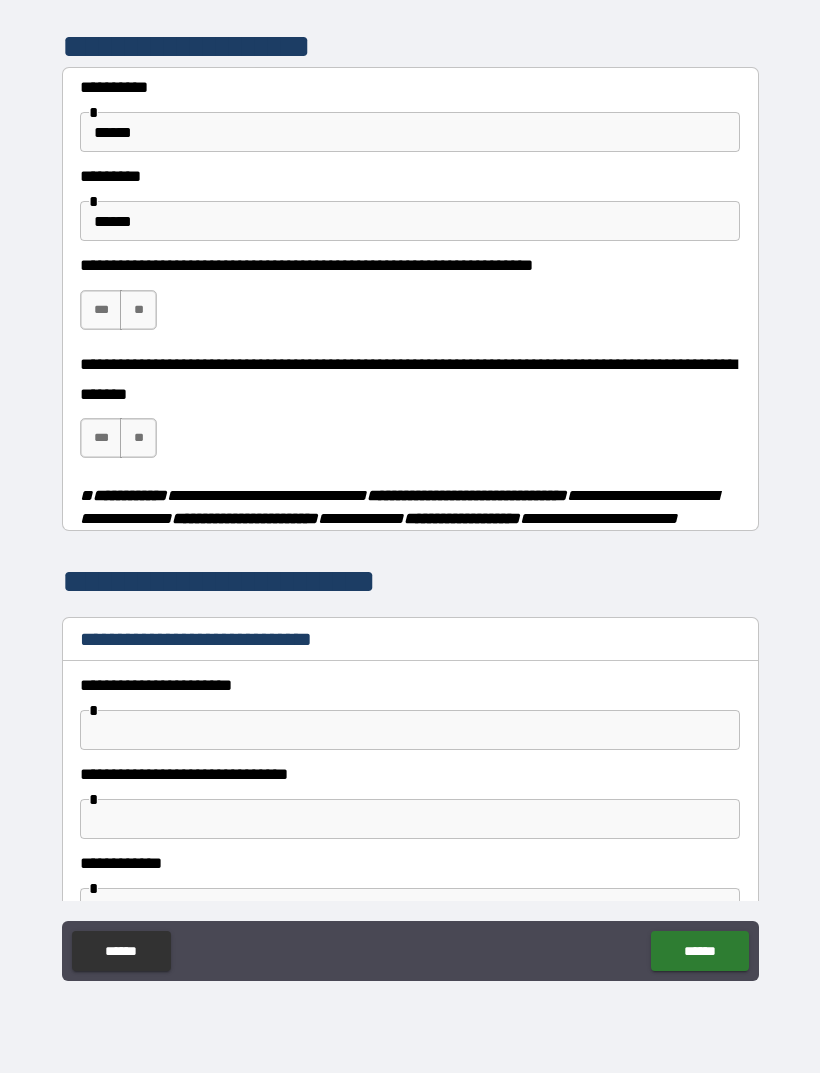 click on "***" at bounding box center [101, 310] 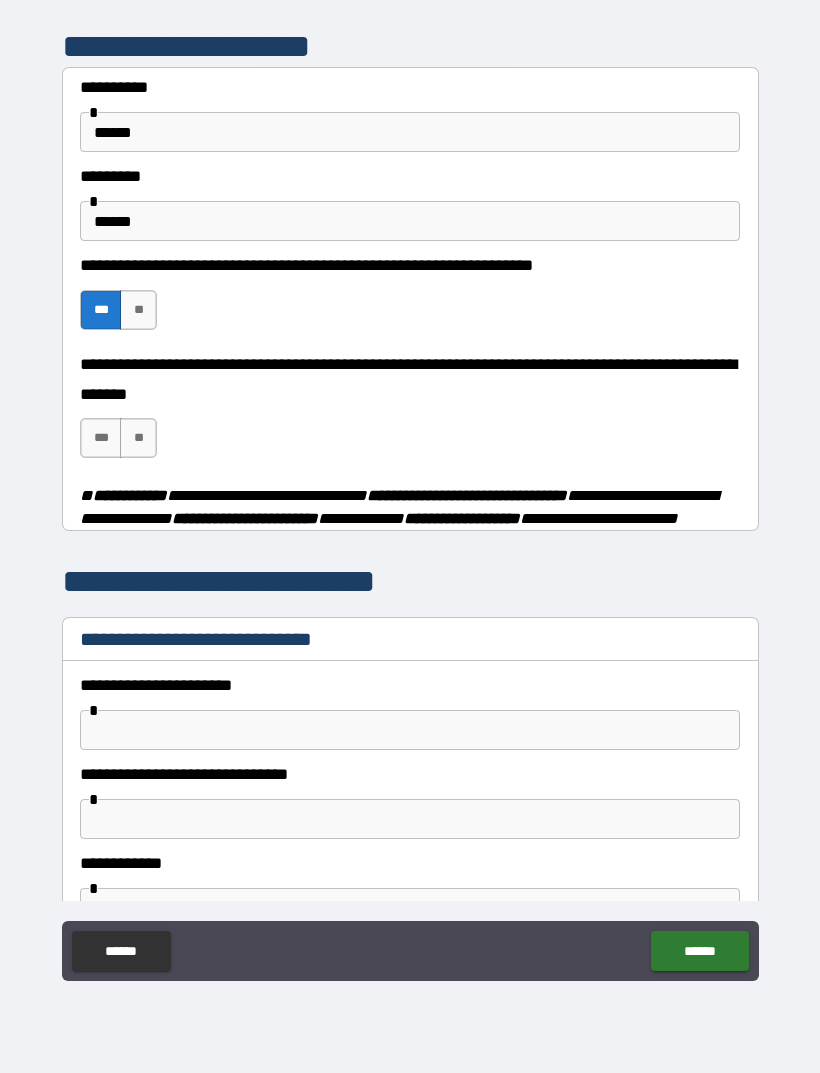click on "**" at bounding box center (138, 438) 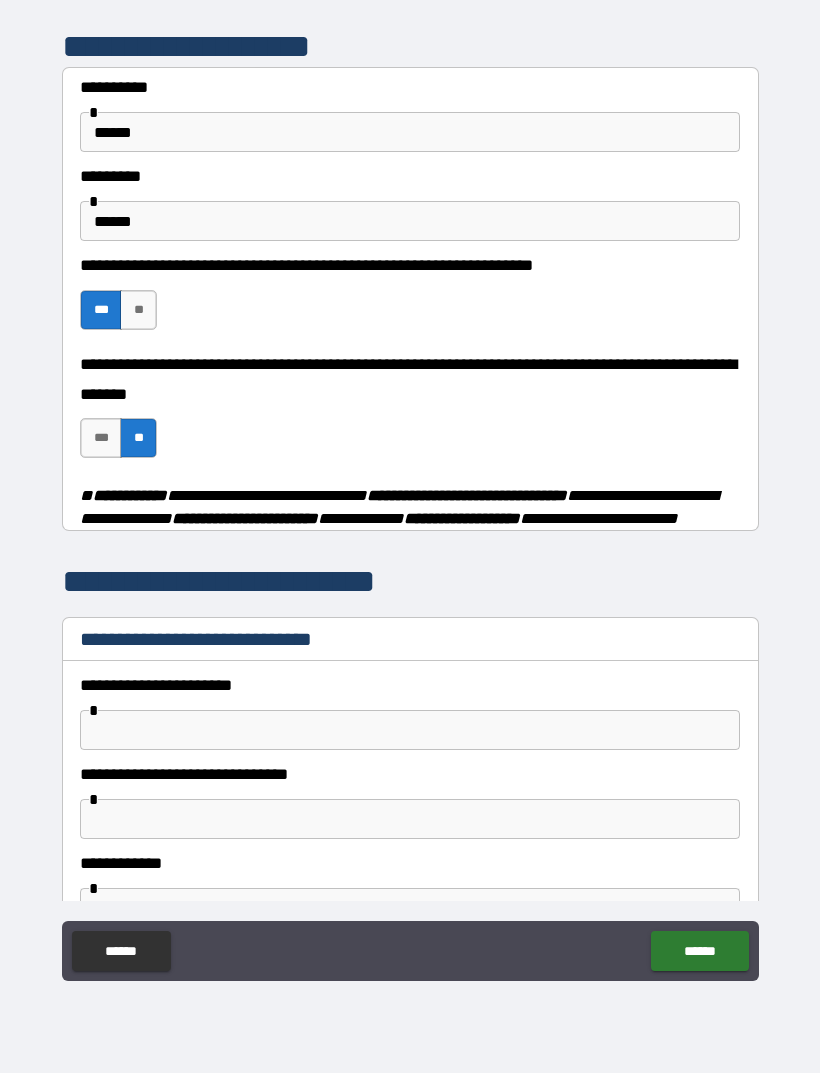 click at bounding box center (410, 730) 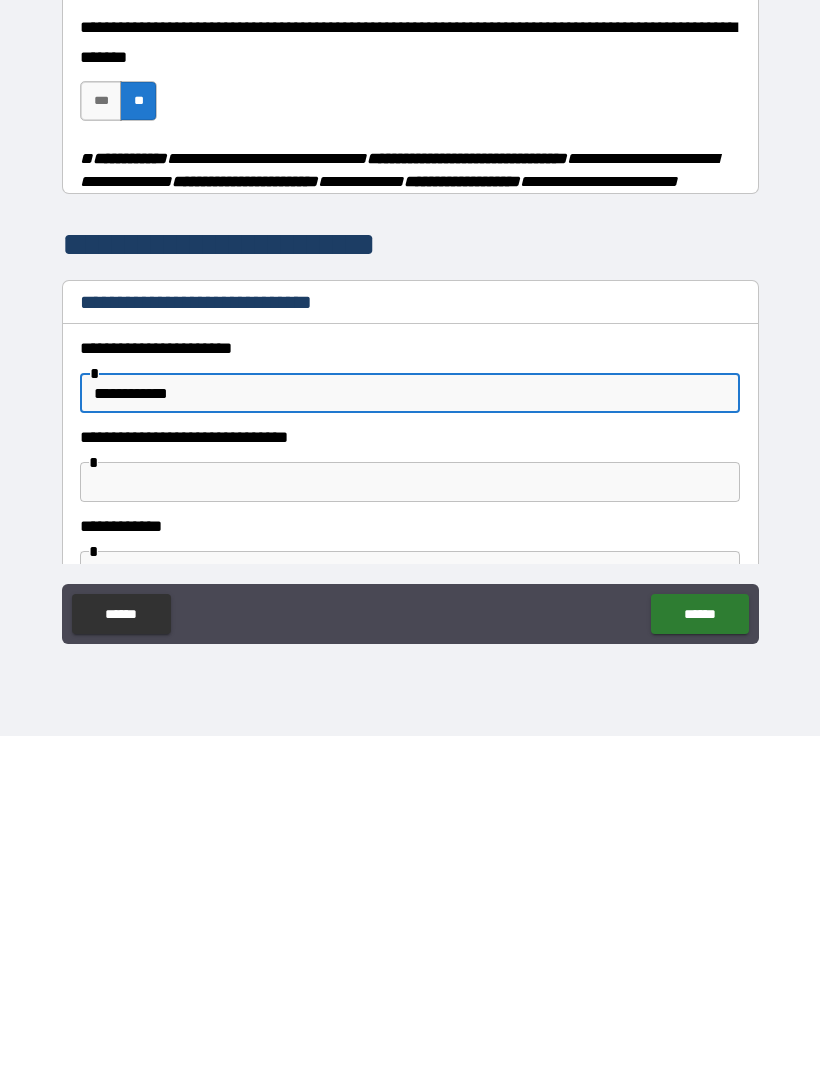 type on "**********" 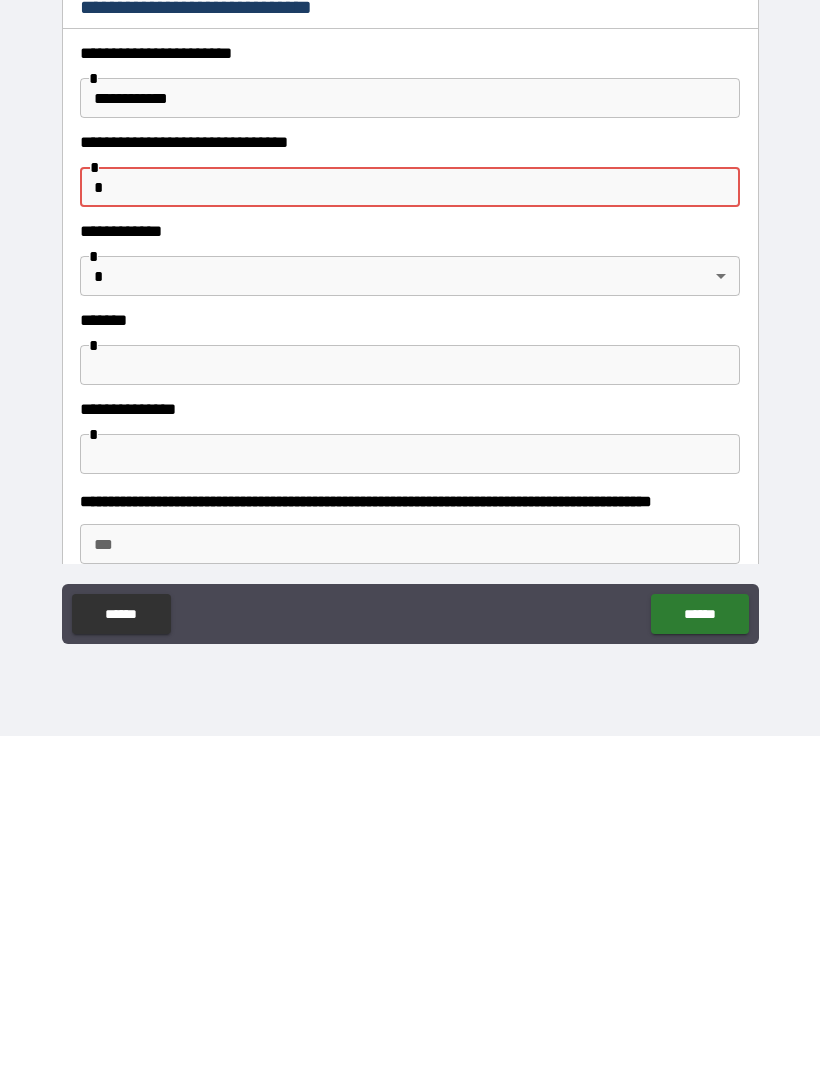 scroll, scrollTop: 308, scrollLeft: 0, axis: vertical 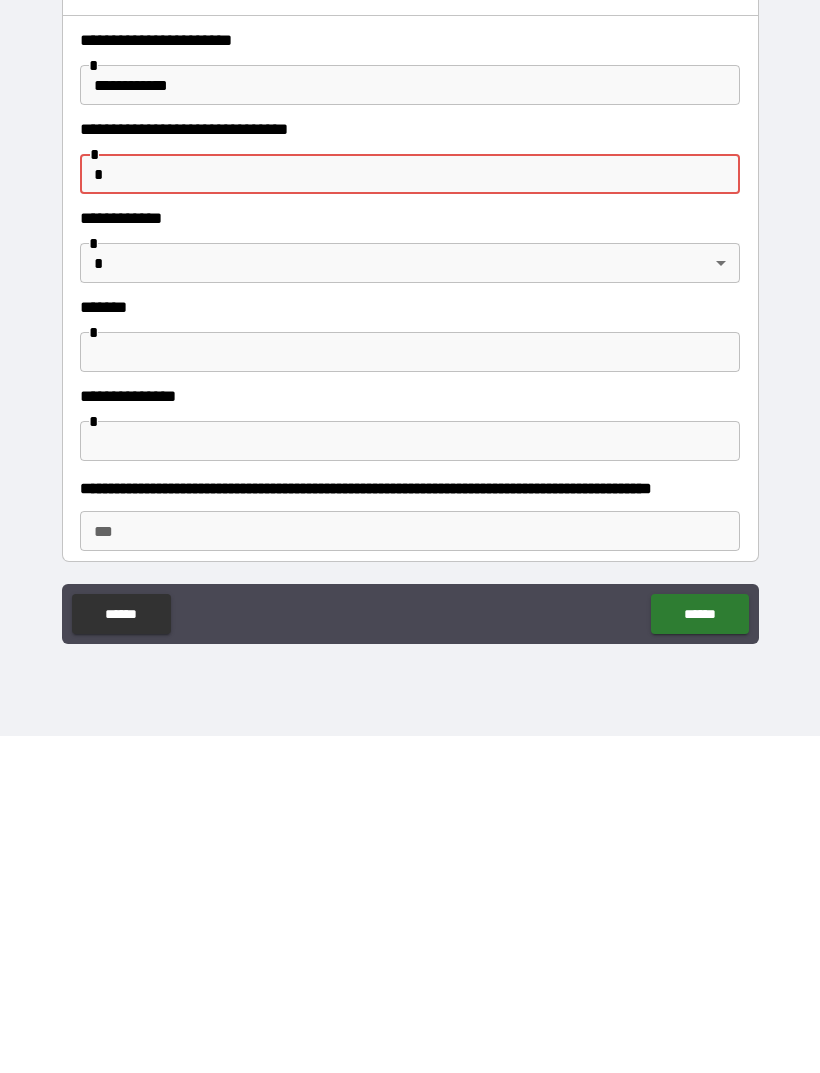 click on "**********" at bounding box center [410, 504] 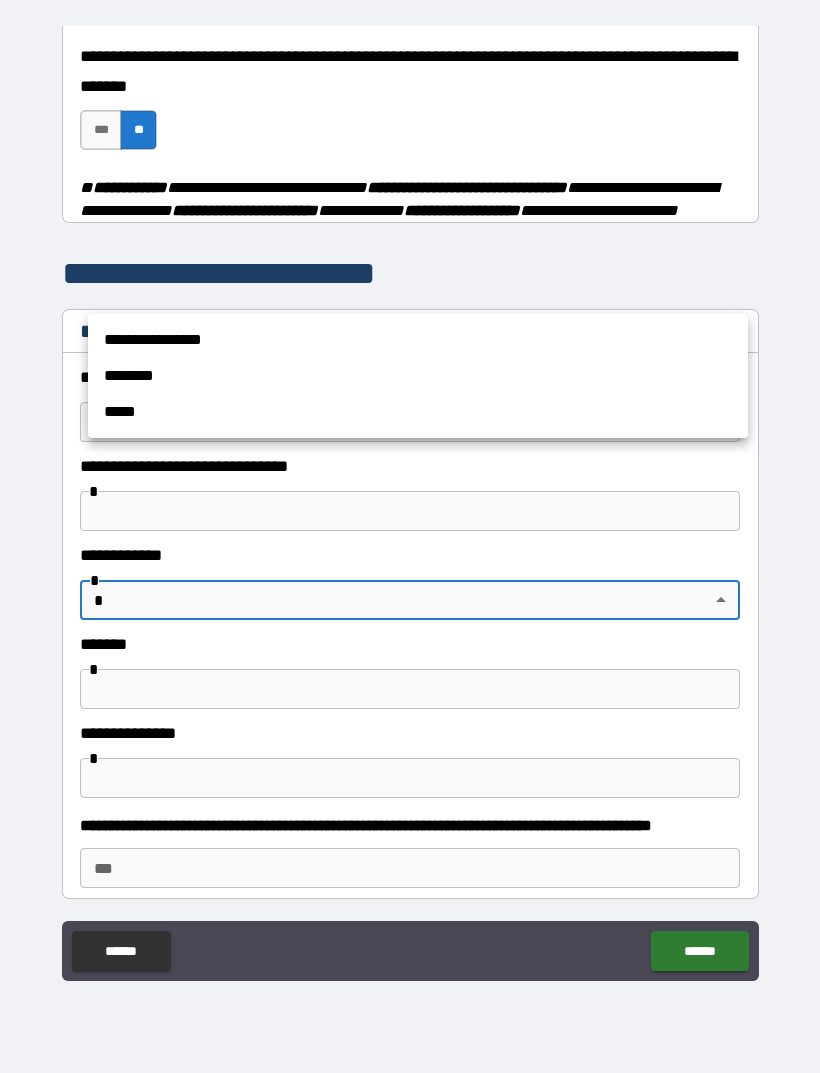 click on "**********" at bounding box center [418, 340] 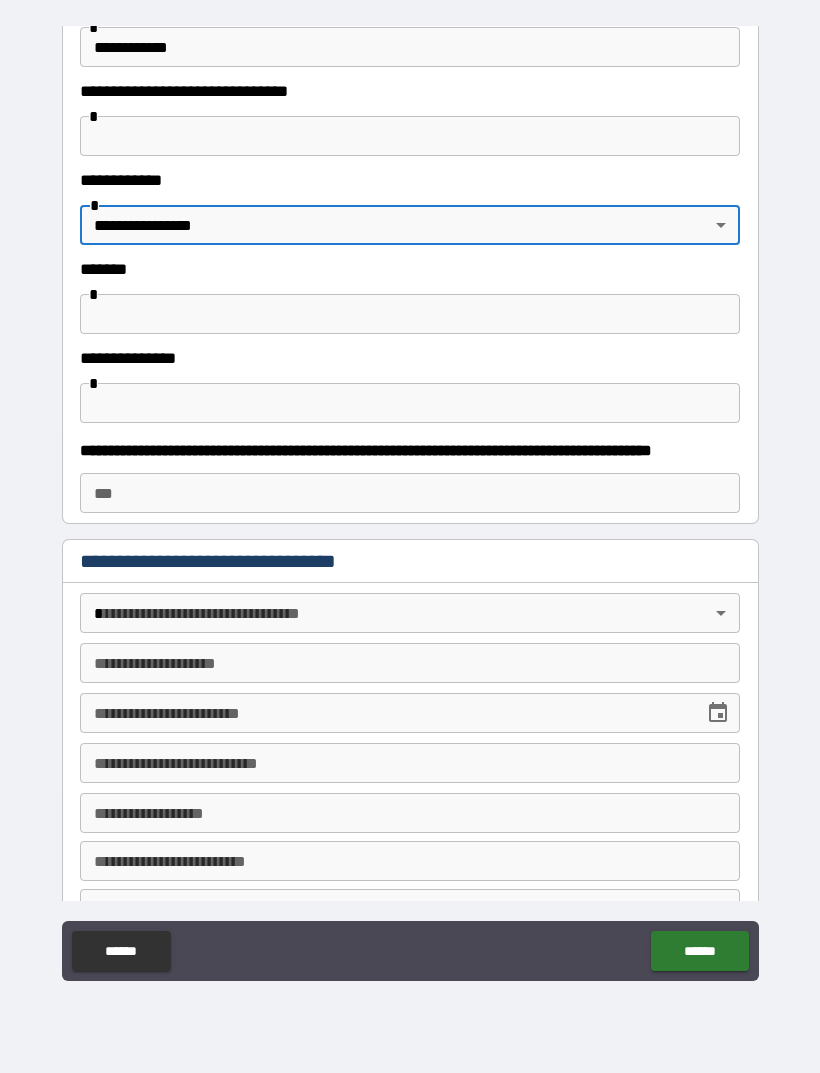 click on "**********" at bounding box center [410, 507] 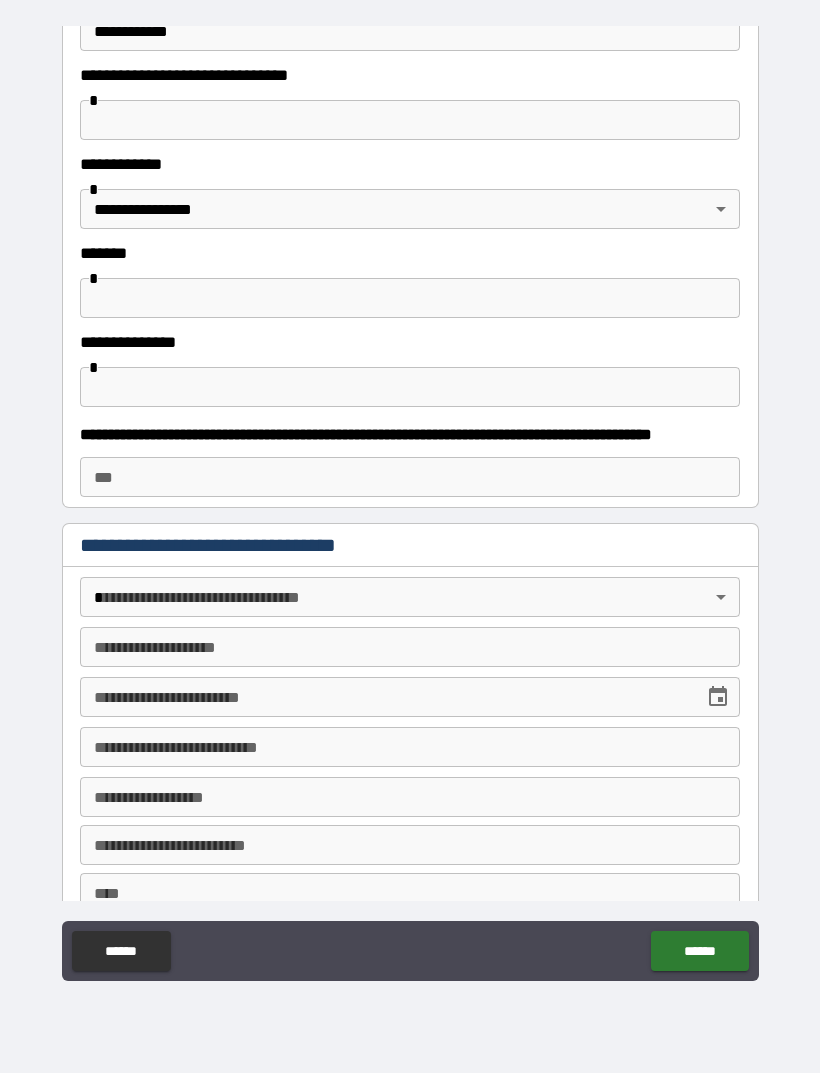 scroll, scrollTop: 702, scrollLeft: 0, axis: vertical 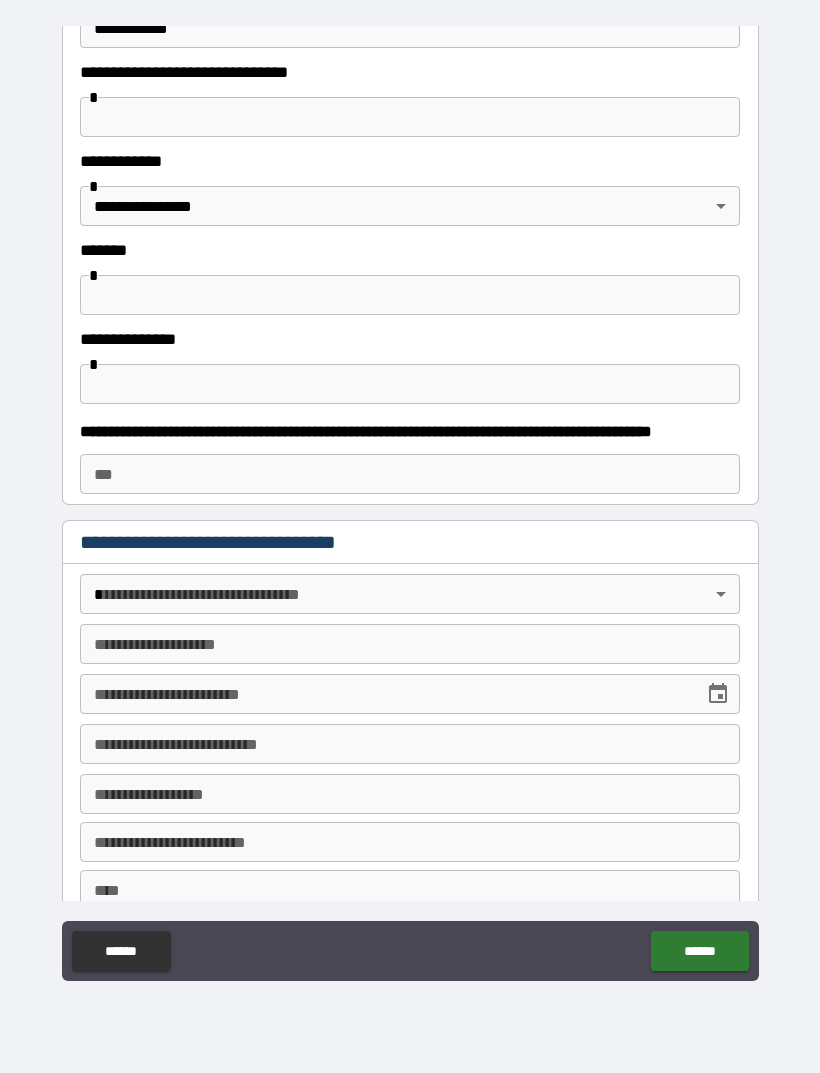 click on "**********" at bounding box center (410, 504) 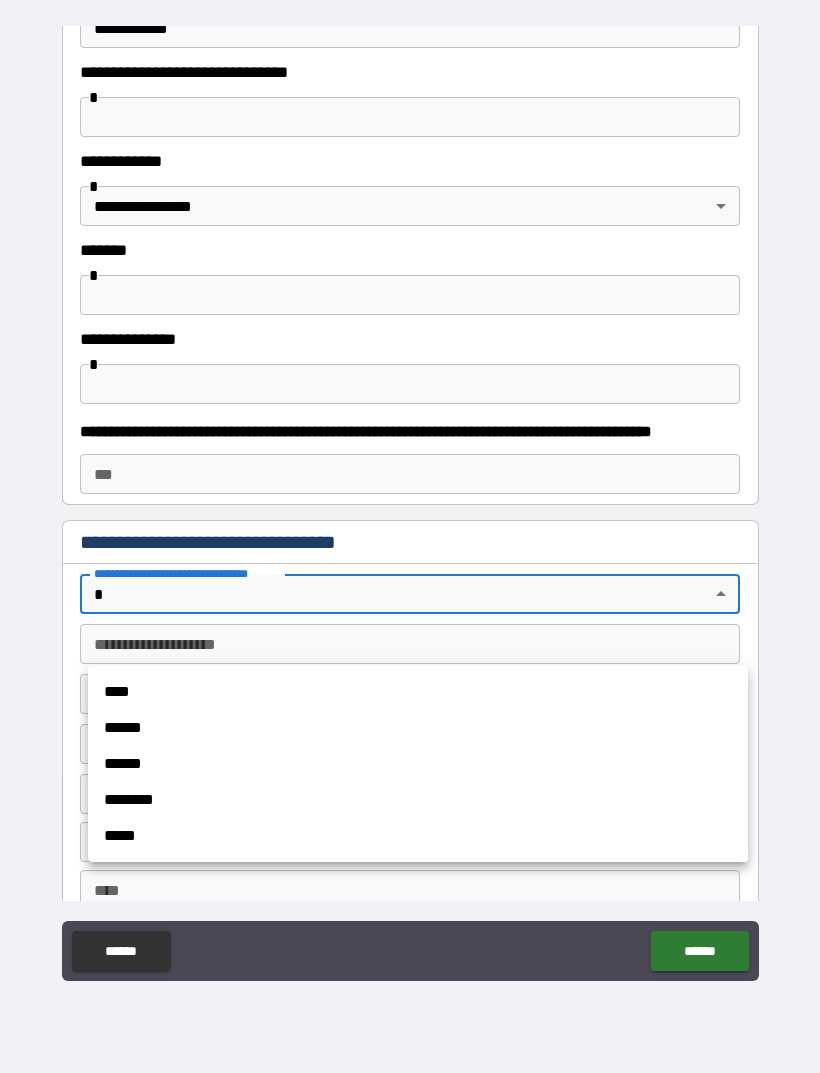 click on "******" at bounding box center [418, 728] 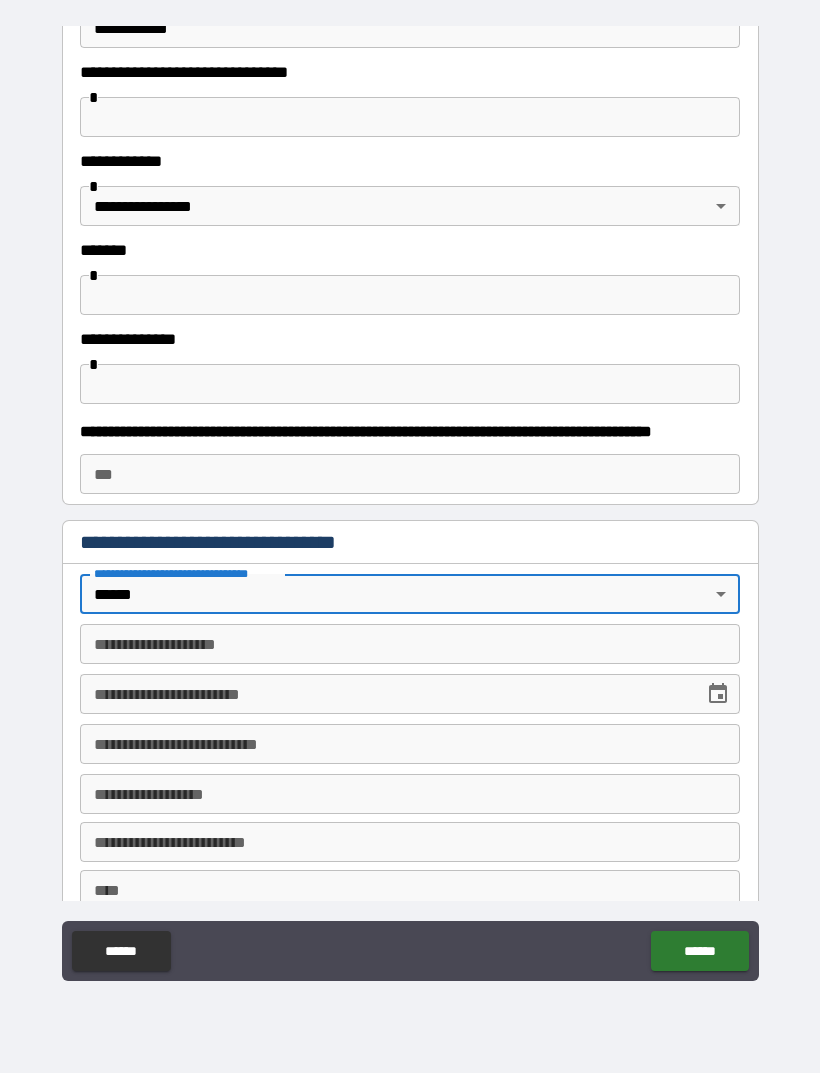 click on "**********" at bounding box center [410, 644] 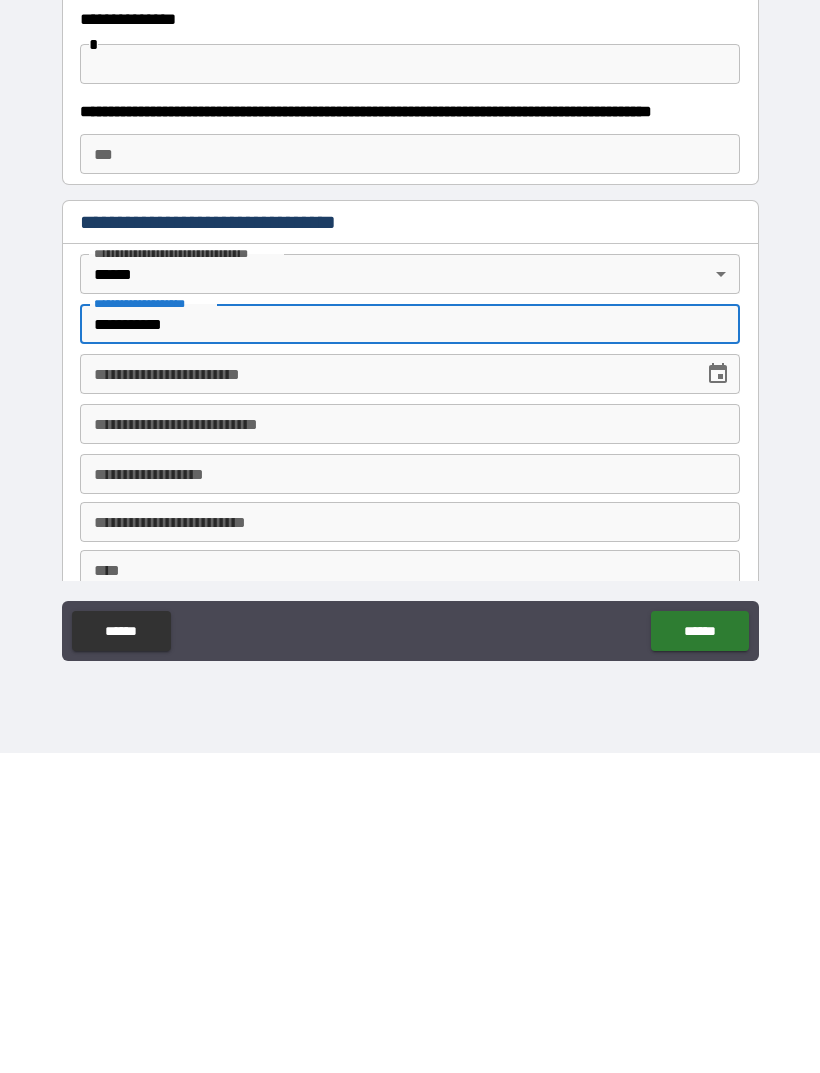 type on "**********" 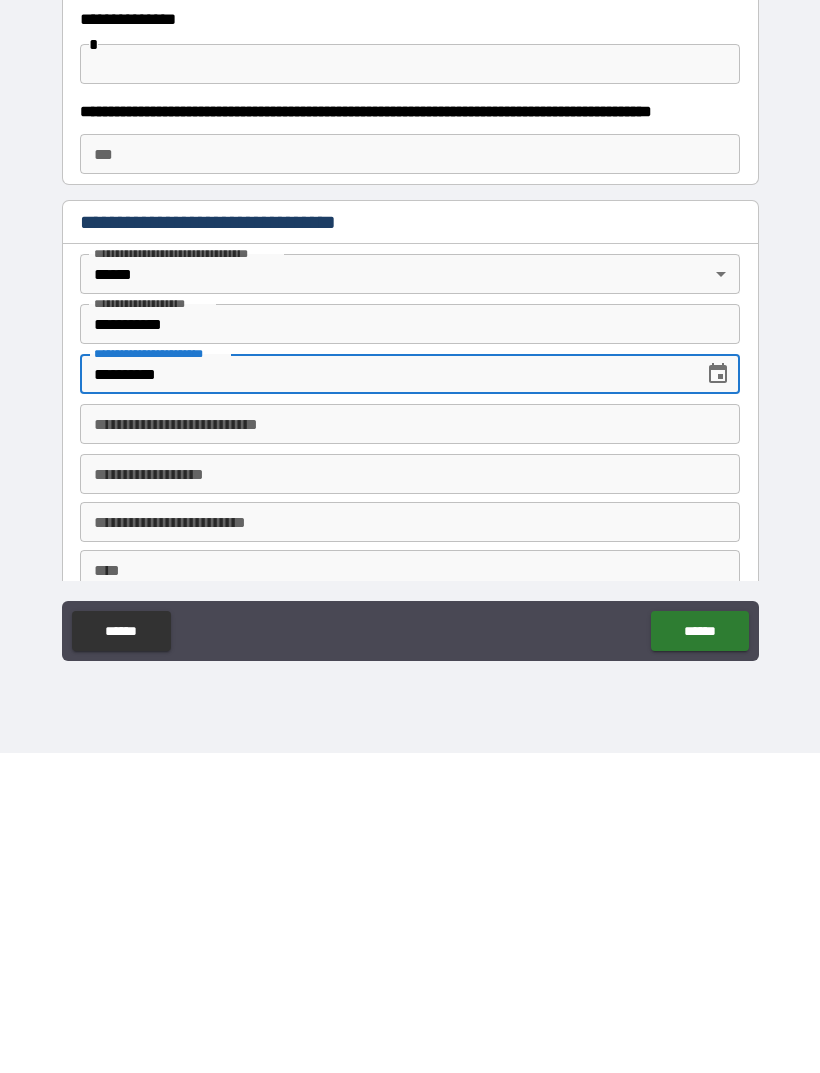 type on "**********" 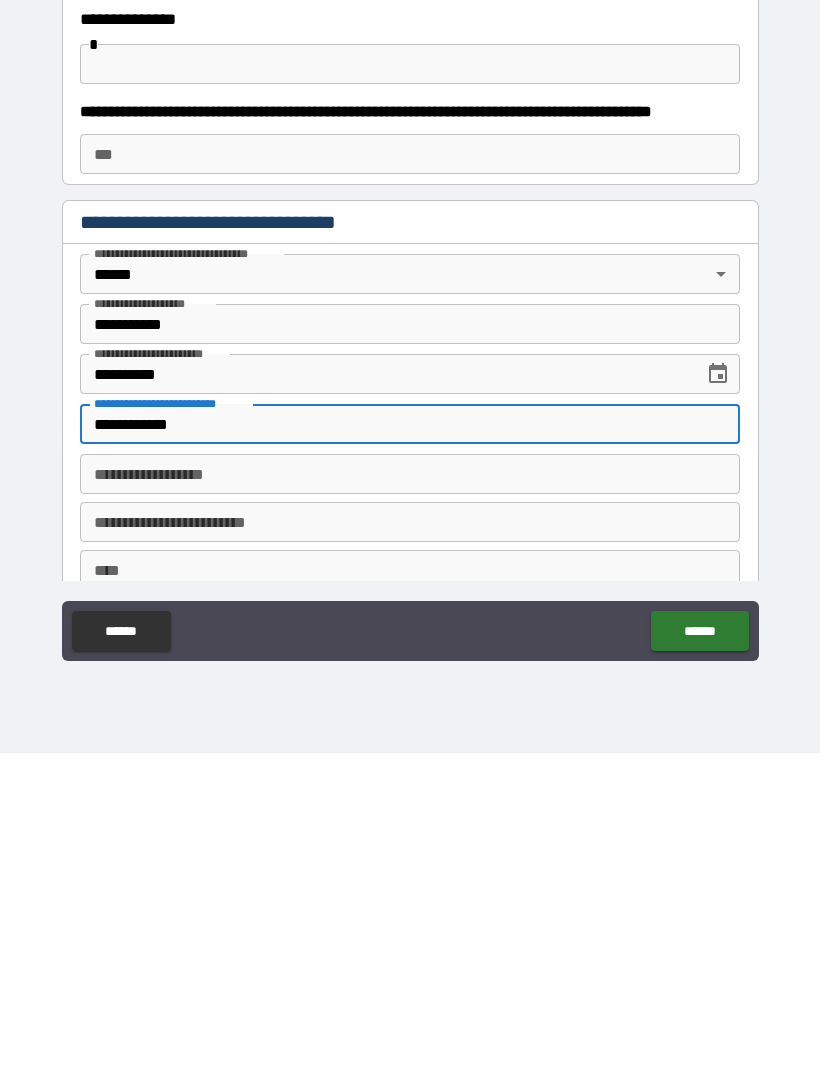 type on "**********" 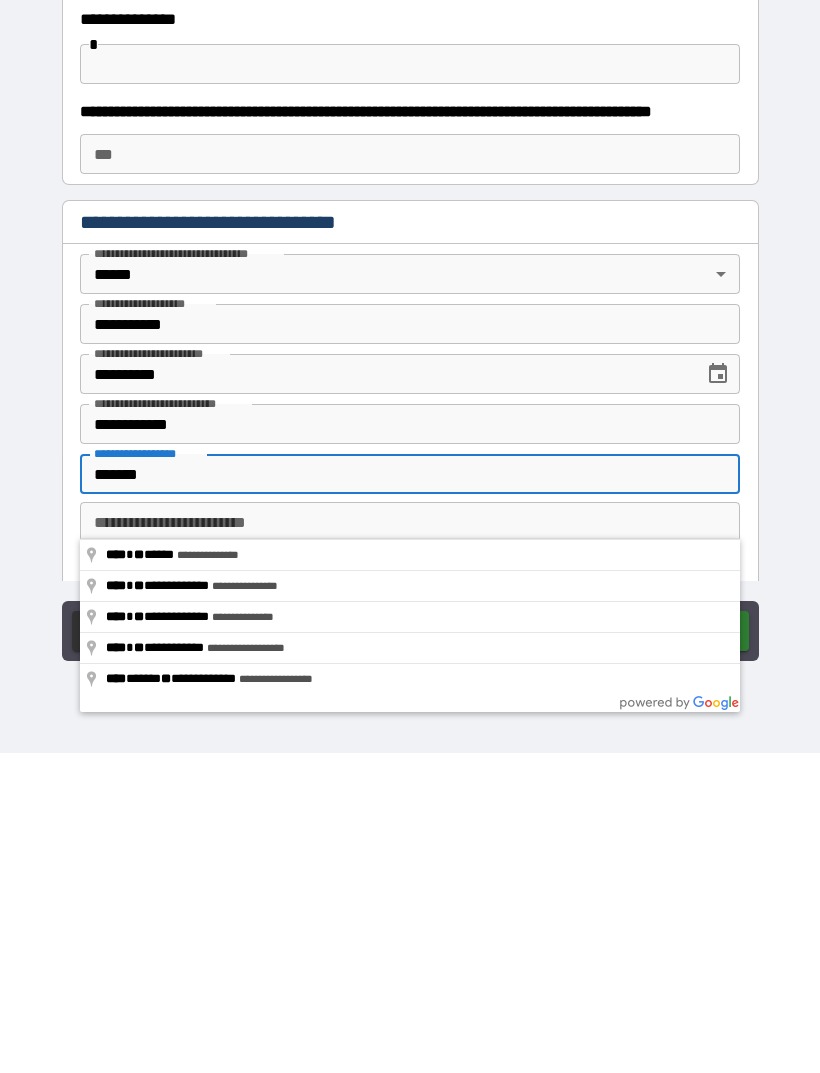 type on "**********" 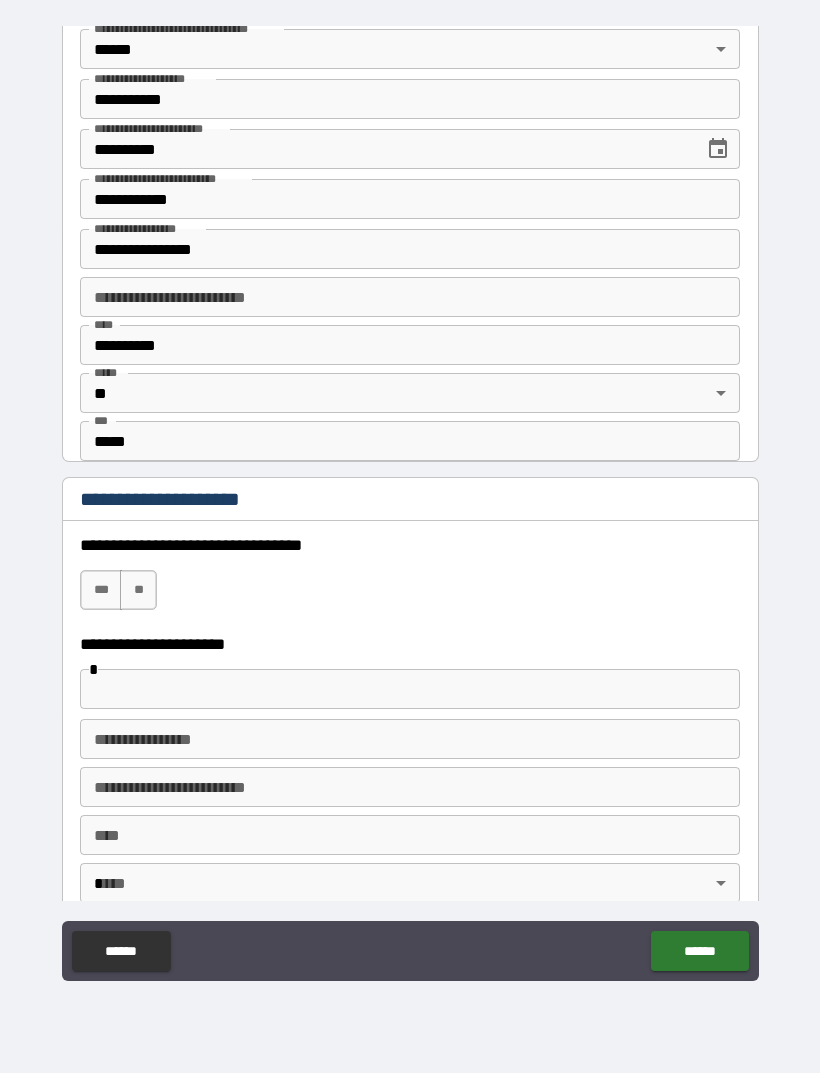 scroll, scrollTop: 1249, scrollLeft: 0, axis: vertical 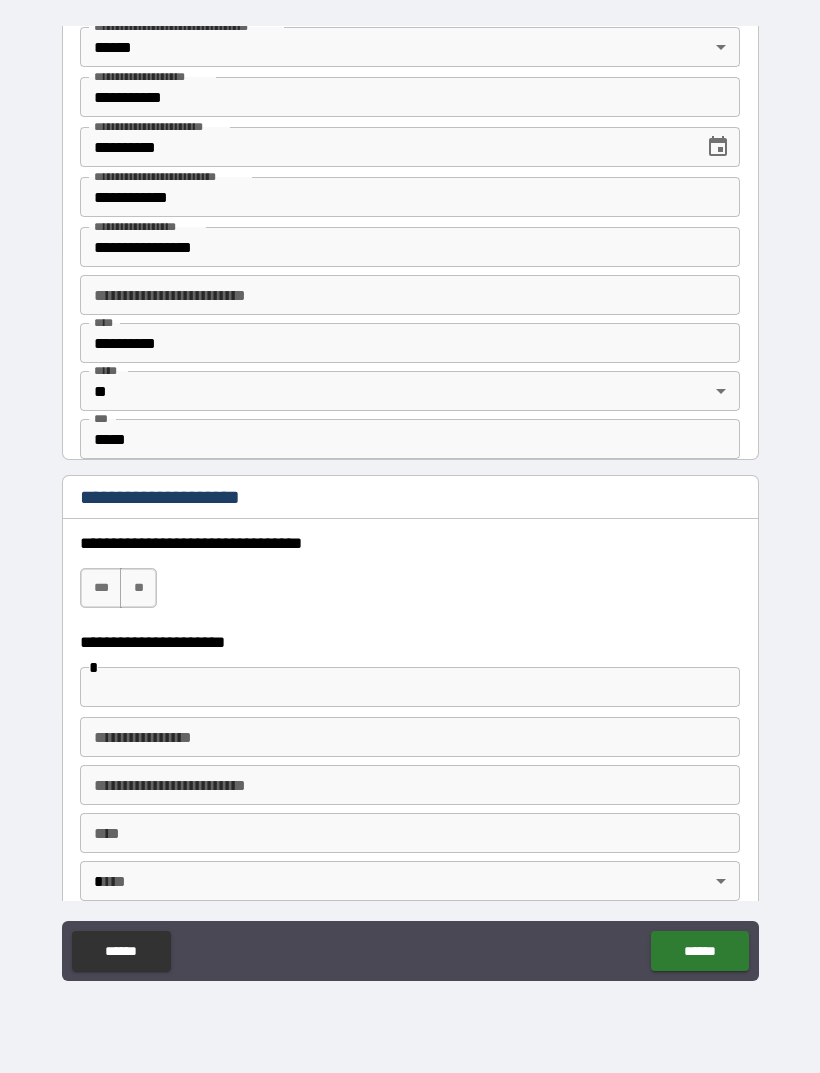click on "***" at bounding box center (101, 588) 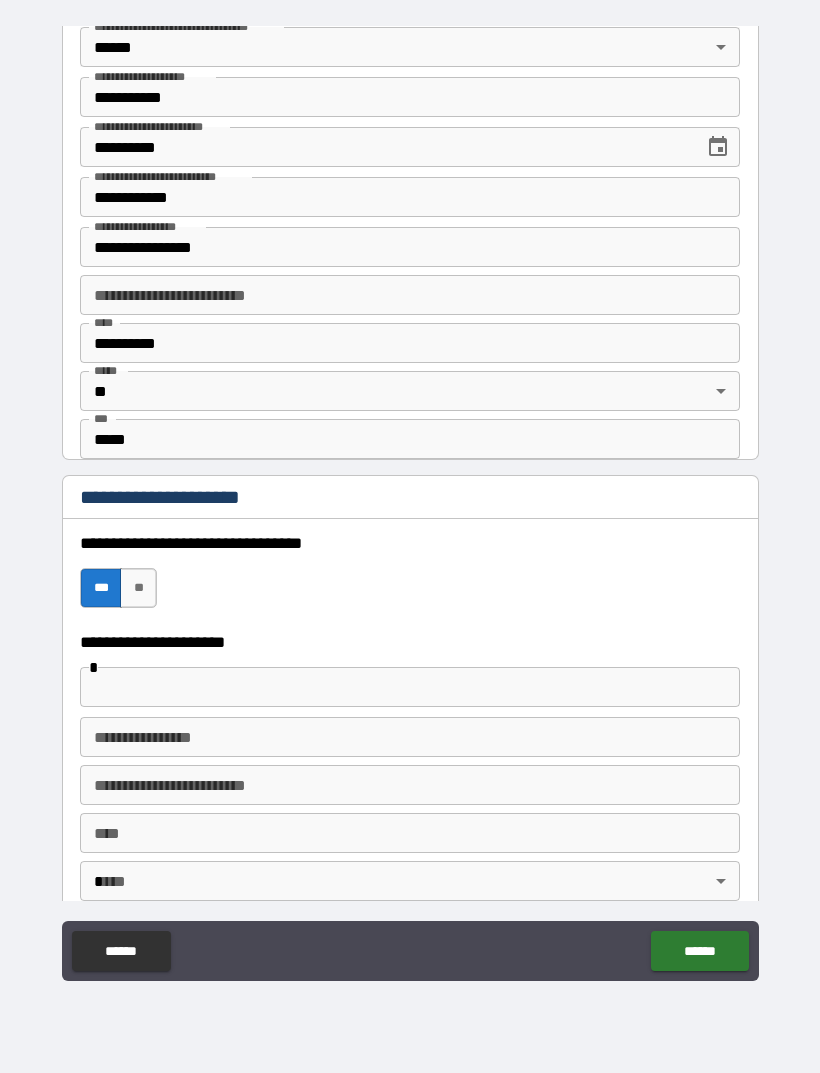 click at bounding box center [410, 687] 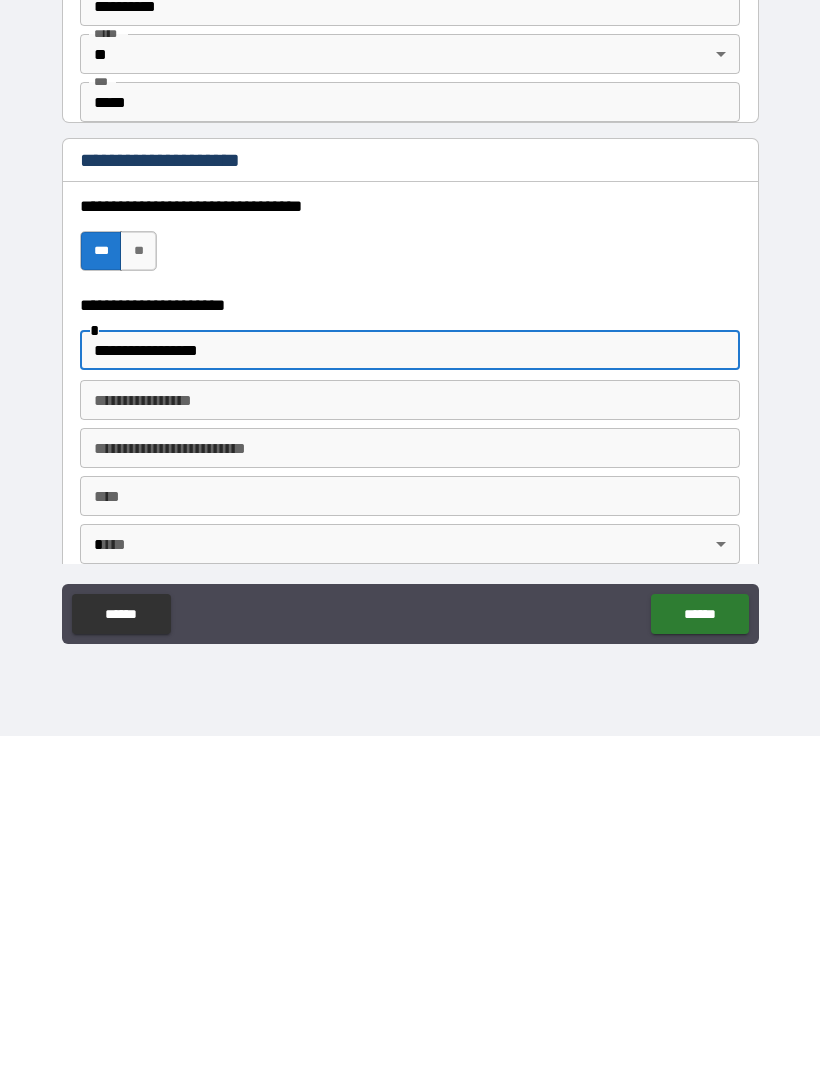 type on "**********" 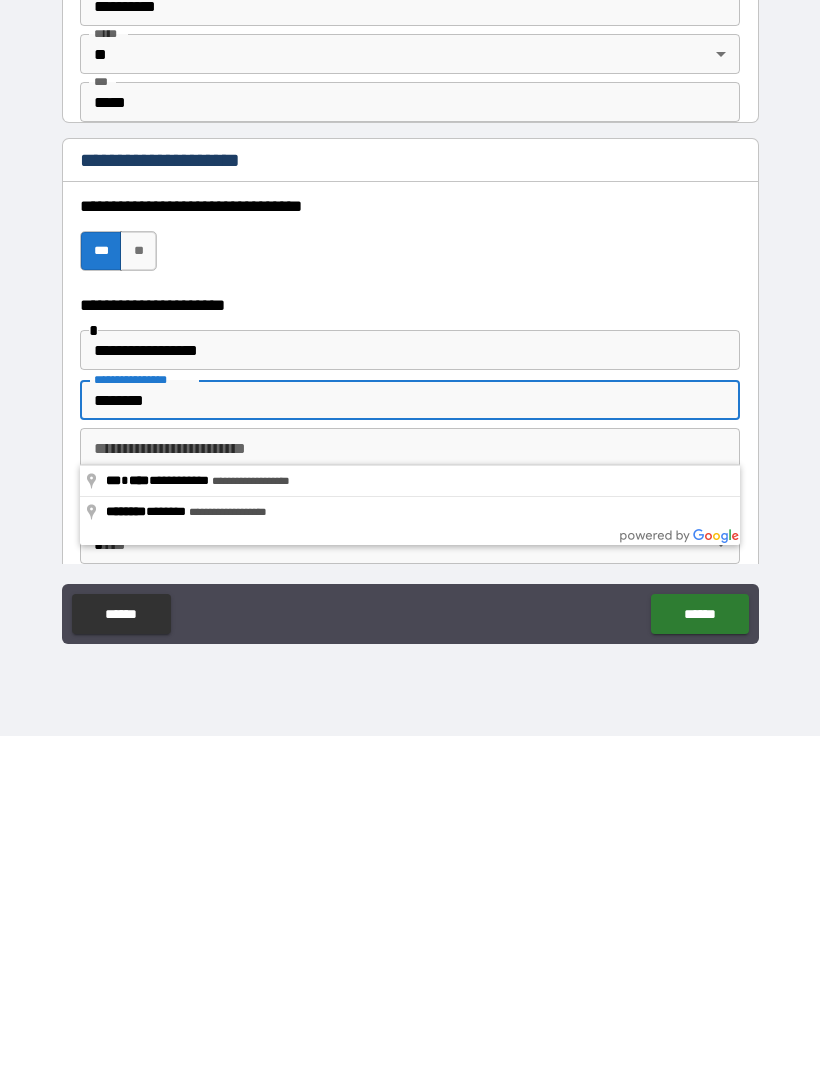 type on "**********" 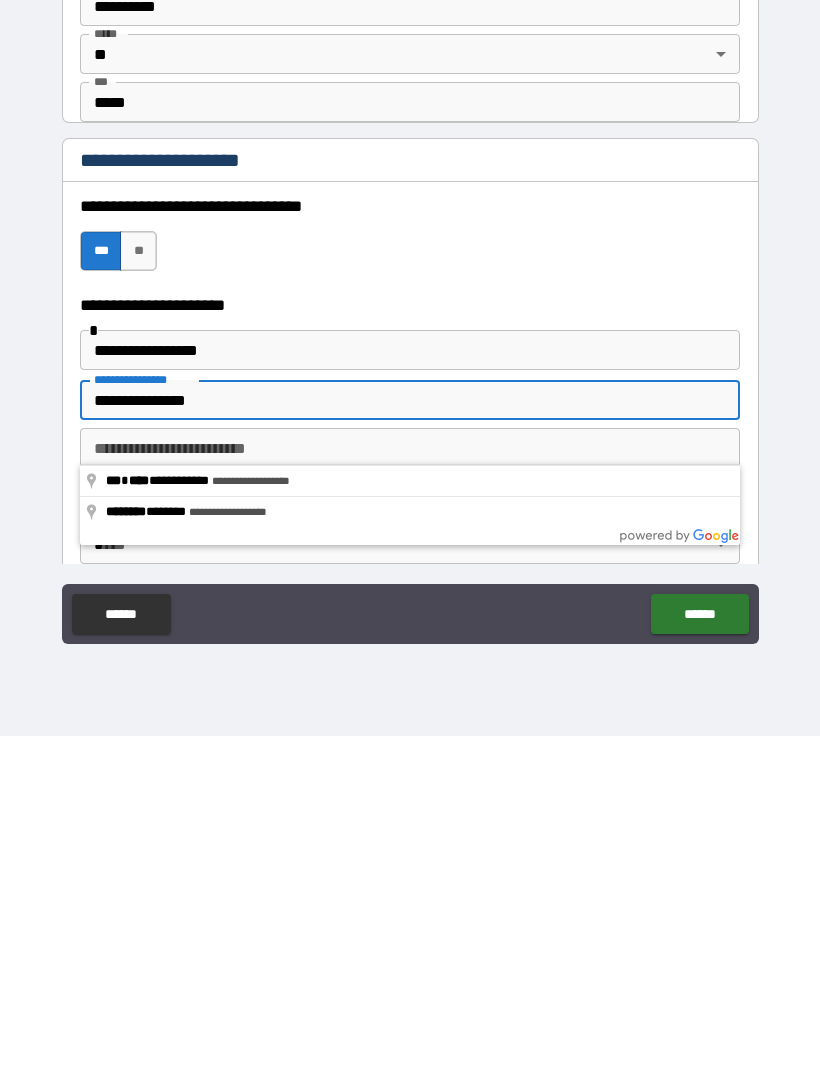 type on "*****" 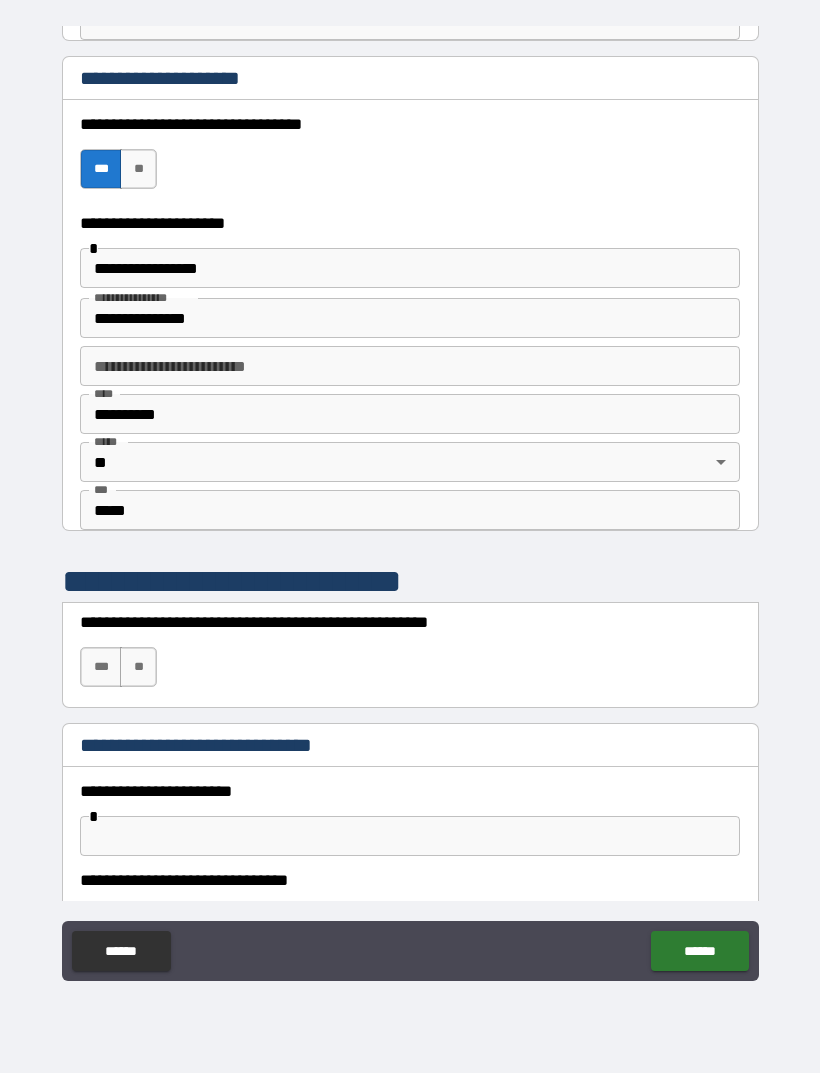 scroll, scrollTop: 1689, scrollLeft: 0, axis: vertical 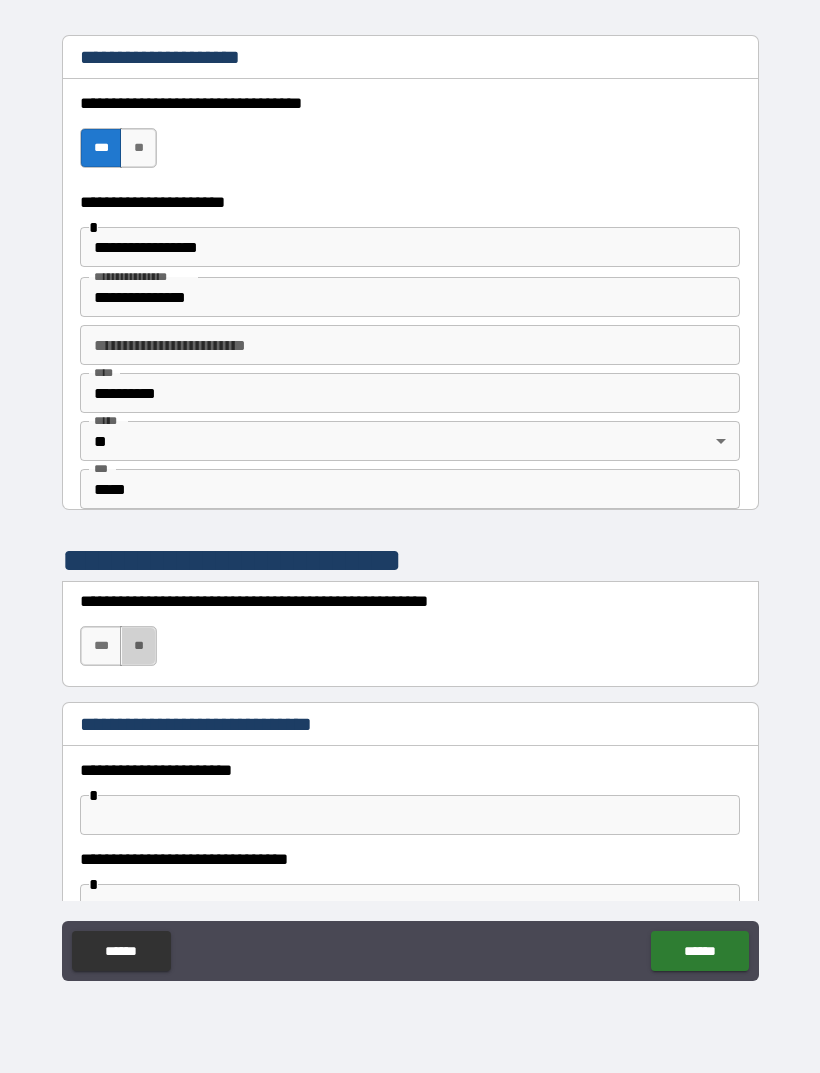 click on "**" at bounding box center [138, 646] 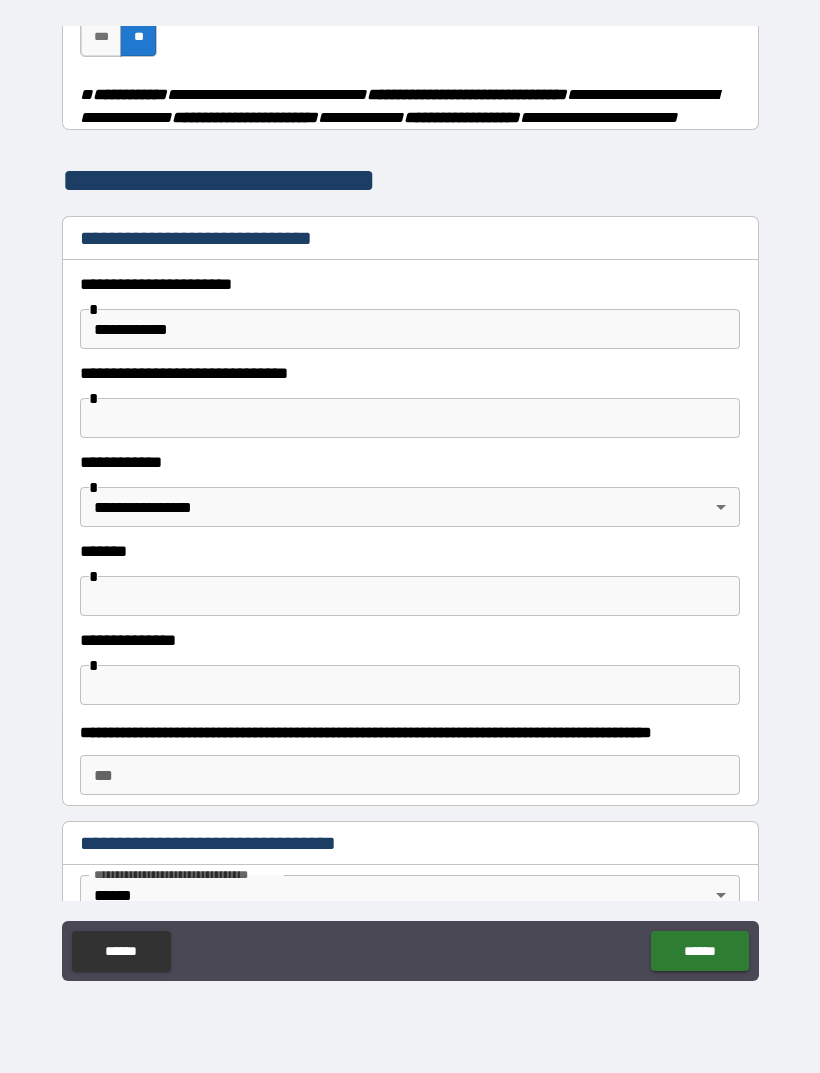 scroll, scrollTop: 400, scrollLeft: 0, axis: vertical 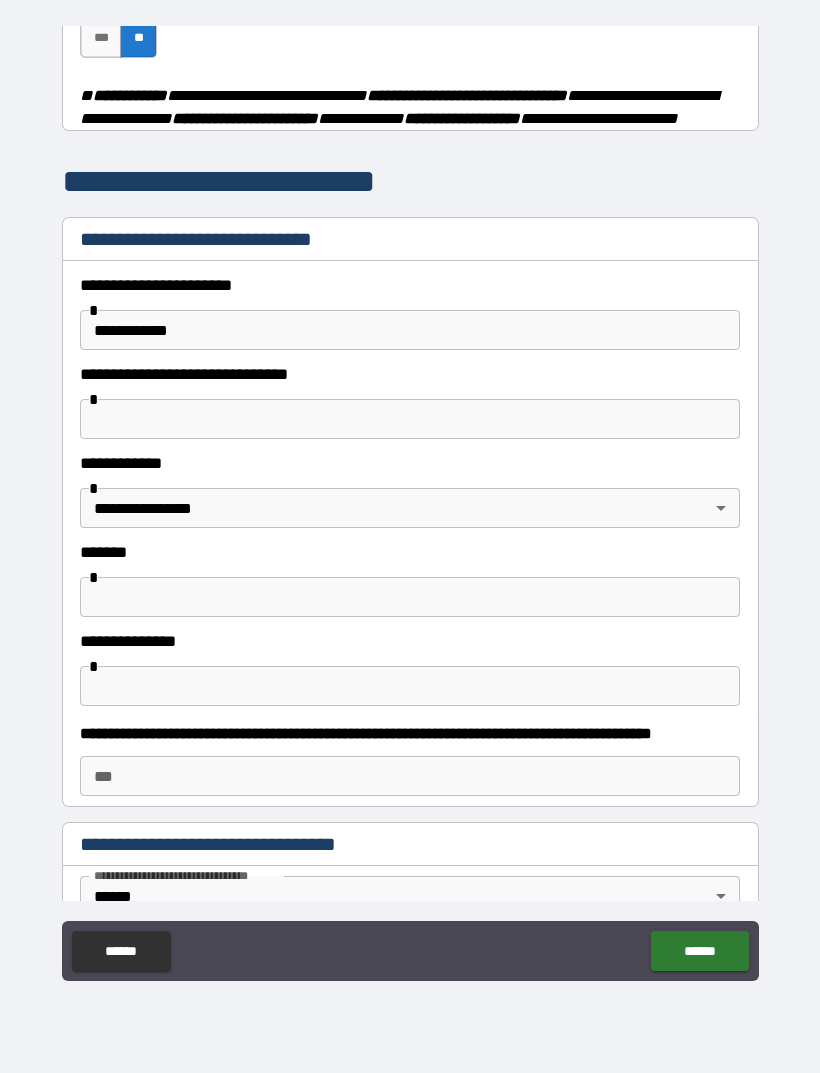 click at bounding box center (410, 419) 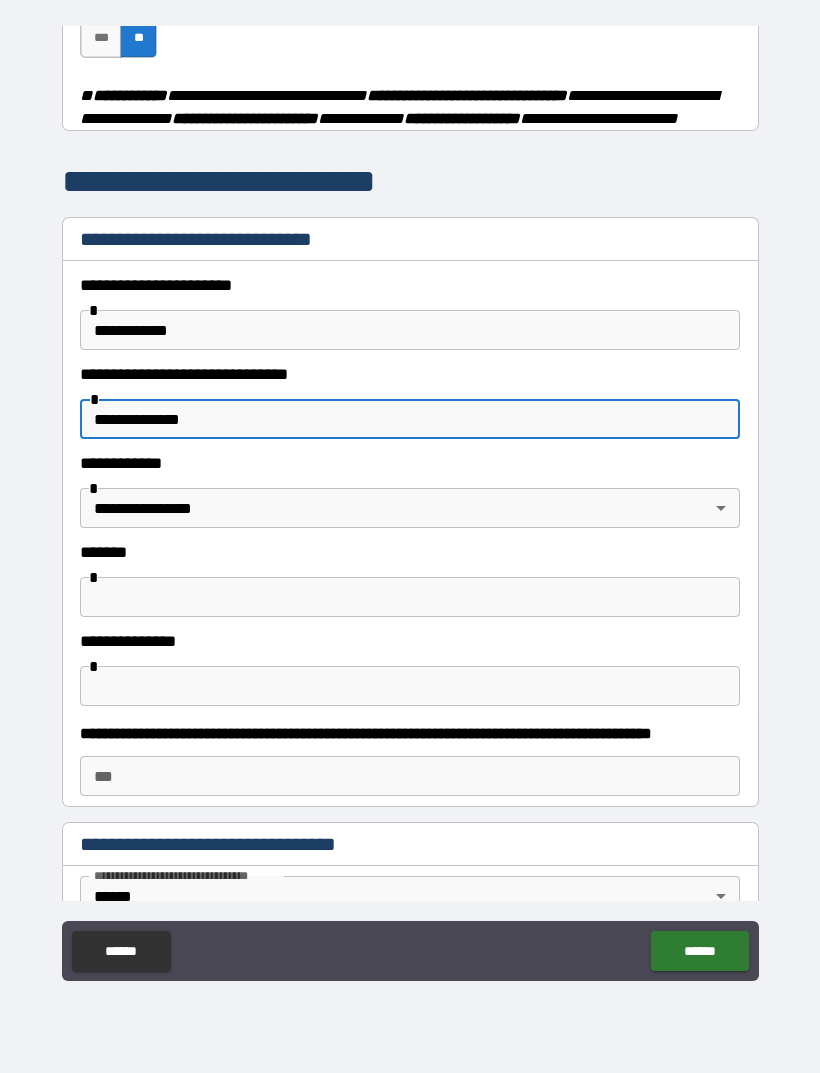 type on "**********" 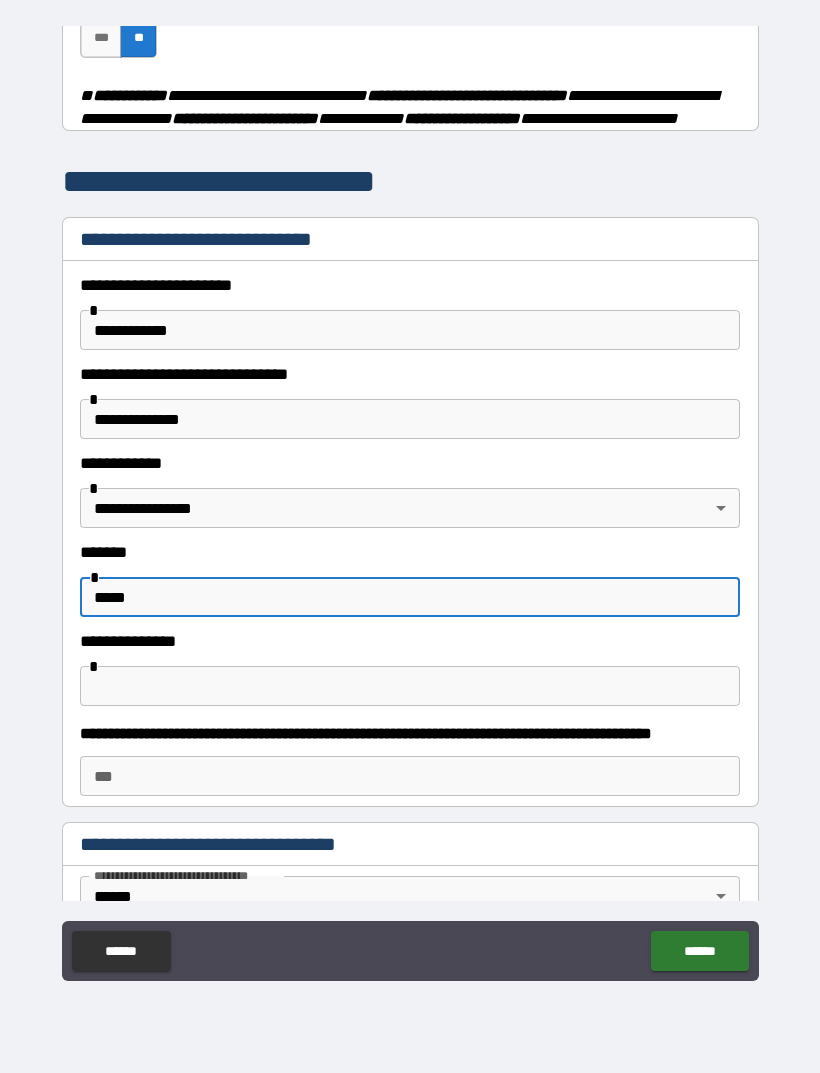 type on "*****" 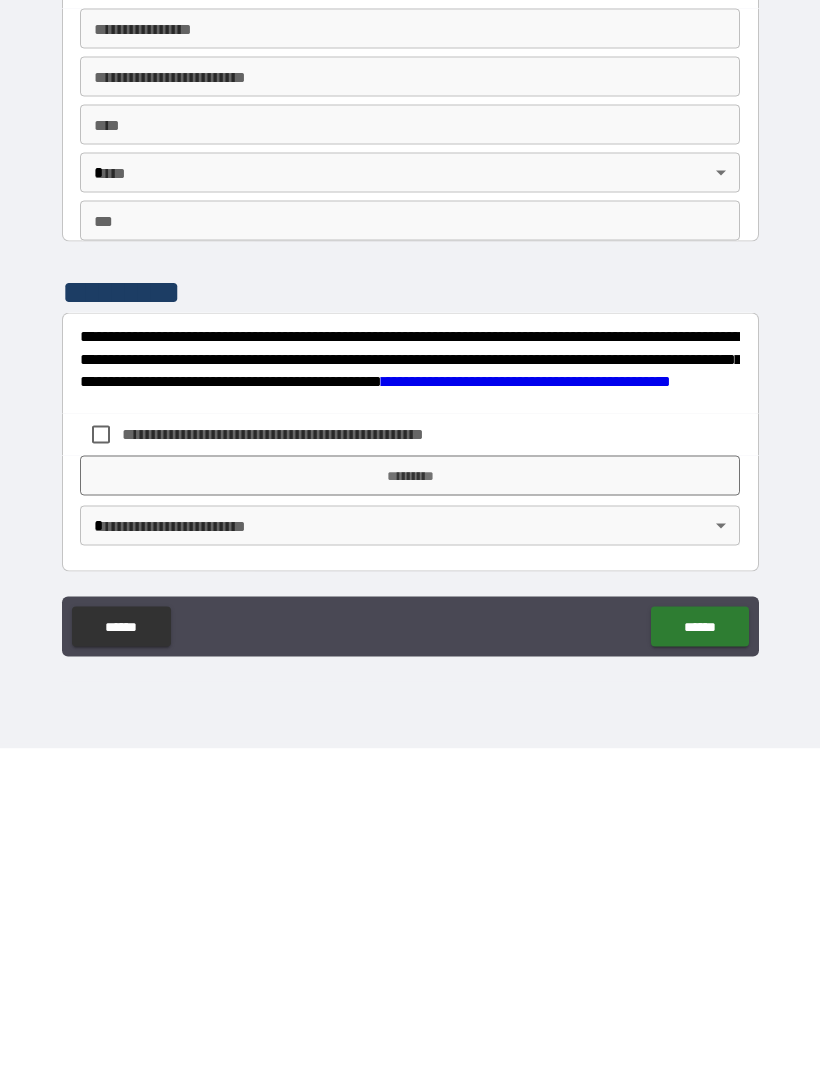 scroll, scrollTop: 3470, scrollLeft: 0, axis: vertical 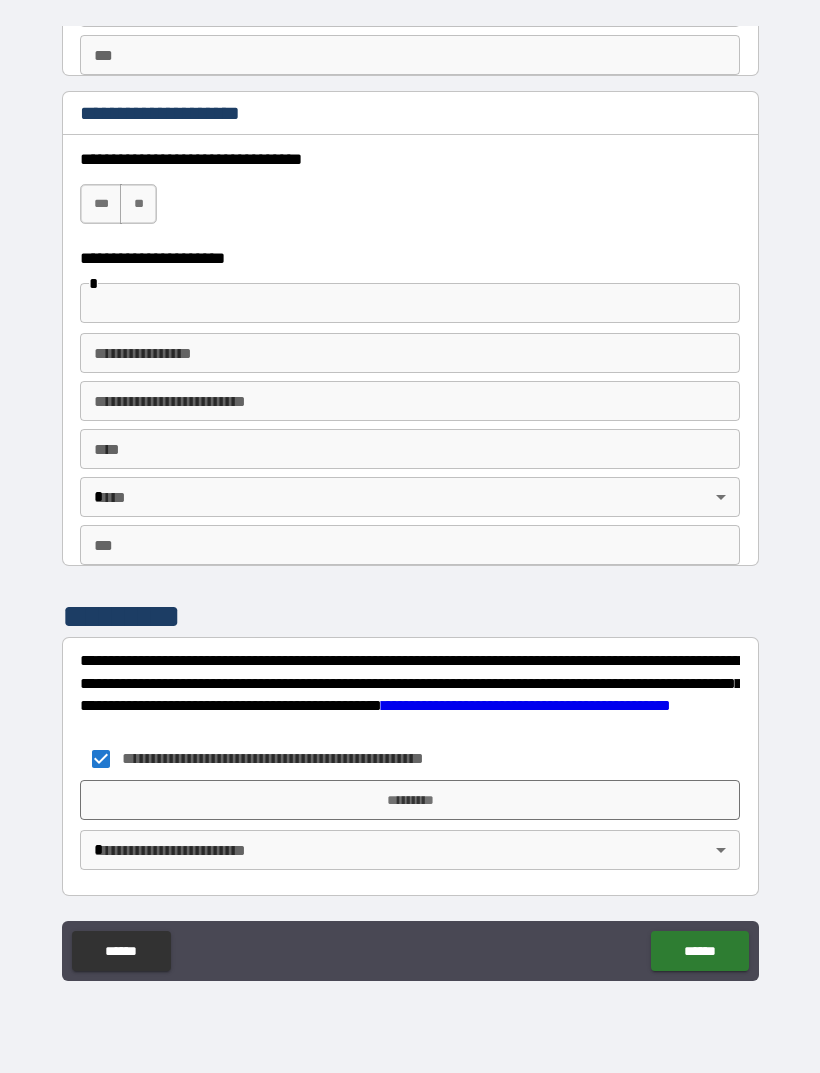 click on "*********" at bounding box center [410, 800] 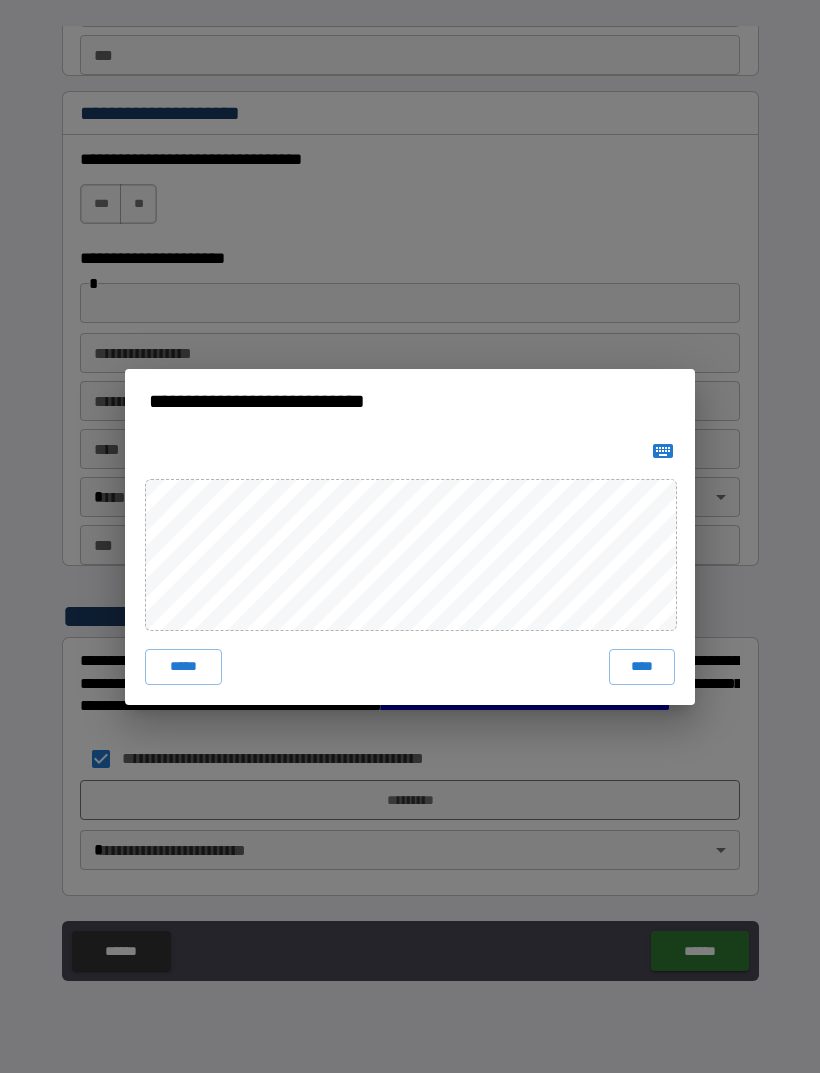 click on "****" at bounding box center [642, 667] 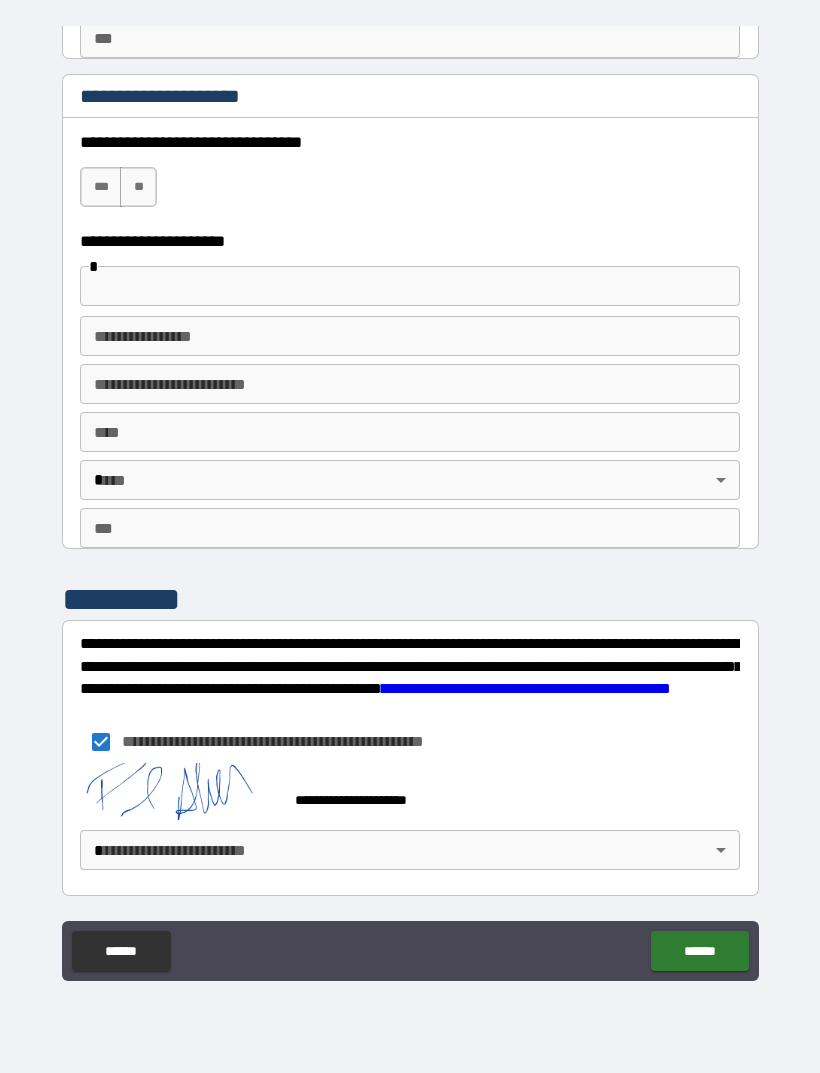 scroll, scrollTop: 3460, scrollLeft: 0, axis: vertical 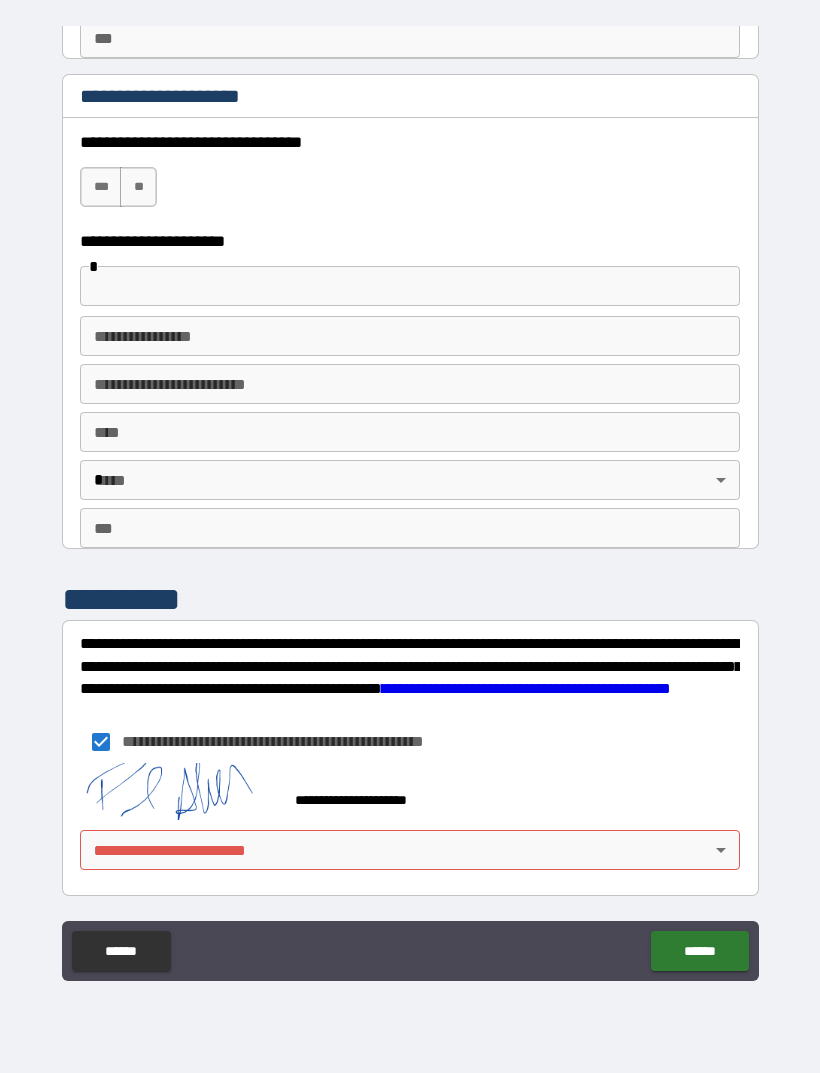 click on "**********" at bounding box center (410, 504) 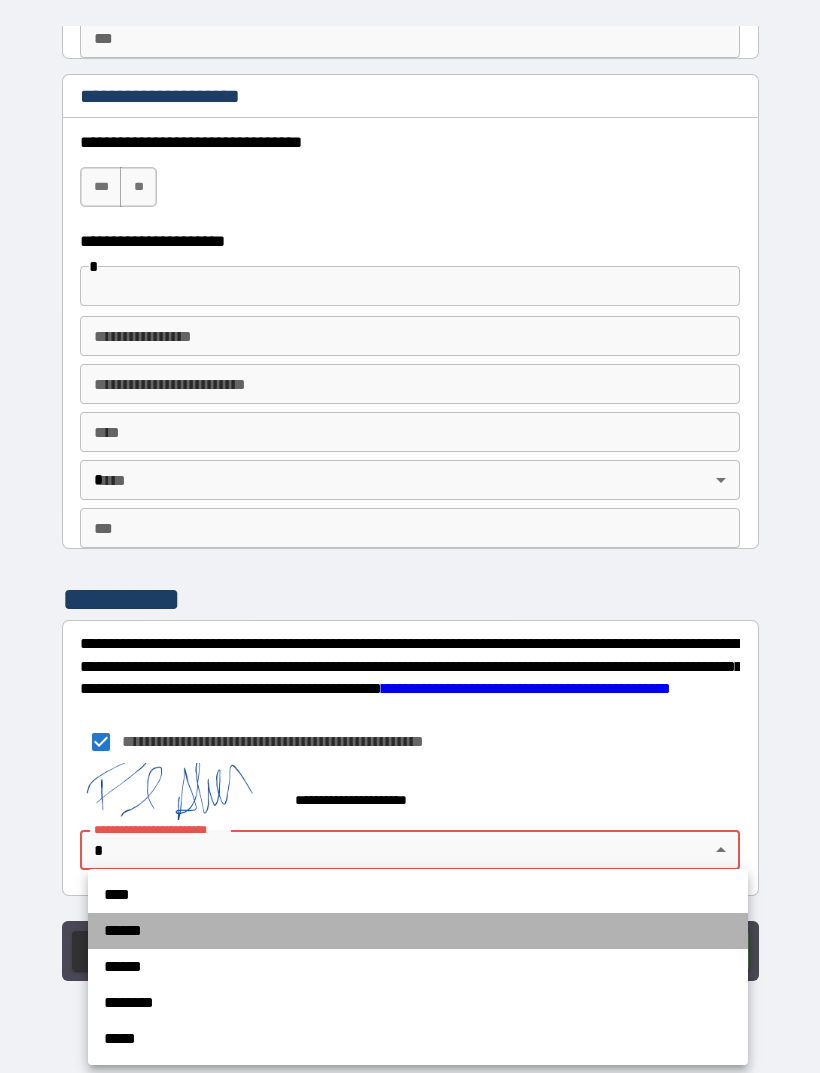 click on "******" at bounding box center (418, 931) 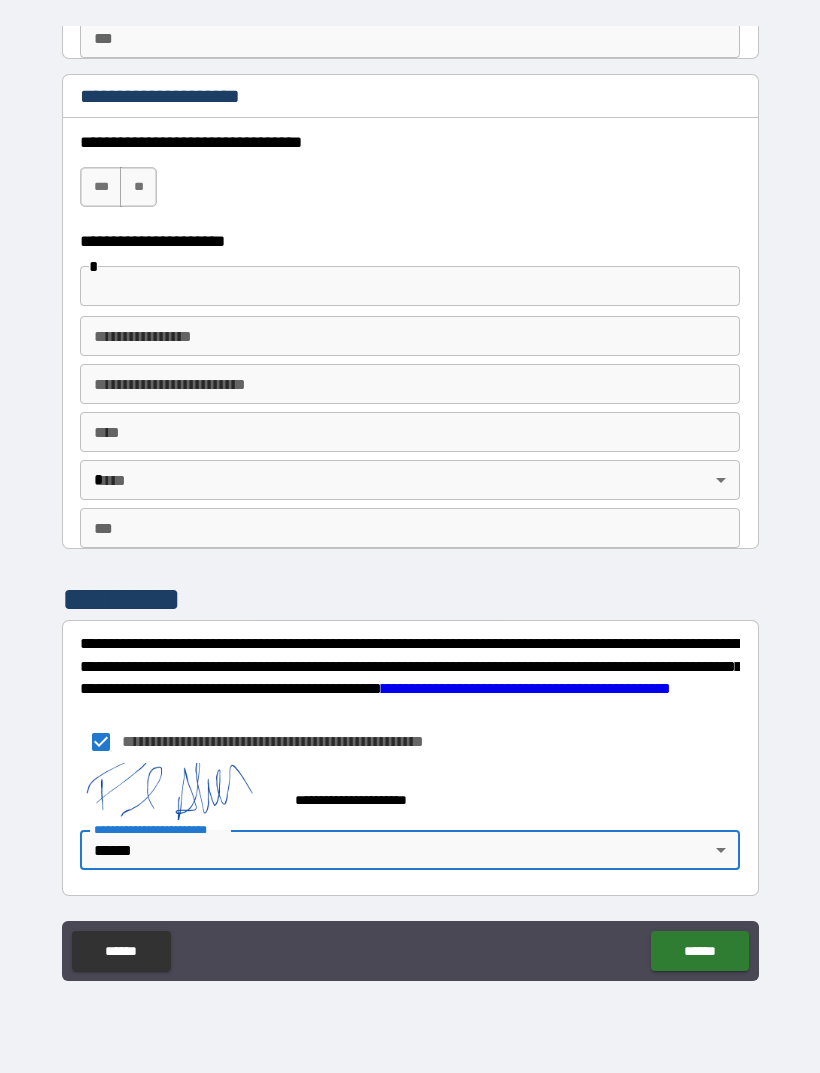 click on "******" at bounding box center [699, 951] 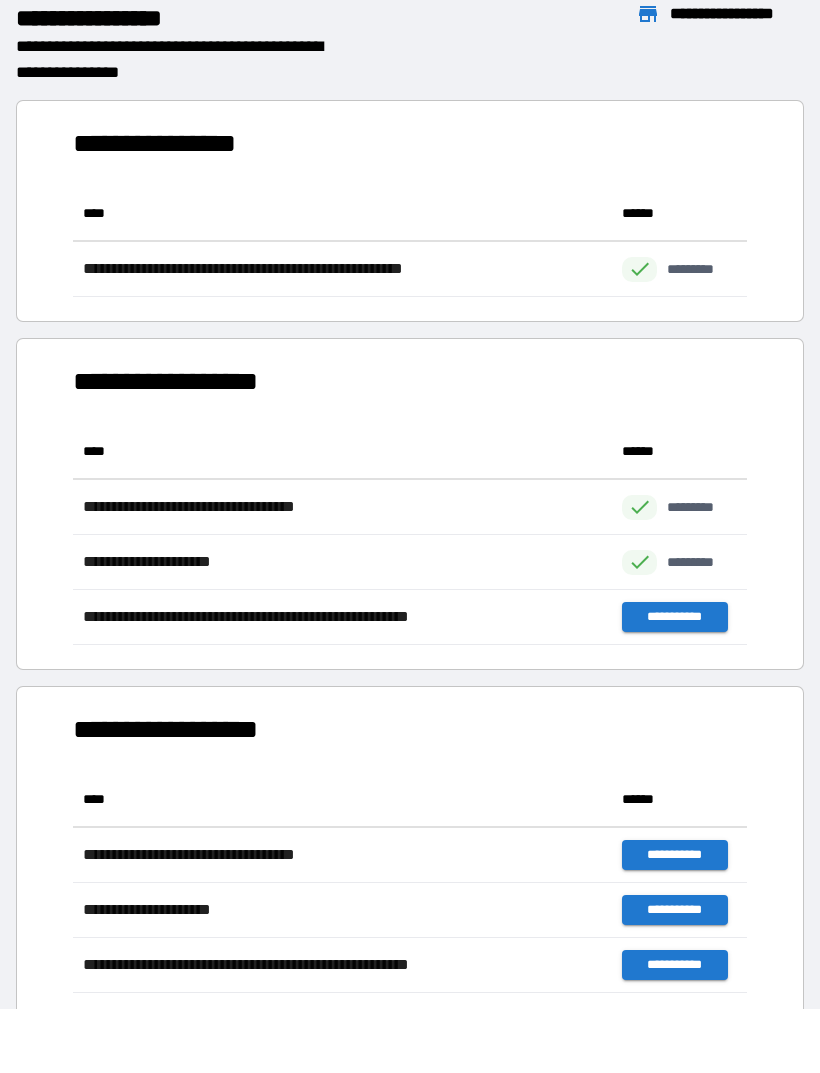 scroll, scrollTop: 111, scrollLeft: 674, axis: both 